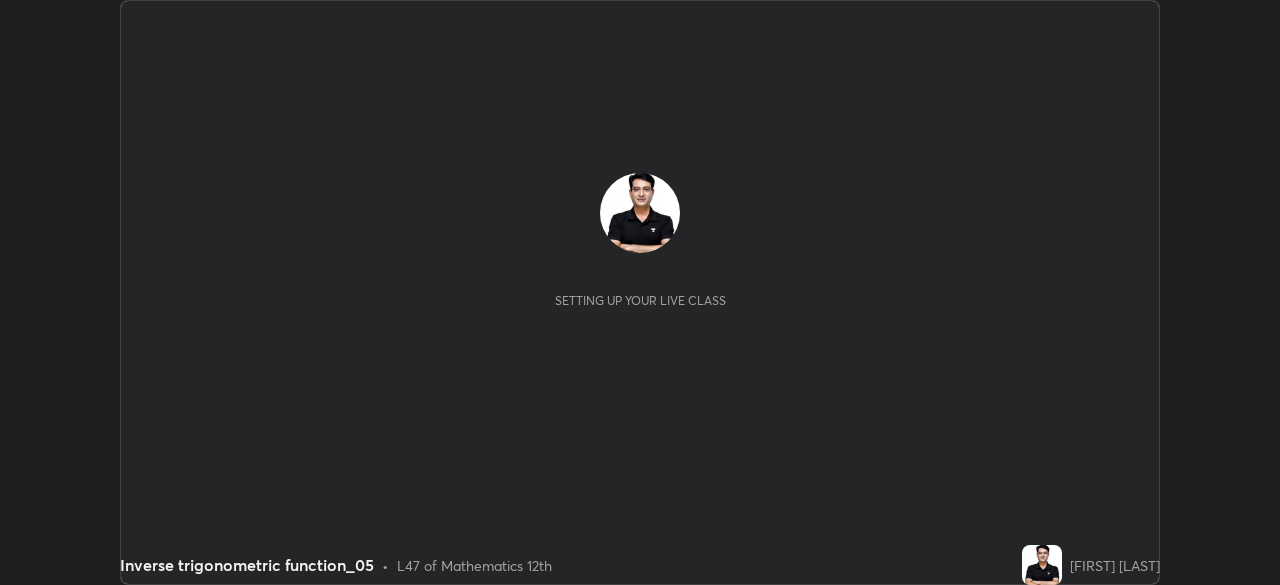 scroll, scrollTop: 0, scrollLeft: 0, axis: both 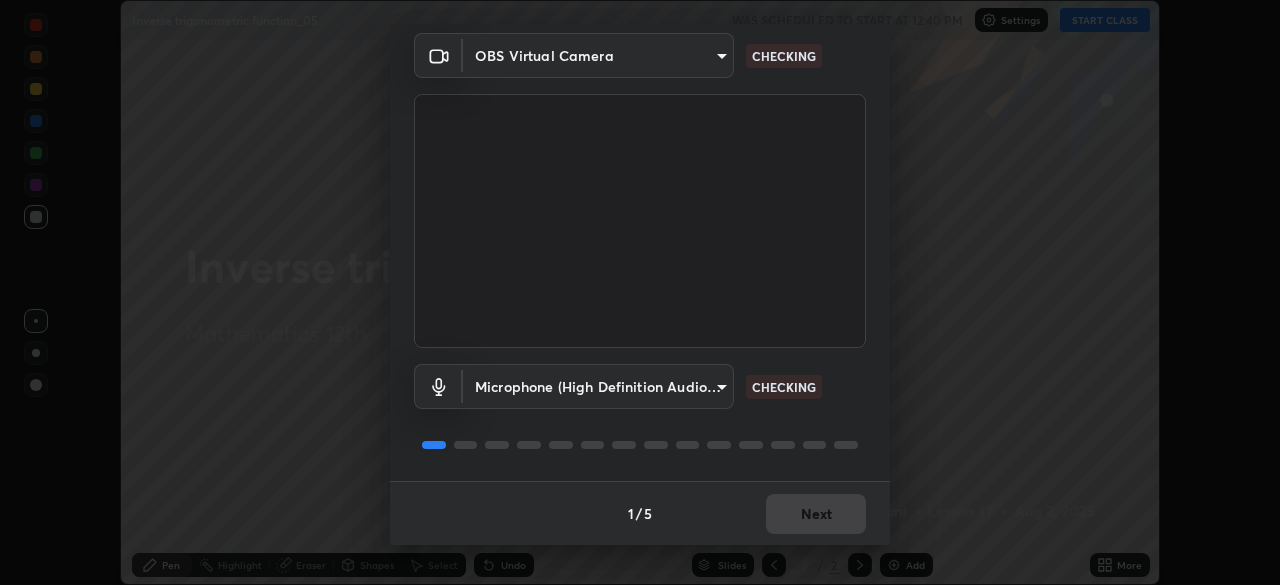 click on "Erase all Inverse trigonometric function_05 WAS SCHEDULED TO START AT  12:40 PM Settings START CLASS Setting up your live class Inverse trigonometric function_05 • L47 of Mathematics 12th [FIRST] [LAST] Pen Highlight Eraser Shapes Select Undo Slides 2 / 2 Add More Enable hand raising Enable raise hand to speak to learners. Once enabled, chat will be turned off temporarily. Enable x   No doubts shared Encourage your learners to ask a doubt for better clarity Report an issue Reason for reporting Buffering Chat not working Audio - Video sync issue Educator video quality low ​ Attach an image Report Media settings OBS Virtual Camera [HASH] CHECKING Microphone (High Definition Audio Device) [HASH] CHECKING 1 / 5 Next" at bounding box center (640, 292) 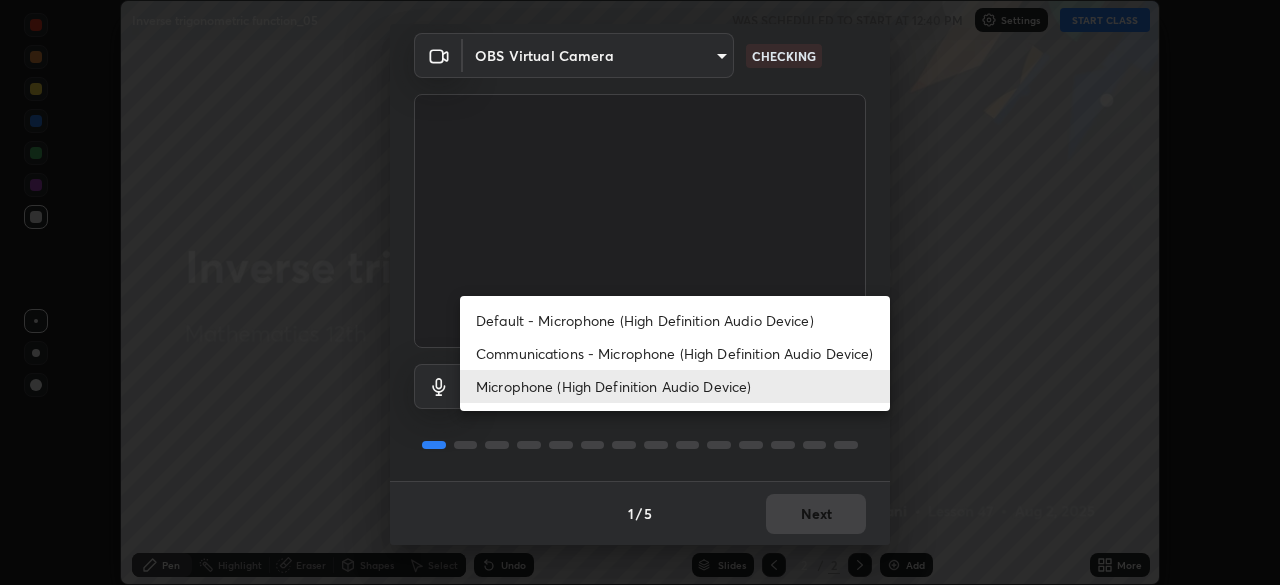 click on "Communications - Microphone (High Definition Audio Device)" at bounding box center (675, 353) 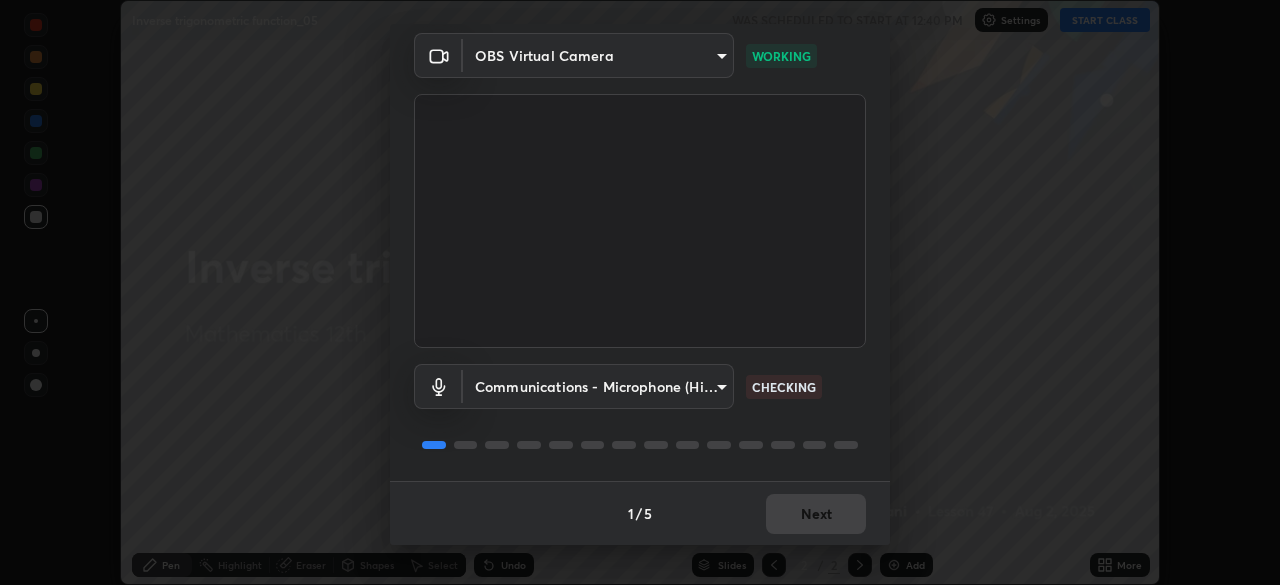 click on "Erase all Inverse trigonometric function_05 WAS SCHEDULED TO START AT  12:40 PM Settings START CLASS Setting up your live class Inverse trigonometric function_05 • L47 of Mathematics 12th [FIRST] [LAST] Pen Highlight Eraser Shapes Select Undo Slides 2 / 2 Add More Enable hand raising Enable raise hand to speak to learners. Once enabled, chat will be turned off temporarily. Enable x   No doubts shared Encourage your learners to ask a doubt for better clarity Report an issue Reason for reporting Buffering Chat not working Audio - Video sync issue Educator video quality low ​ Attach an image Report Media settings OBS Virtual Camera [HASH] WORKING Communications - Microphone (High Definition Audio Device) communications CHECKING 1 / 5 Next" at bounding box center (640, 292) 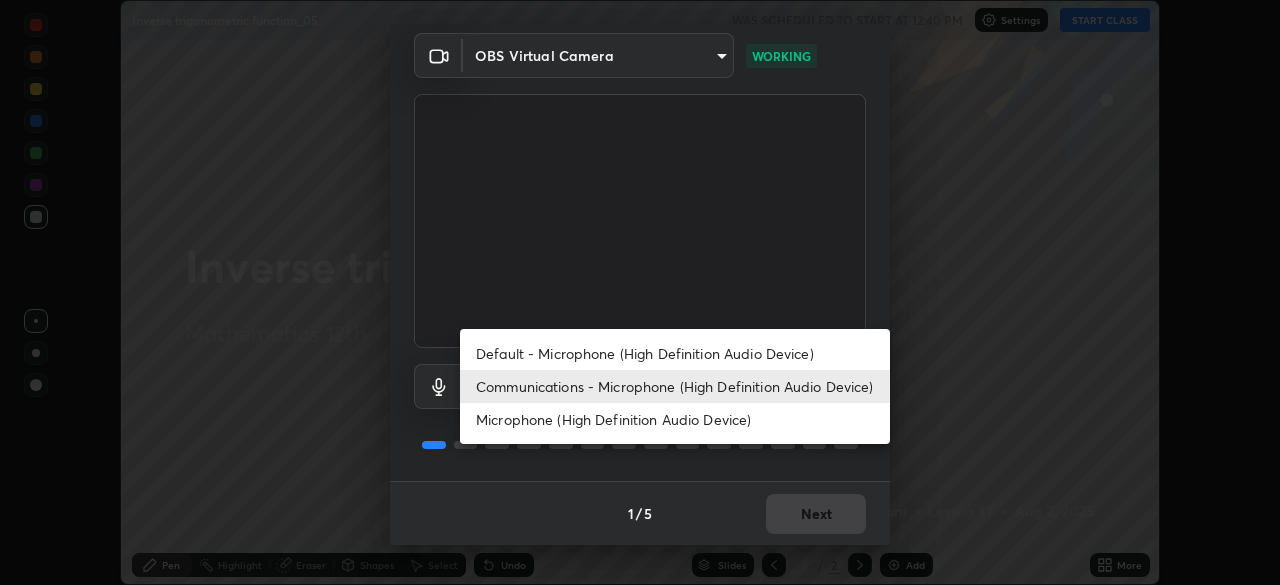 click on "Microphone (High Definition Audio Device)" at bounding box center [675, 419] 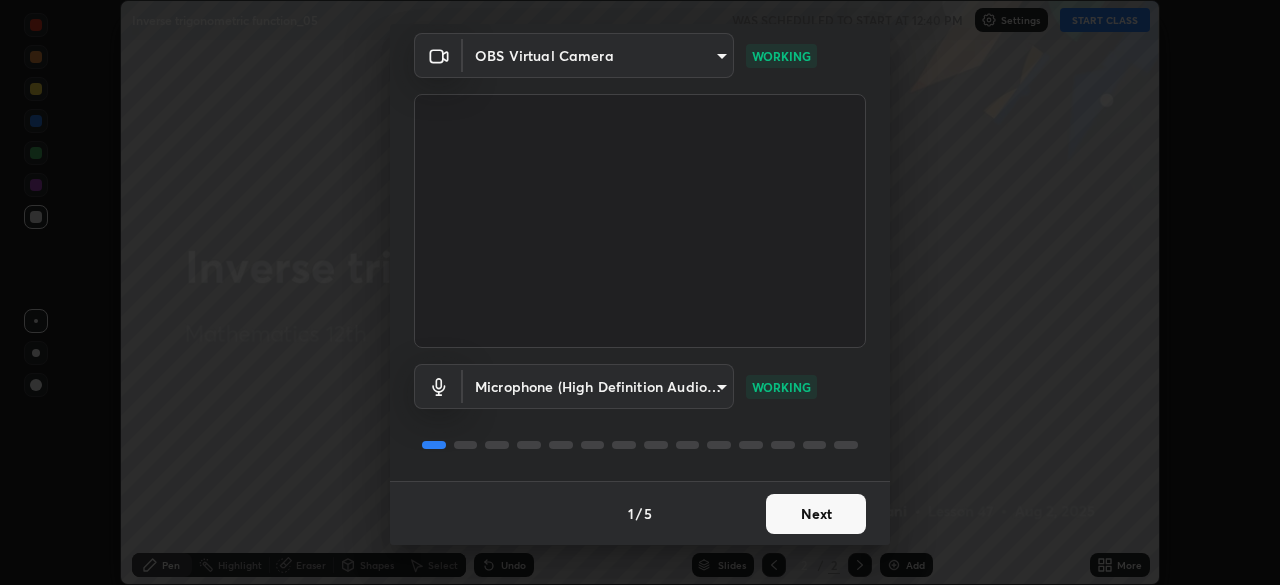 click on "Next" at bounding box center [816, 514] 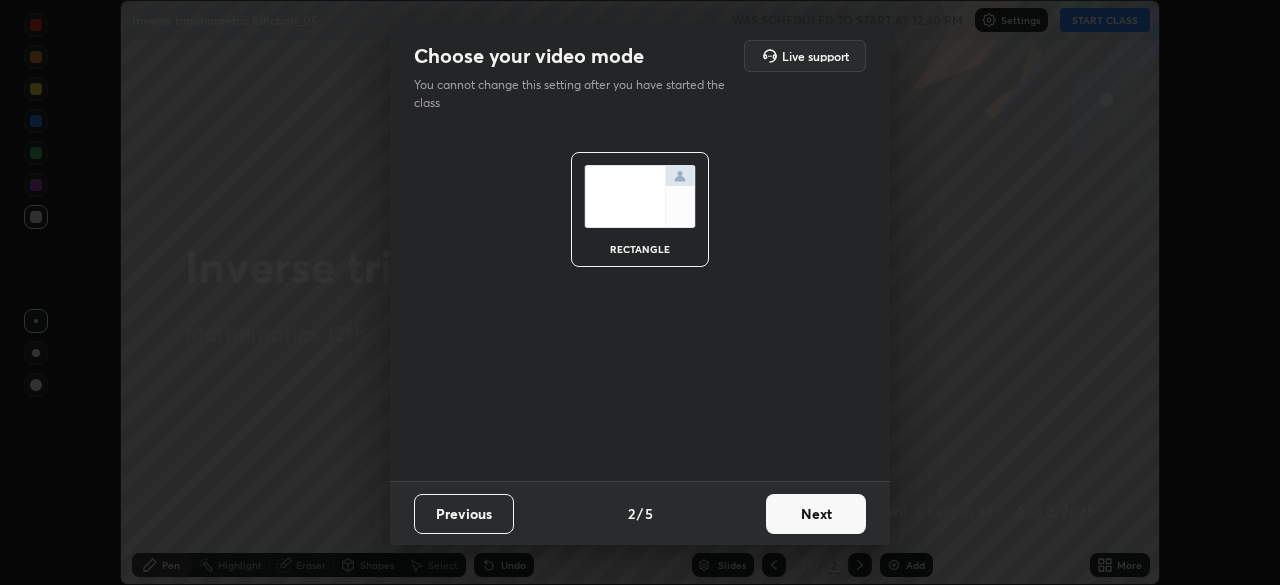 click on "Next" at bounding box center (816, 514) 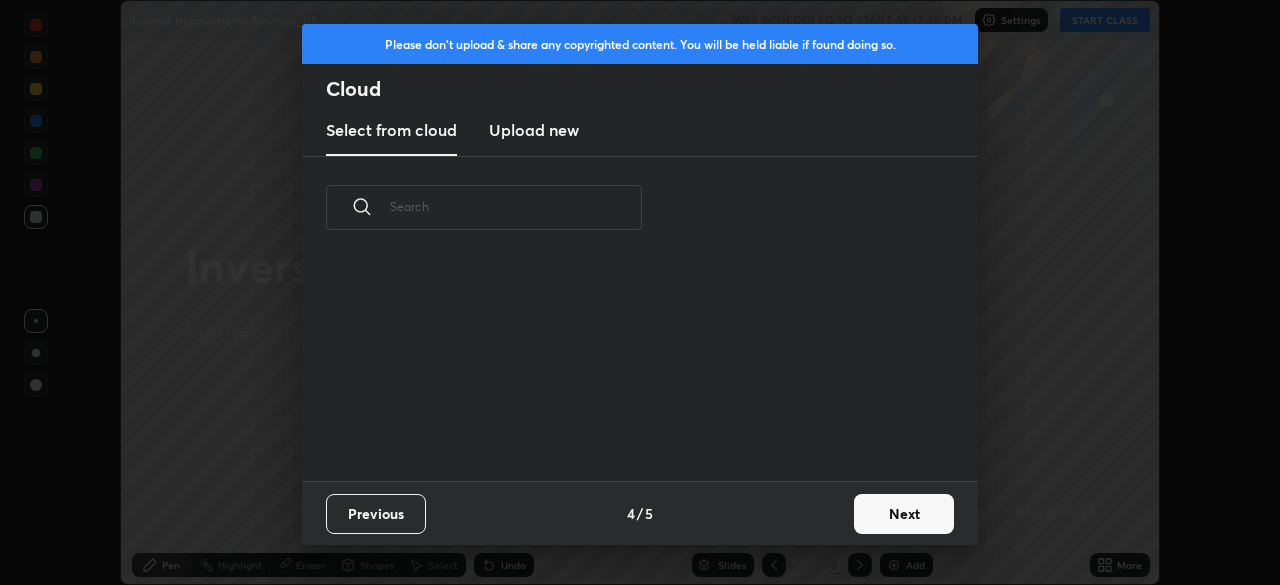 click on "Next" at bounding box center (904, 514) 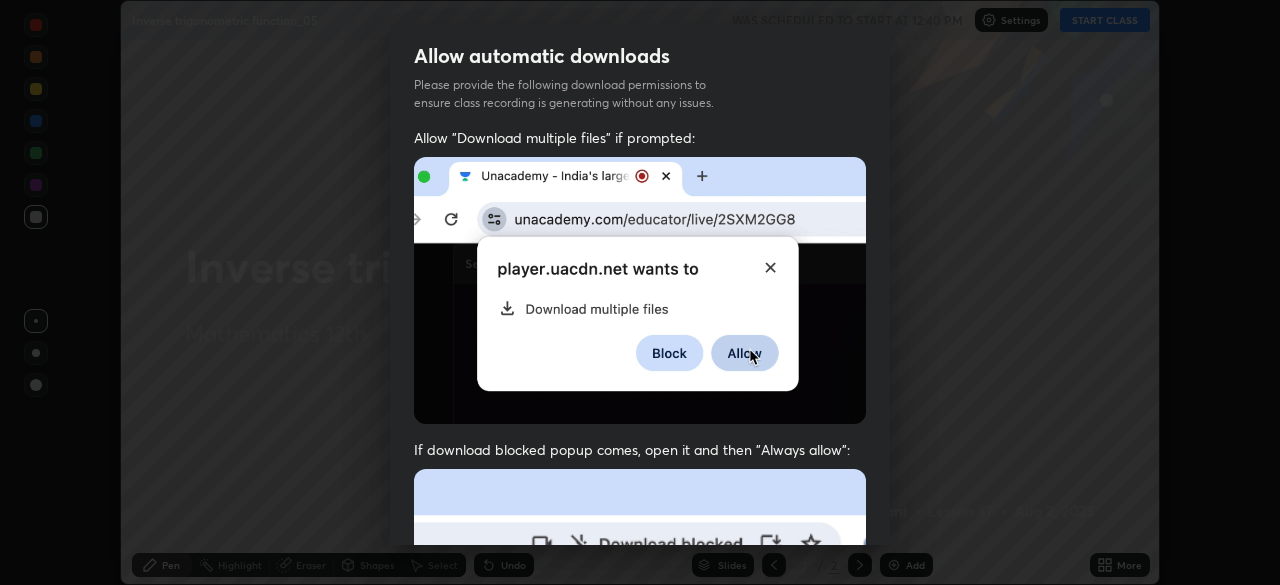 click on "Allow automatic downloads Please provide the following download permissions to ensure class recording is generating without any issues. Allow "Download multiple files" if prompted: If download blocked popup comes, open it and then "Always allow": I agree that if I don't provide required permissions, class recording will not be generated Previous 5 / 5 Done" at bounding box center (640, 292) 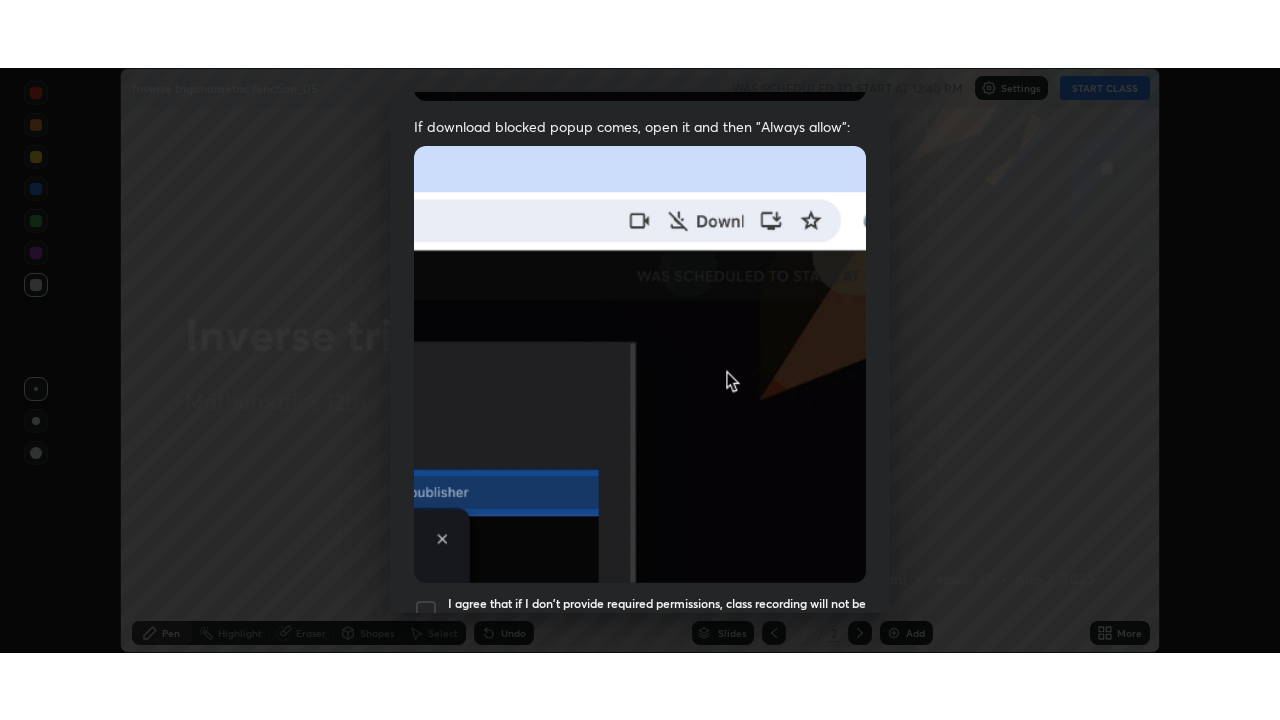 scroll, scrollTop: 479, scrollLeft: 0, axis: vertical 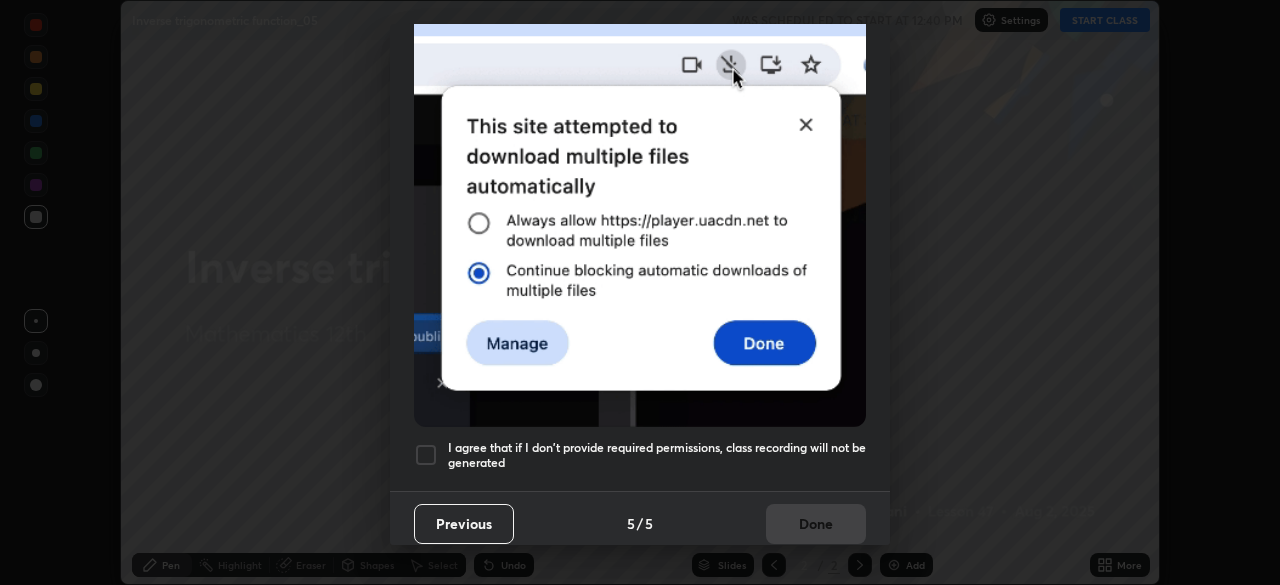 click at bounding box center (426, 455) 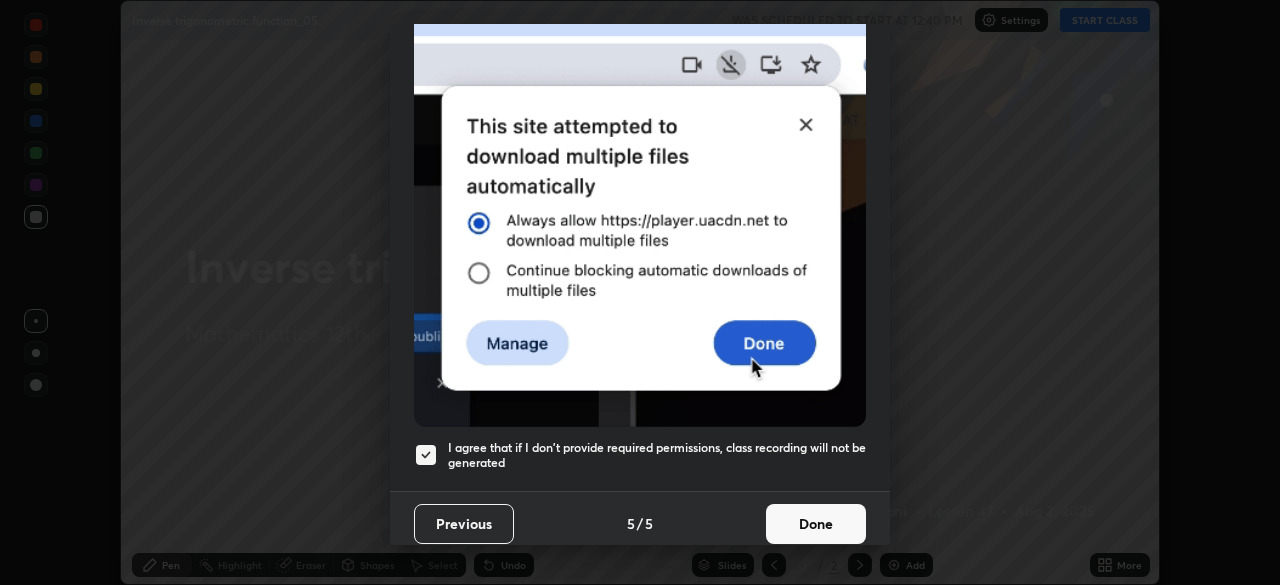click on "Done" at bounding box center [816, 524] 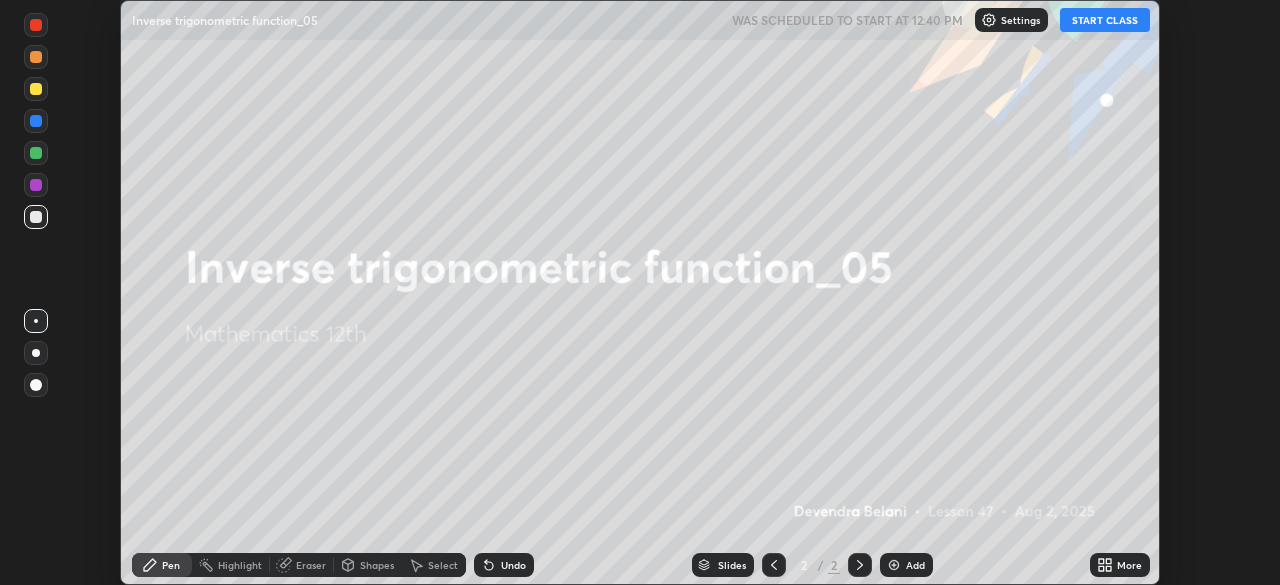 click on "START CLASS" at bounding box center (1105, 20) 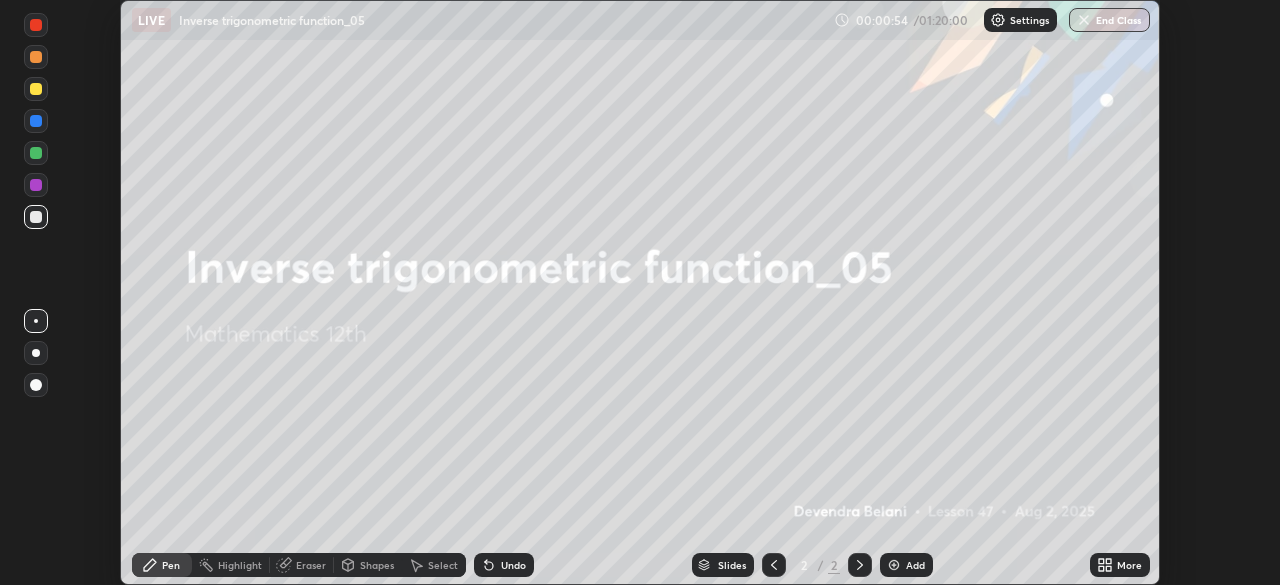 click on "Add" at bounding box center (906, 565) 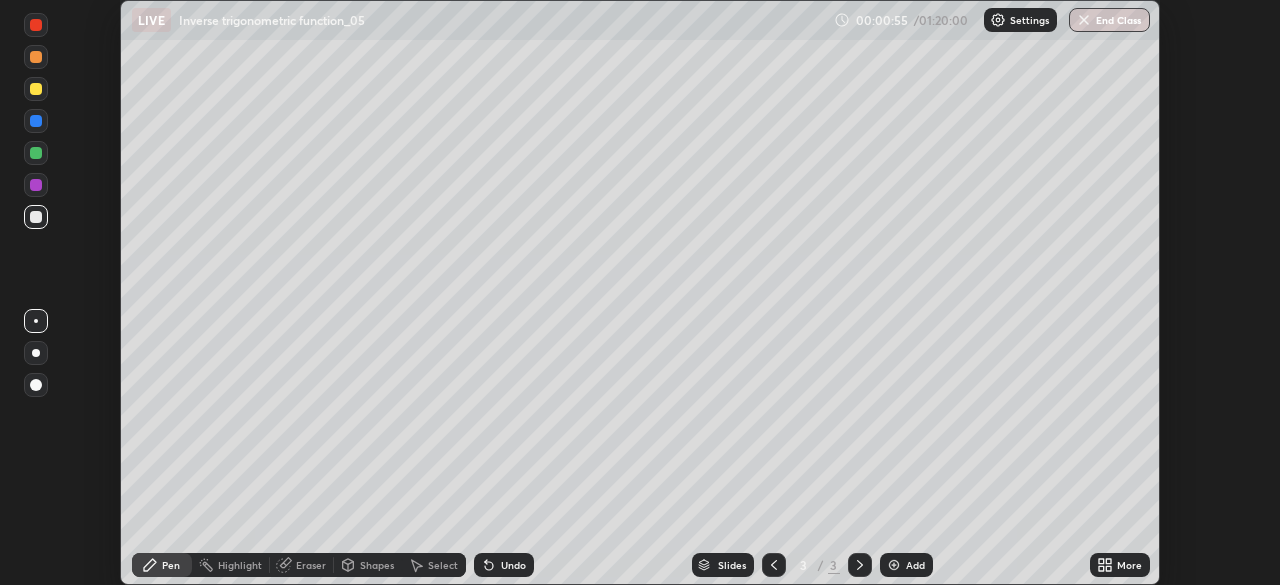 click 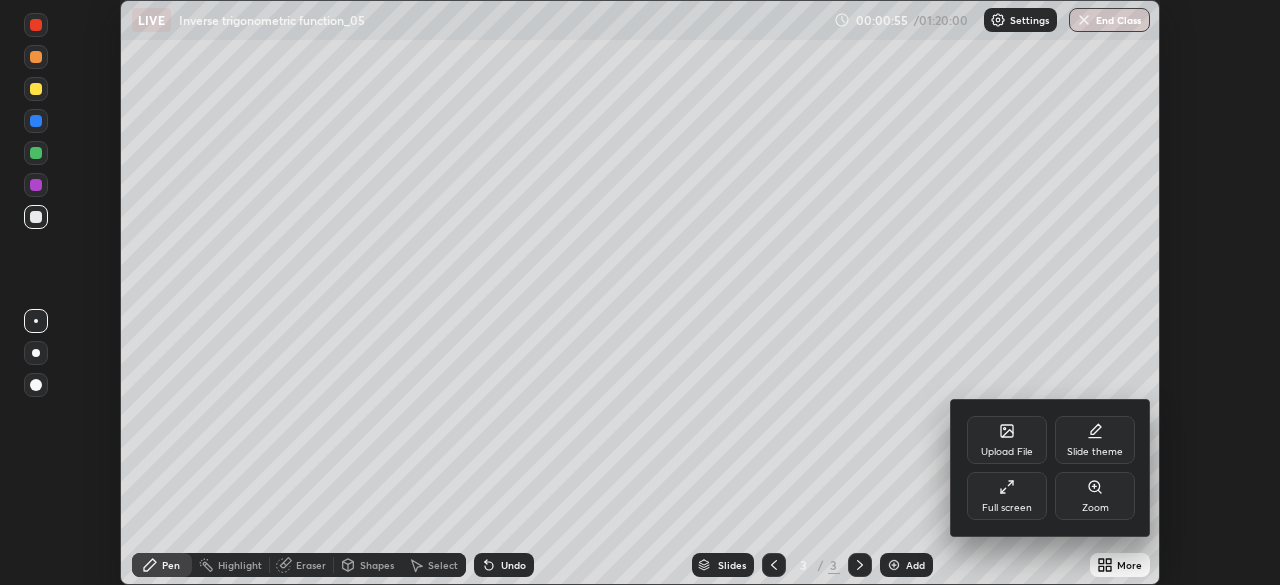 click on "Full screen" at bounding box center (1007, 508) 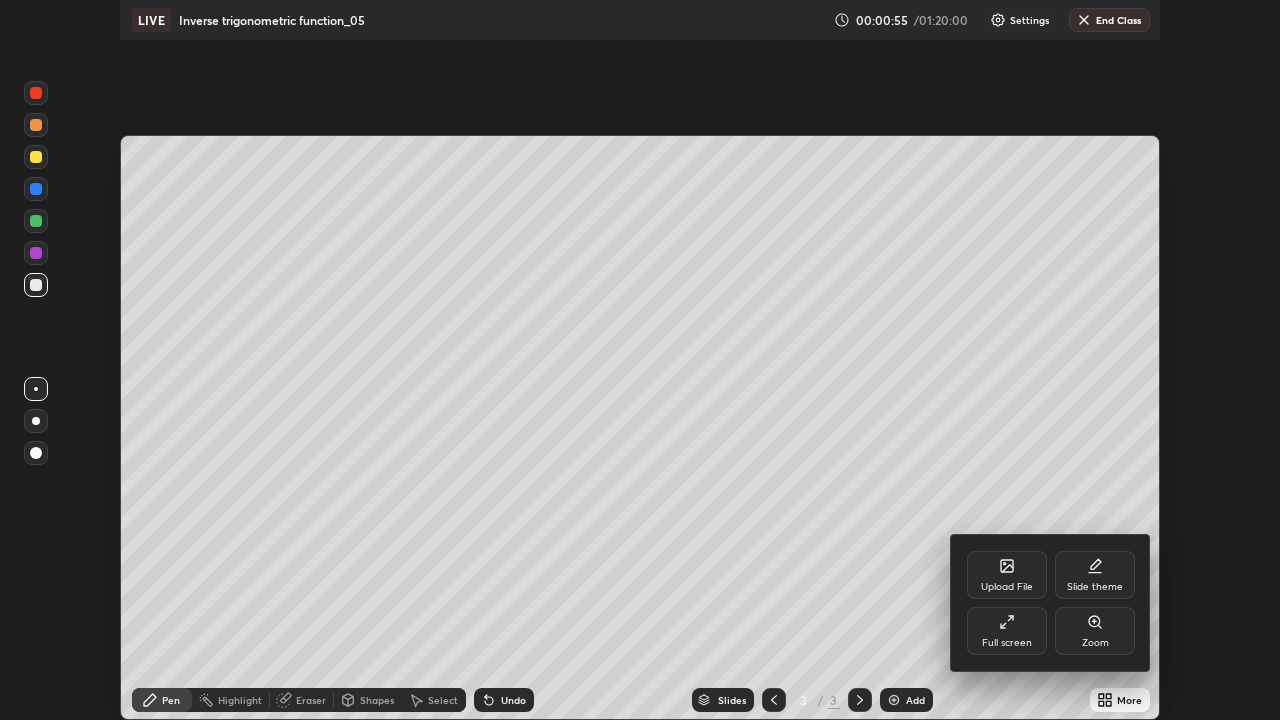 scroll, scrollTop: 99280, scrollLeft: 98720, axis: both 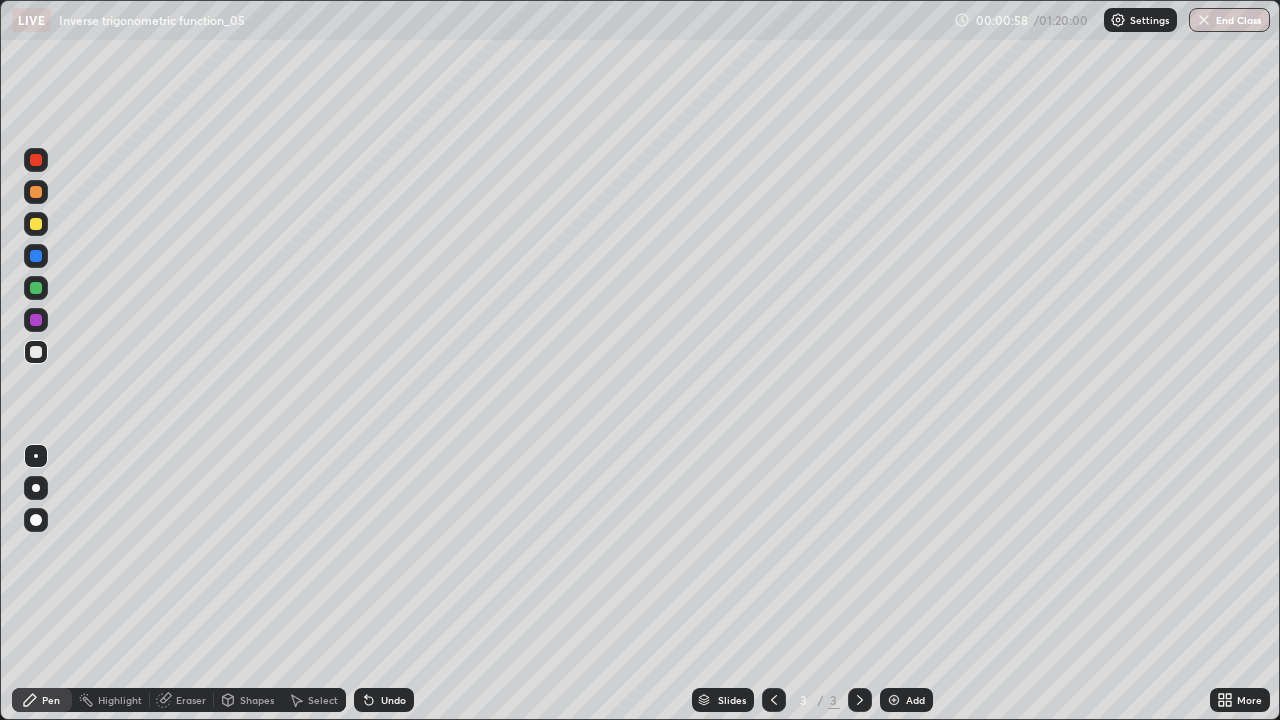 click at bounding box center [36, 224] 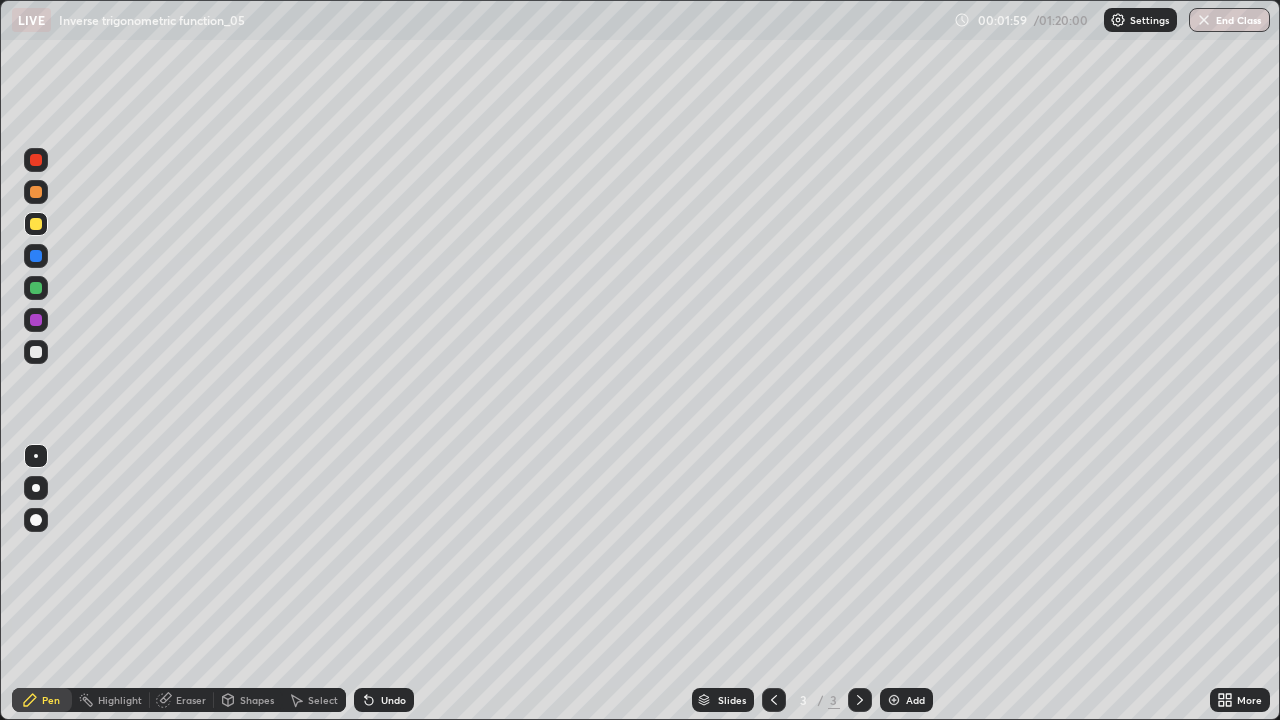 click at bounding box center (36, 288) 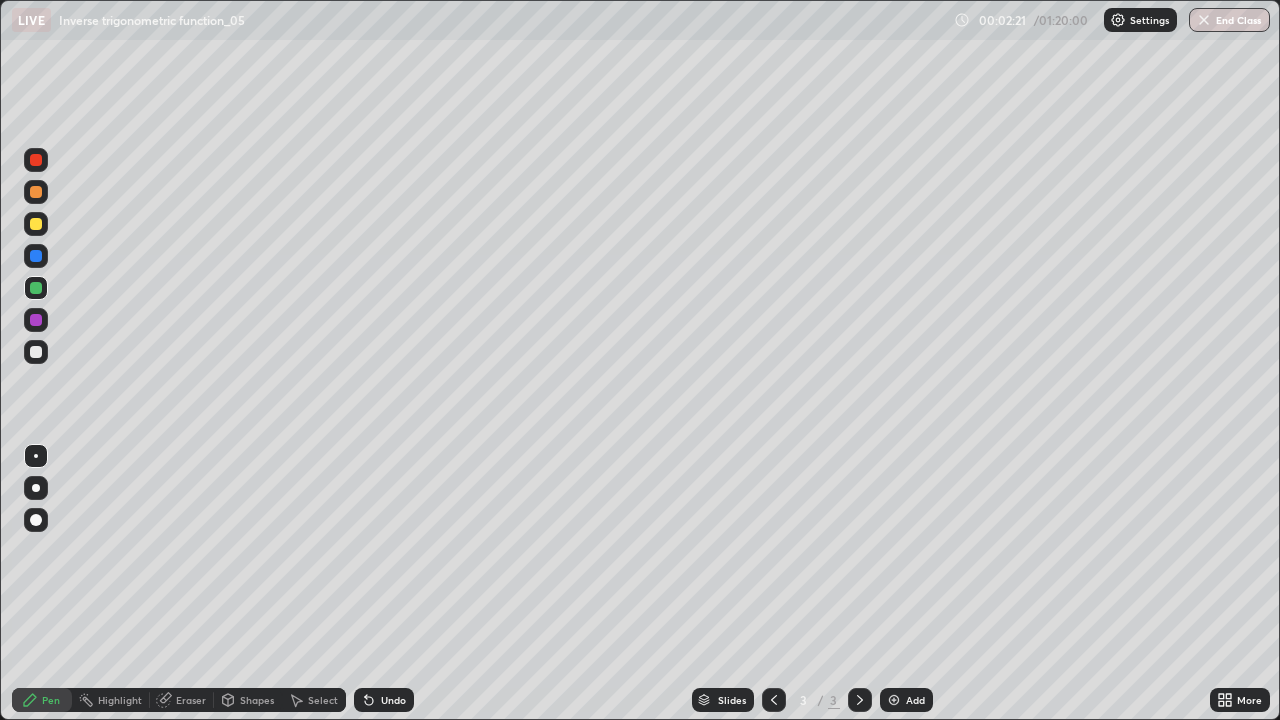 click at bounding box center (36, 352) 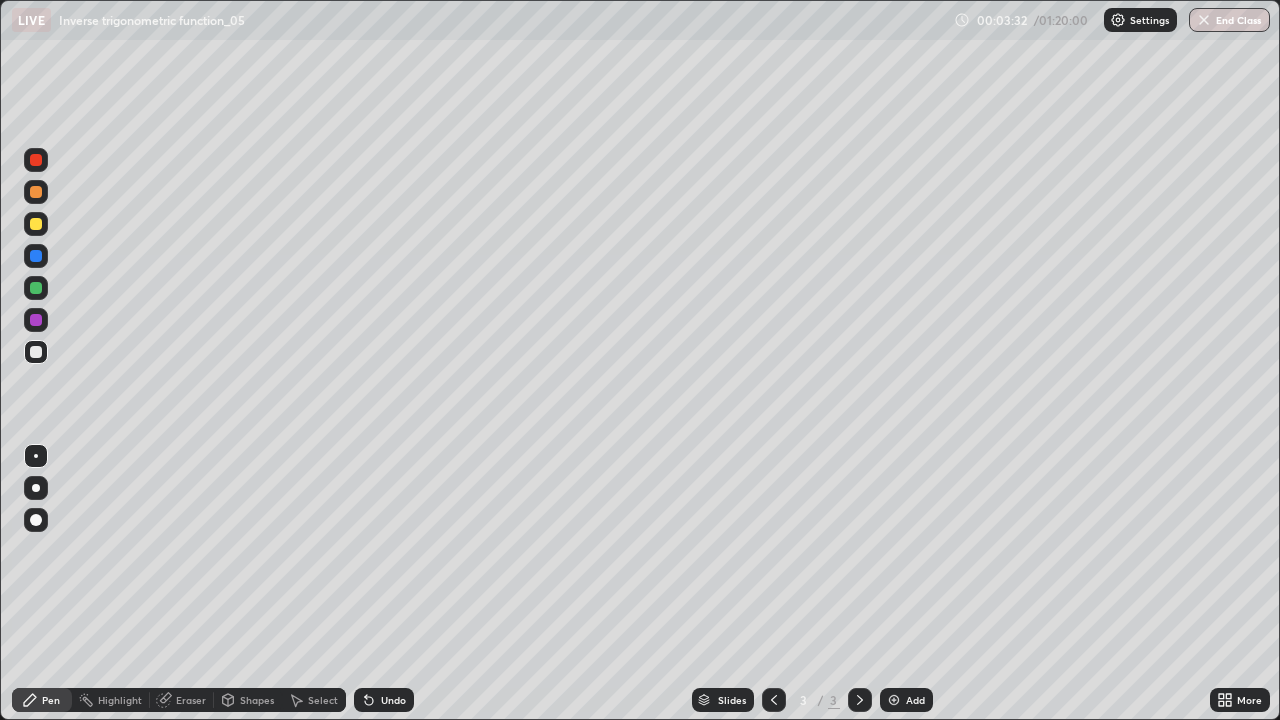 click at bounding box center (36, 288) 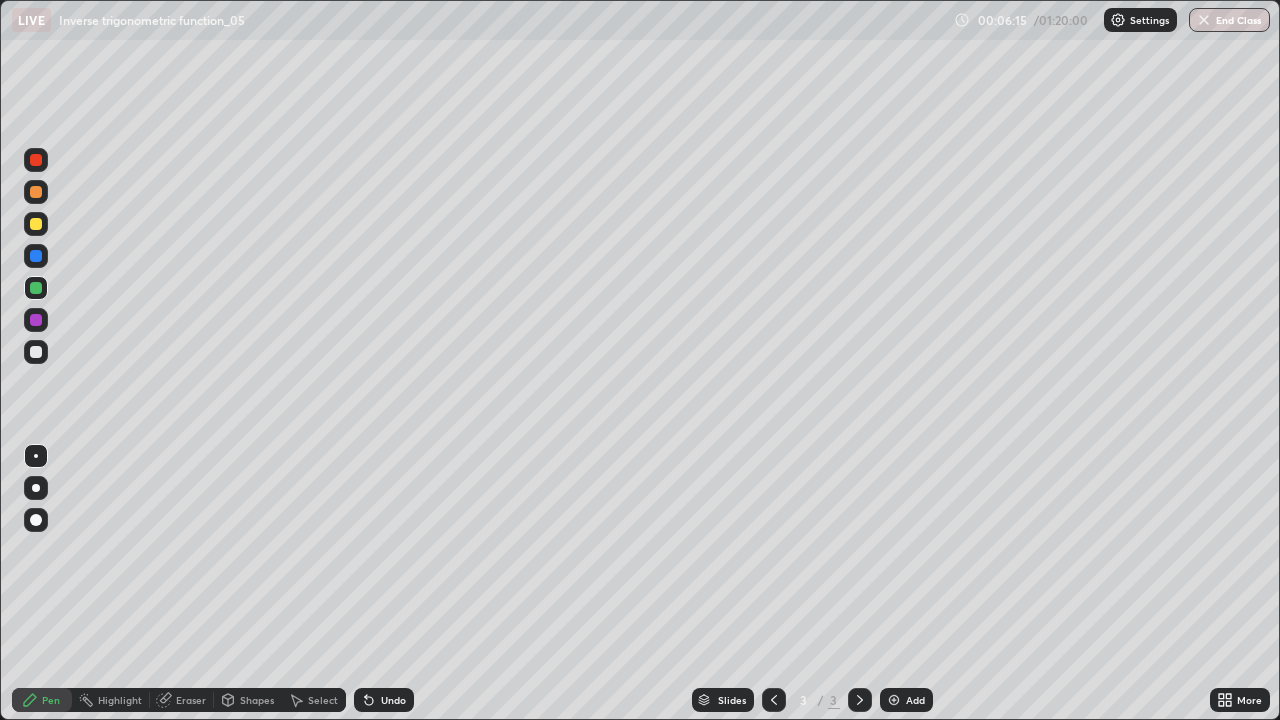 click at bounding box center [36, 224] 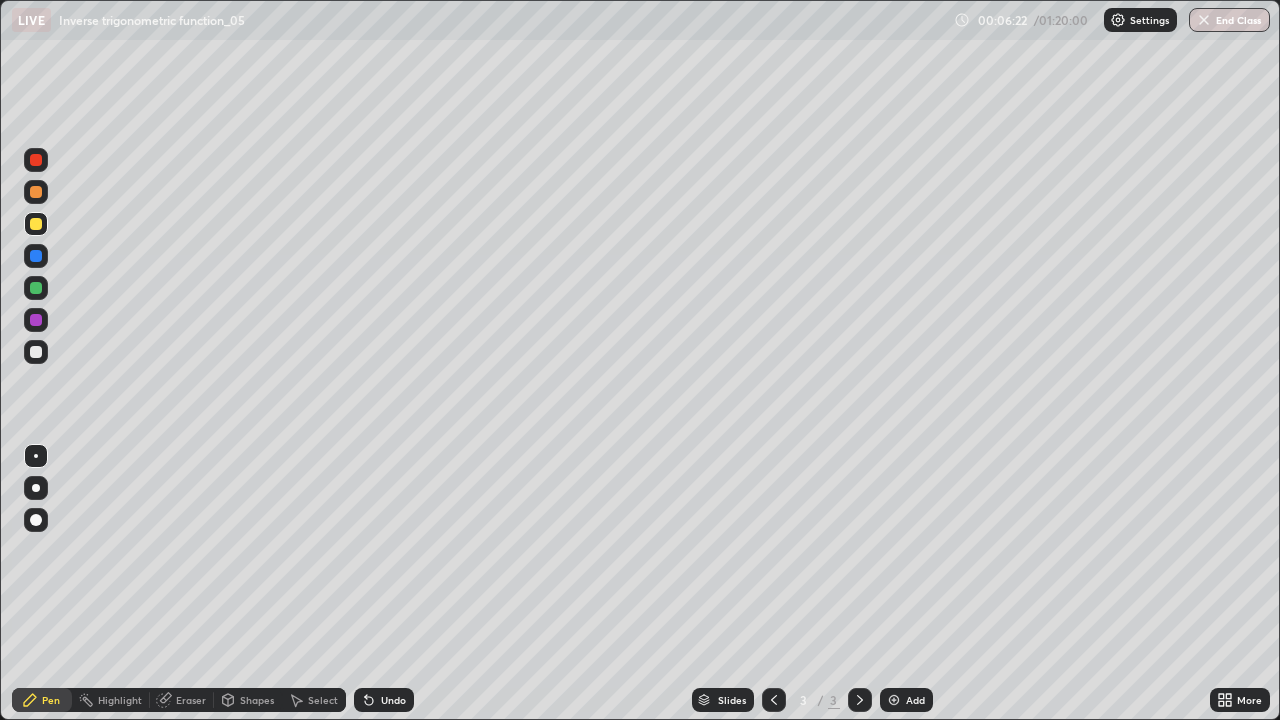 click at bounding box center [36, 352] 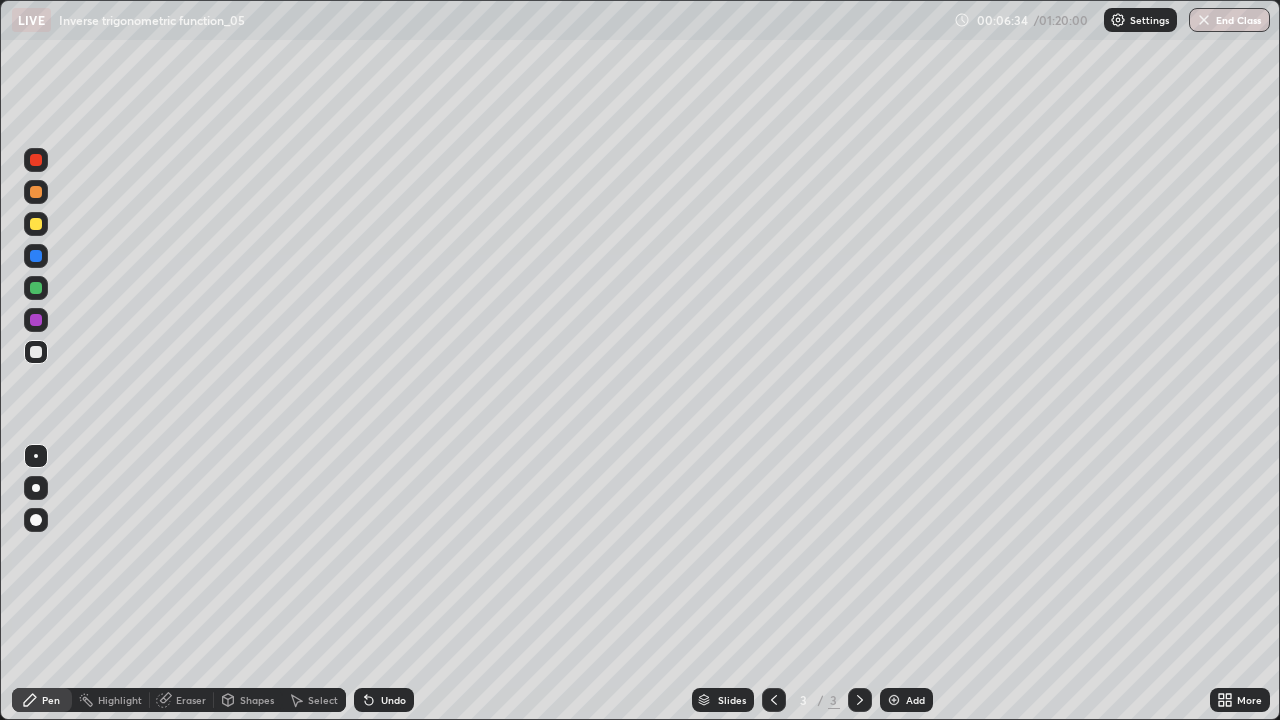 click on "Undo" at bounding box center (393, 700) 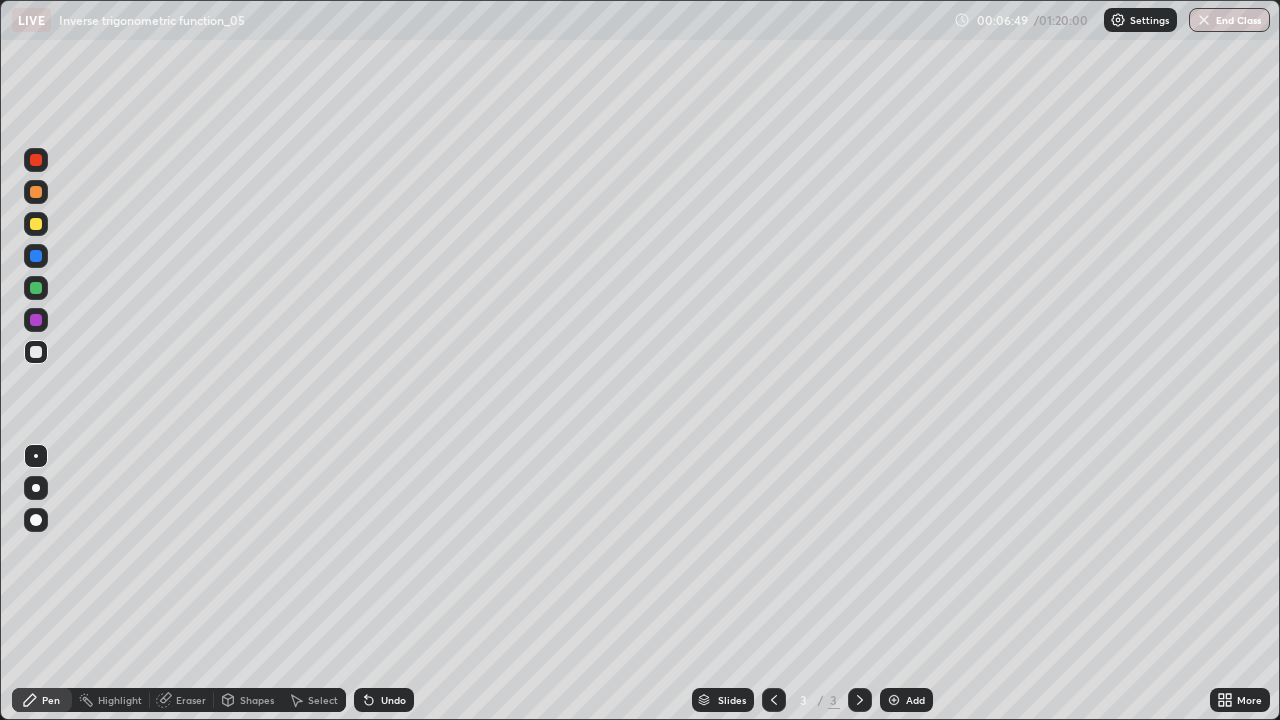 click on "Undo" at bounding box center (393, 700) 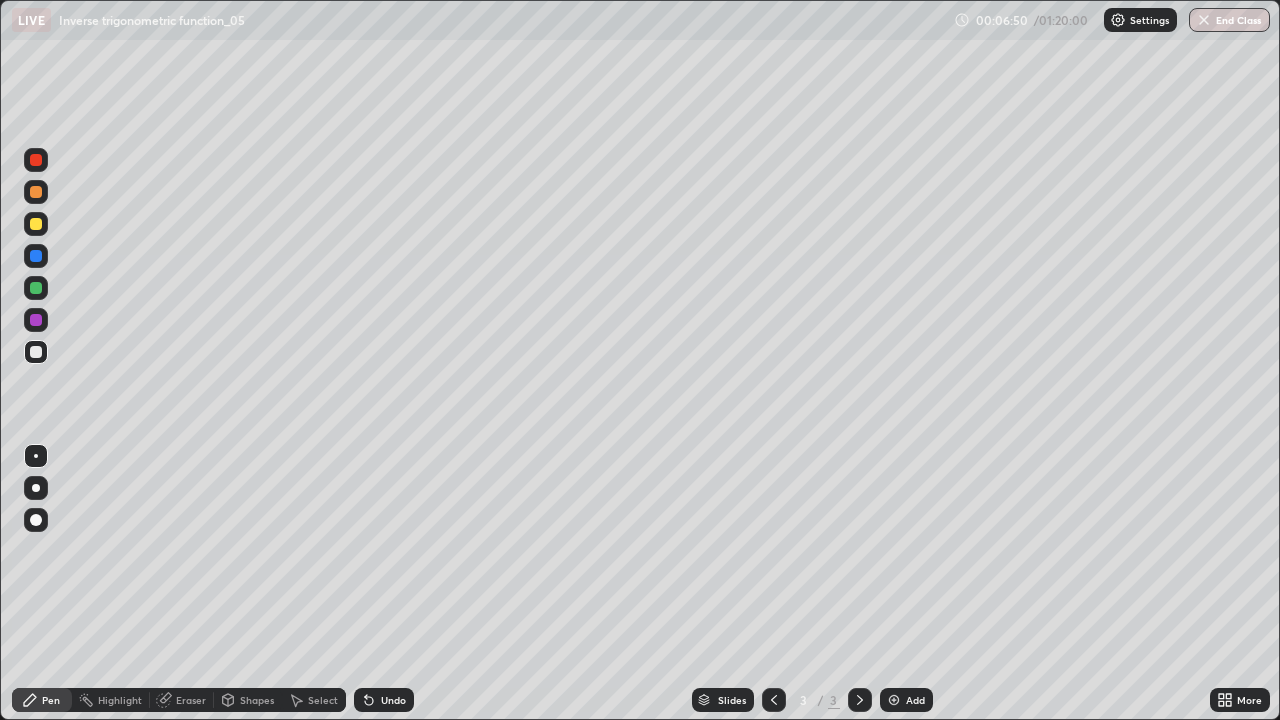 click on "Undo" at bounding box center [393, 700] 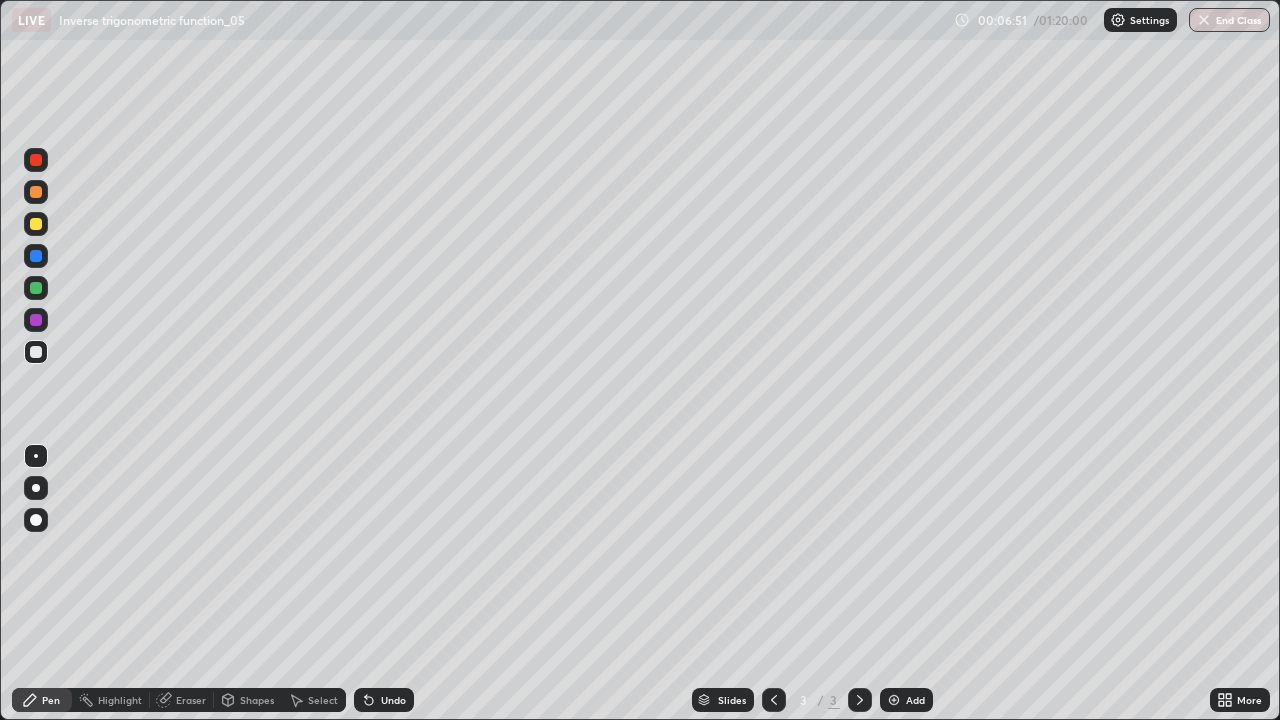 click on "Undo" at bounding box center [384, 700] 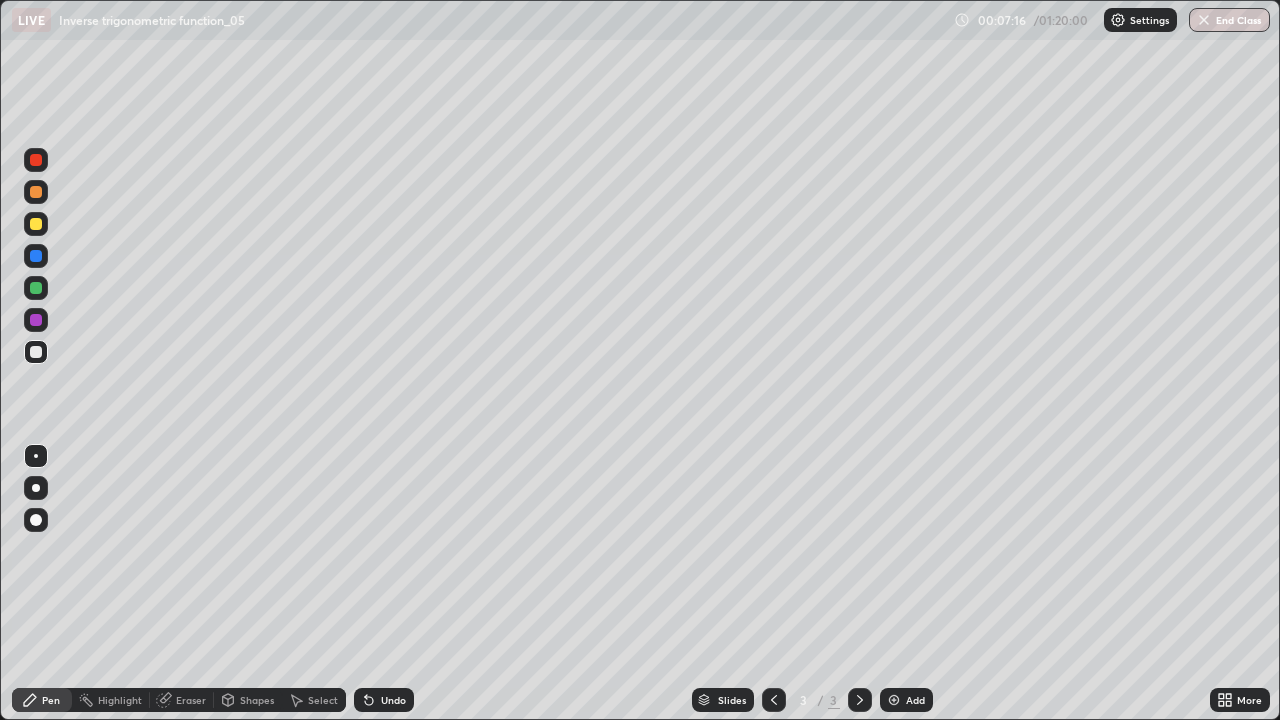 click at bounding box center [36, 320] 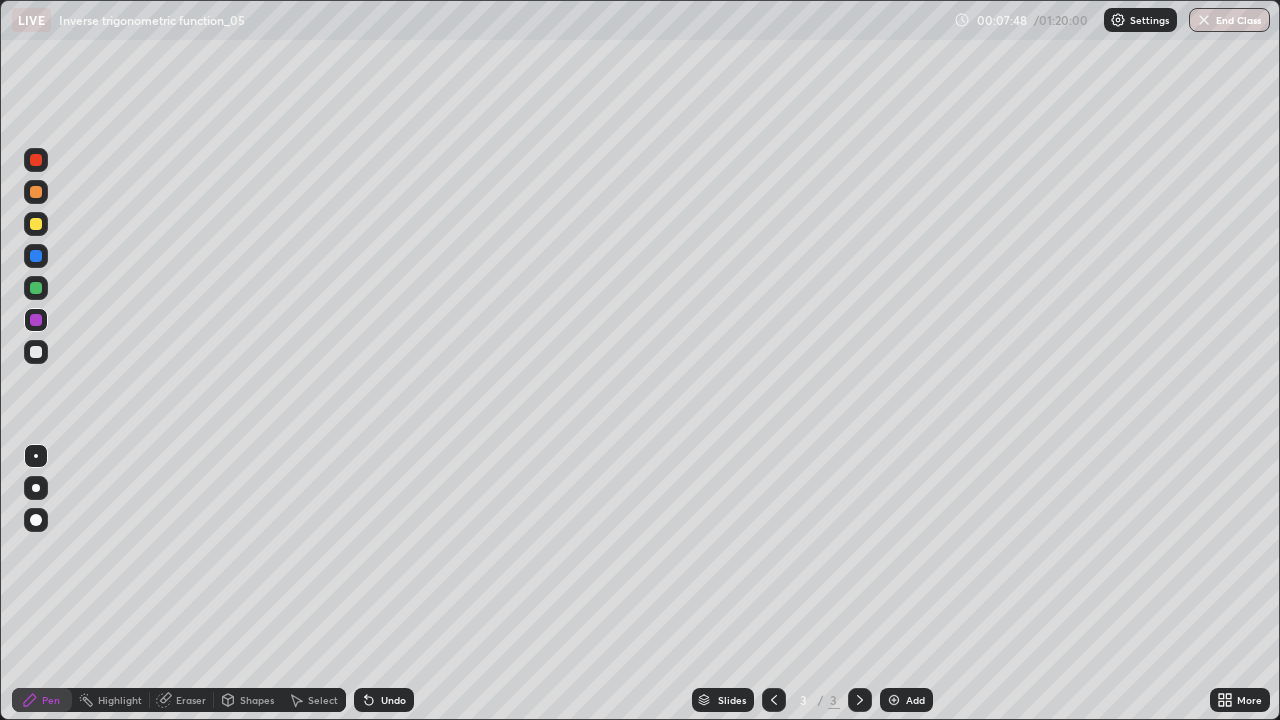click at bounding box center [894, 700] 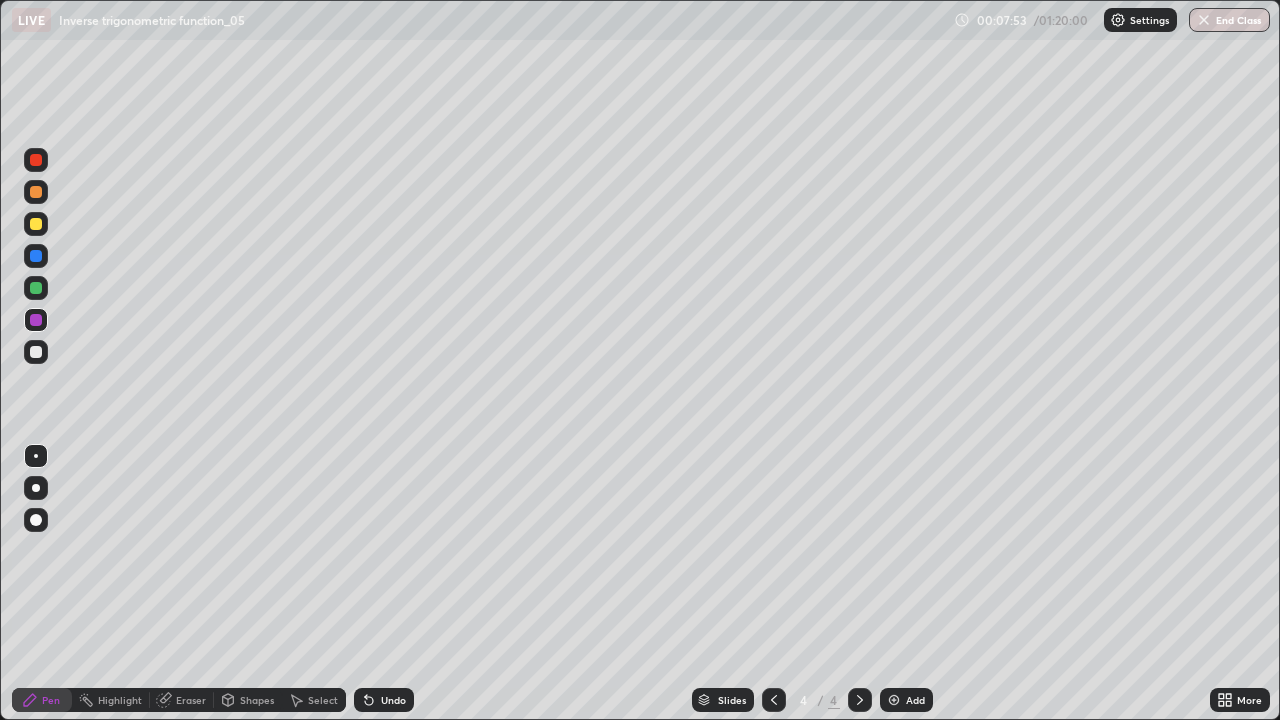 click 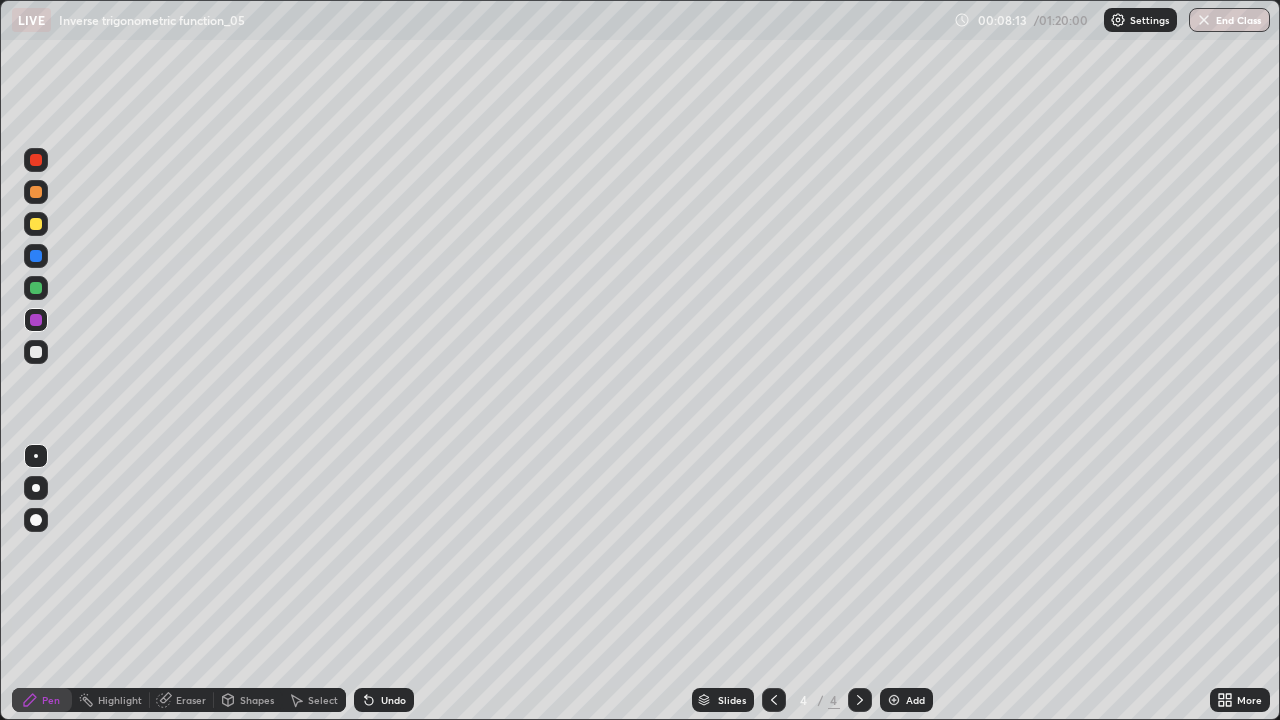 click on "Undo" at bounding box center [384, 700] 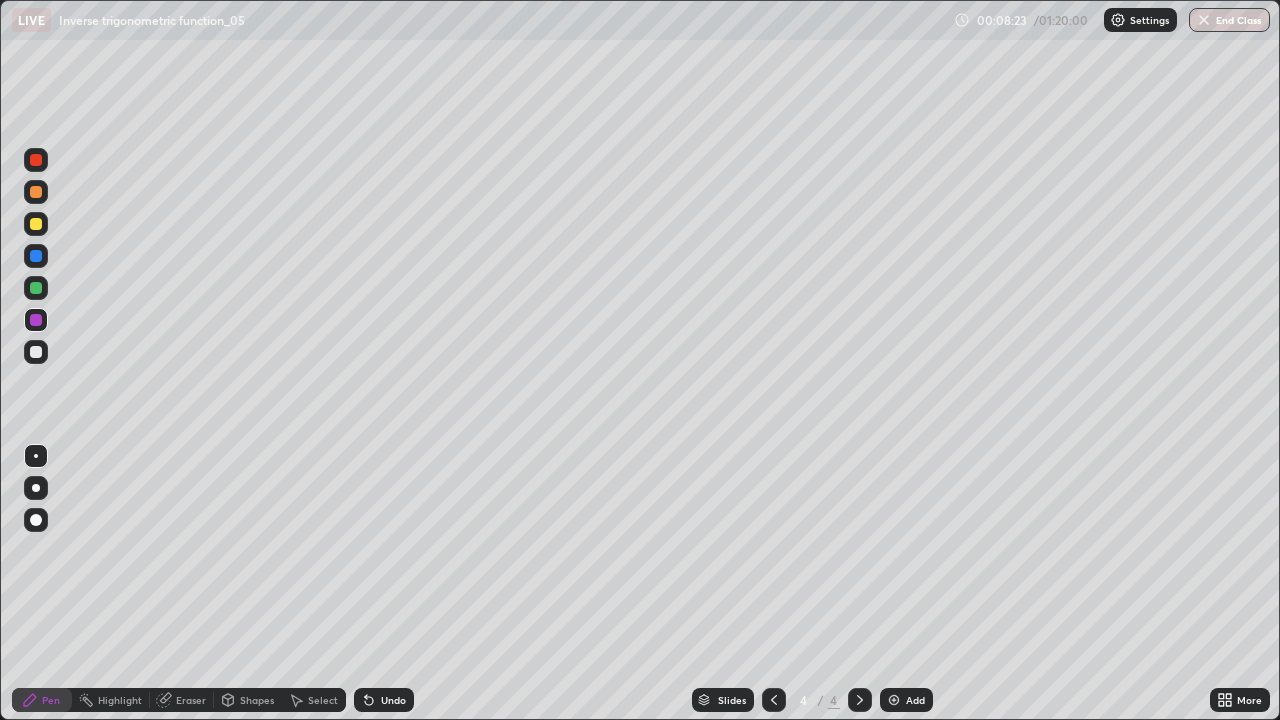 click 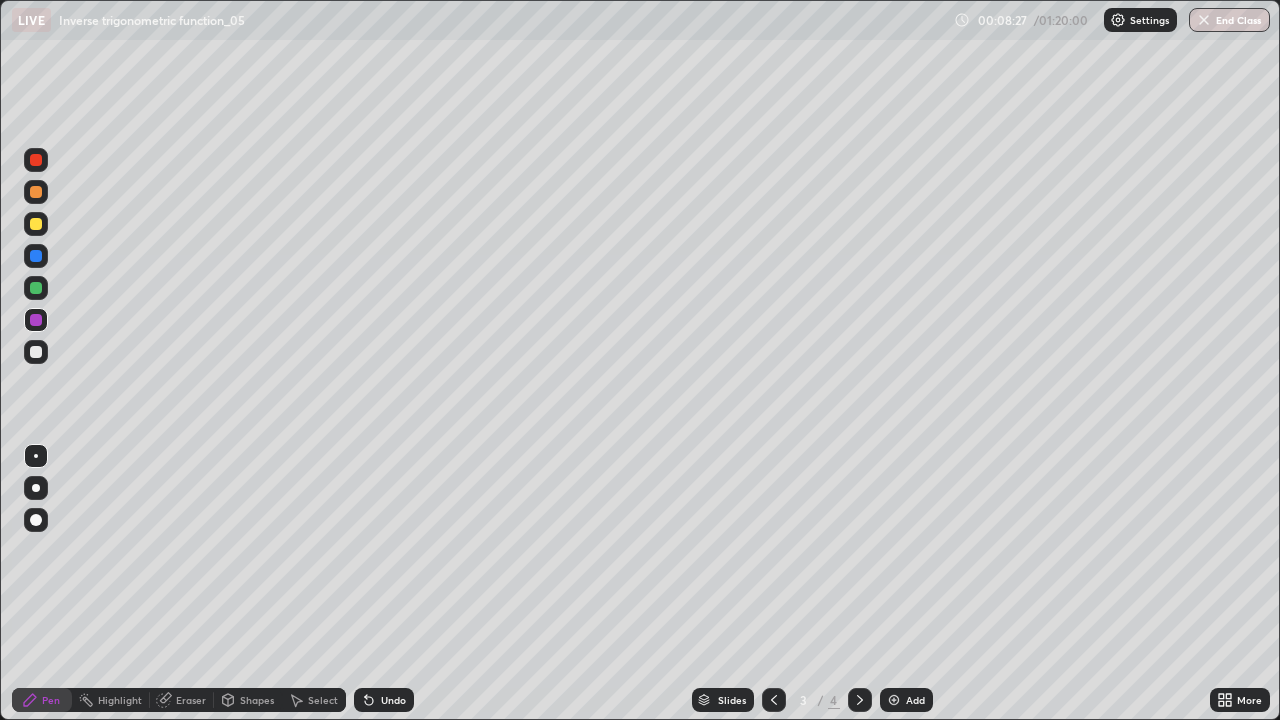 click 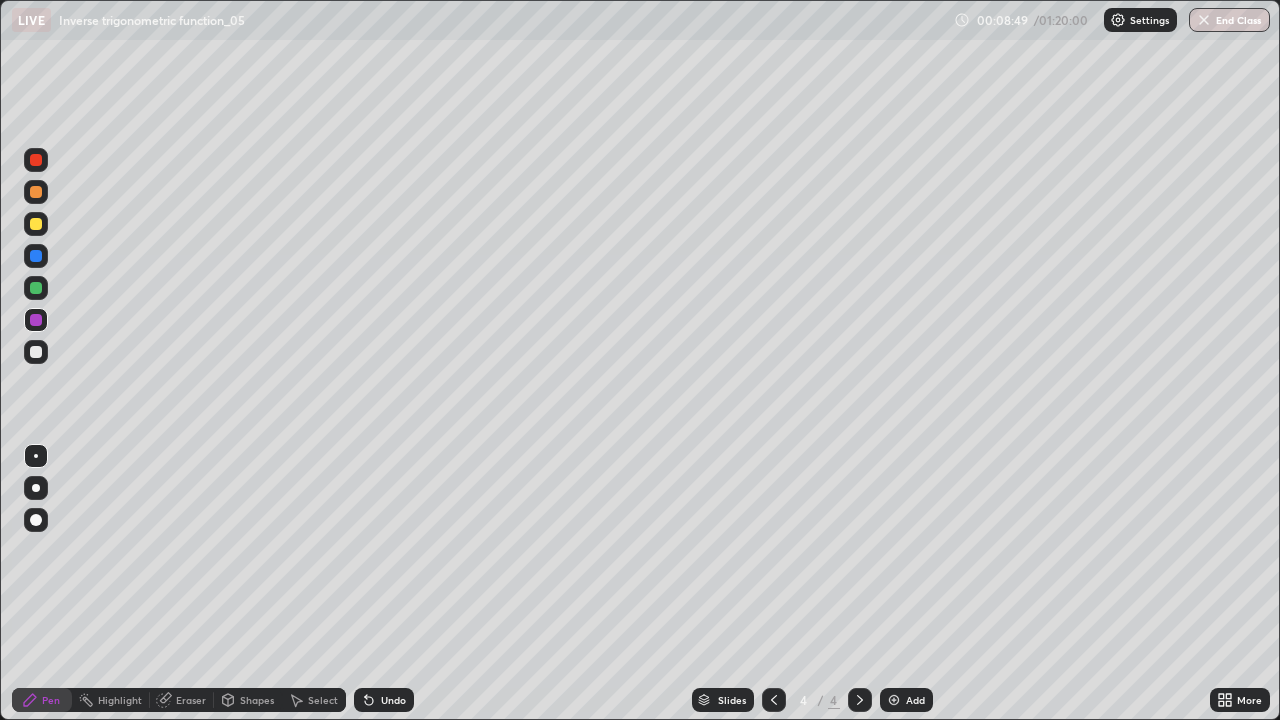 click 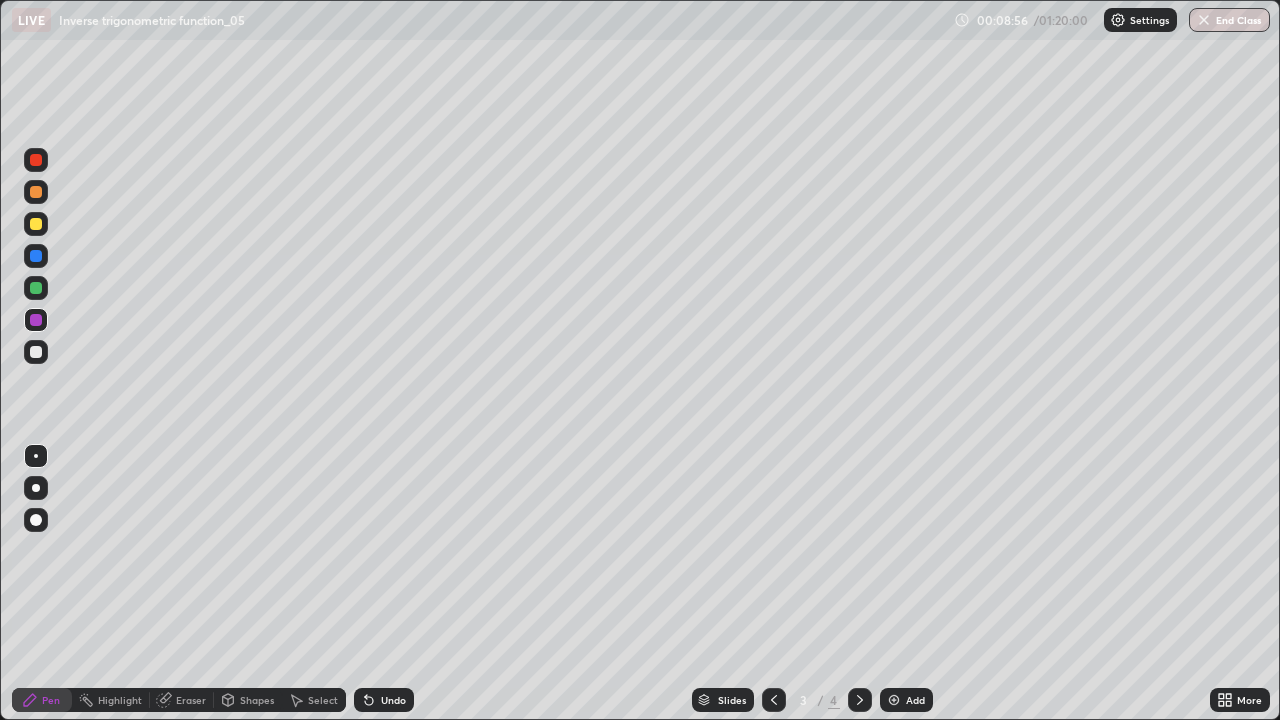 click 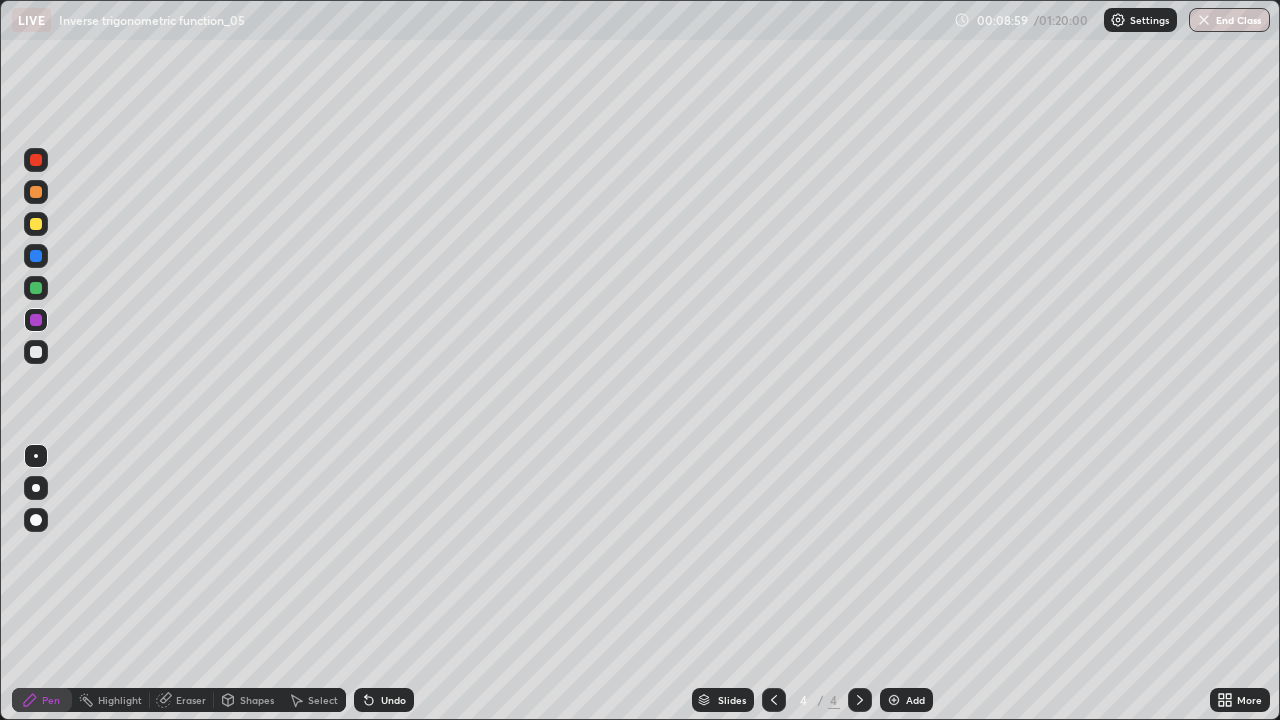 click at bounding box center (36, 224) 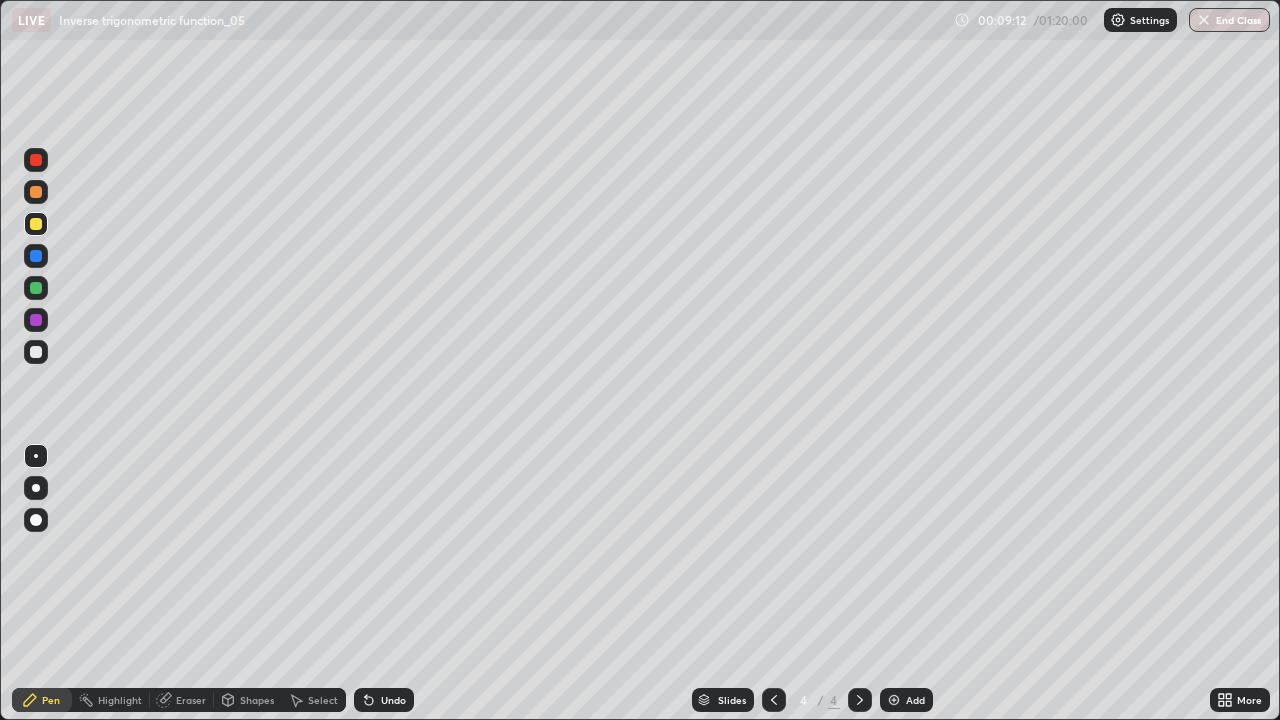 click at bounding box center (774, 700) 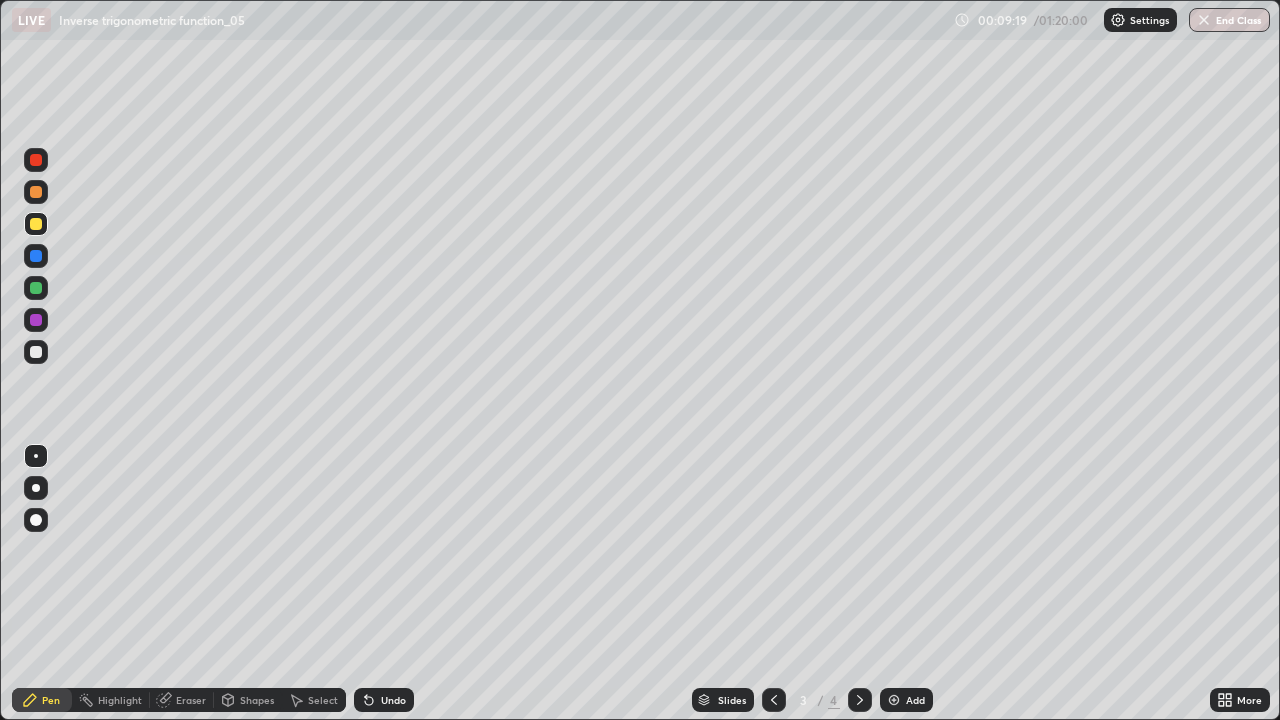 click 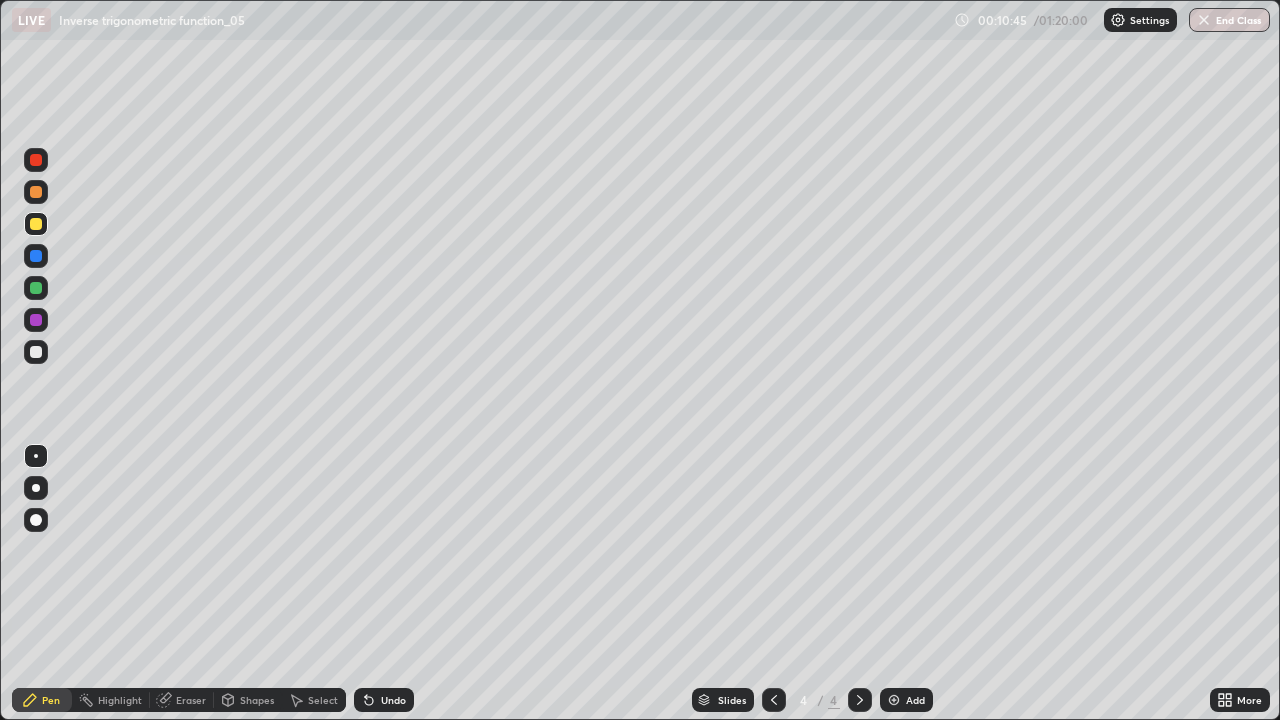 click at bounding box center (774, 700) 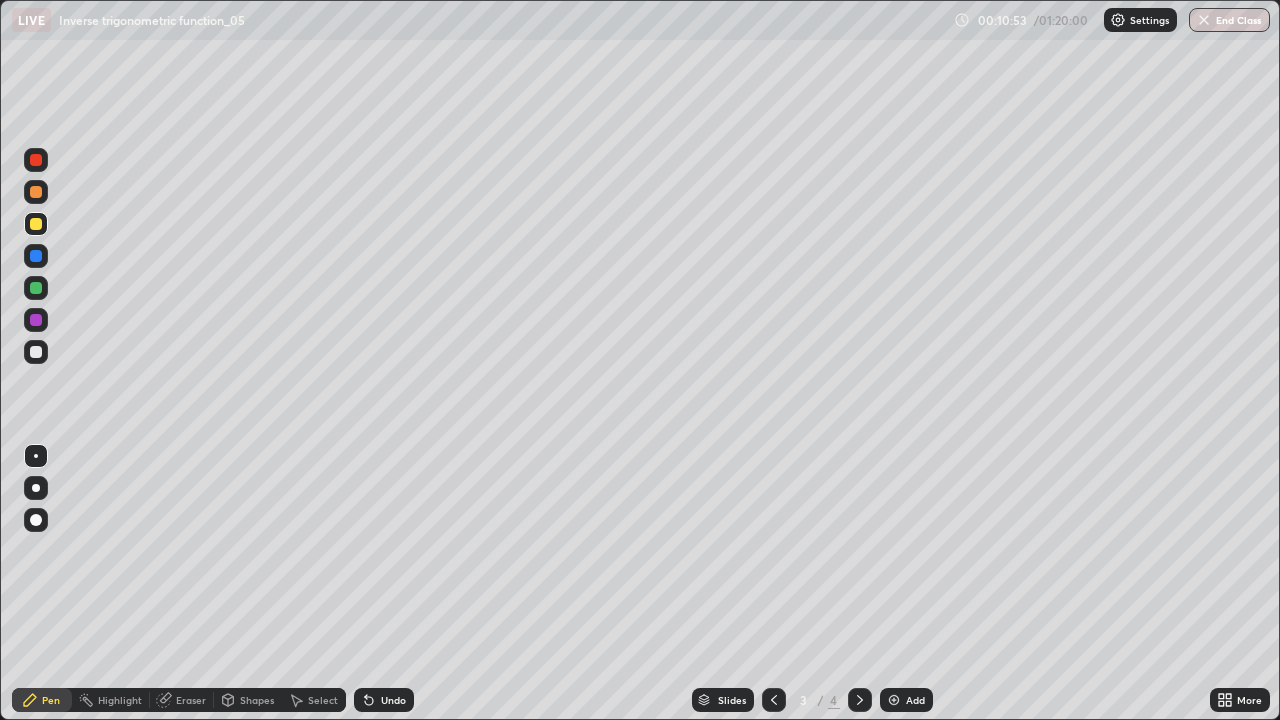 click 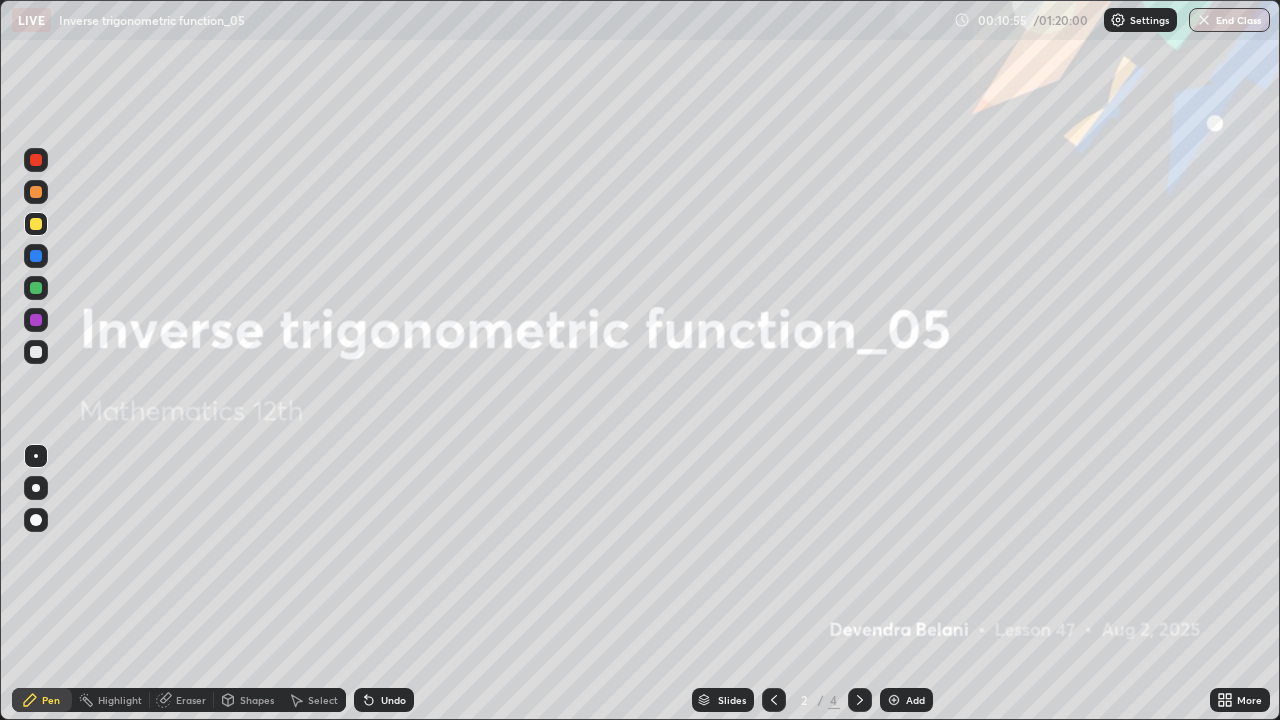 click 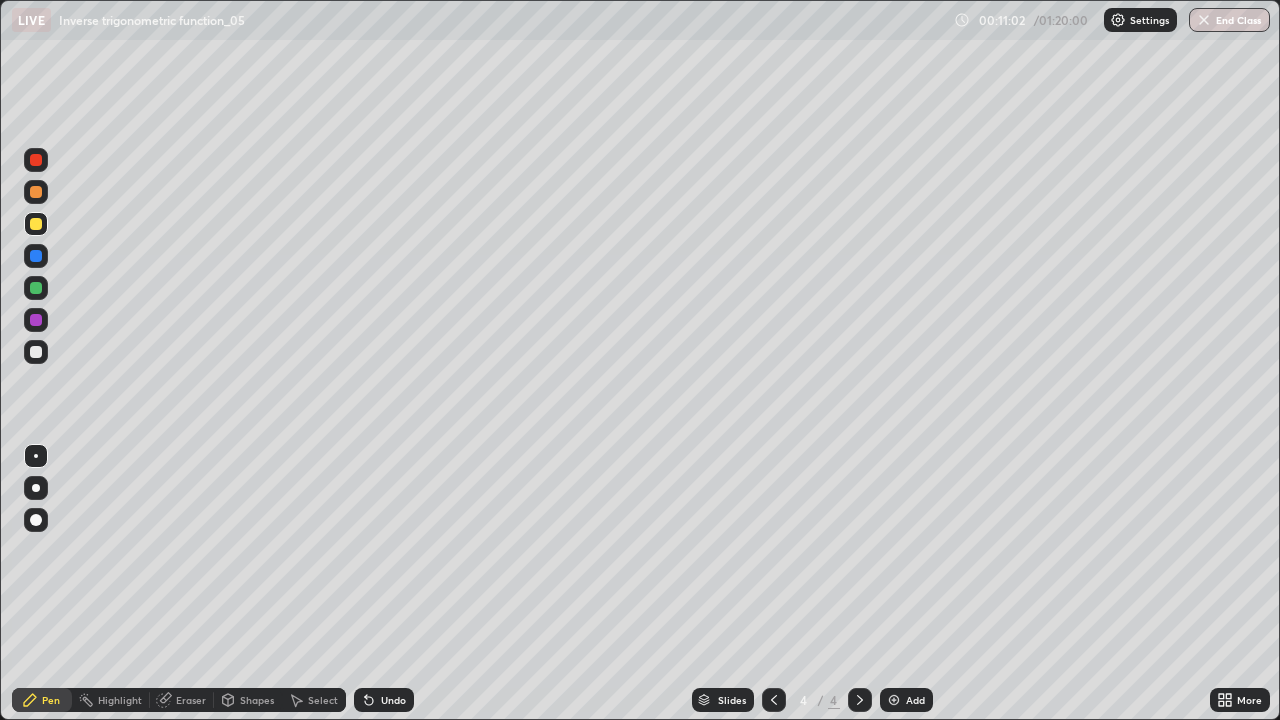 click 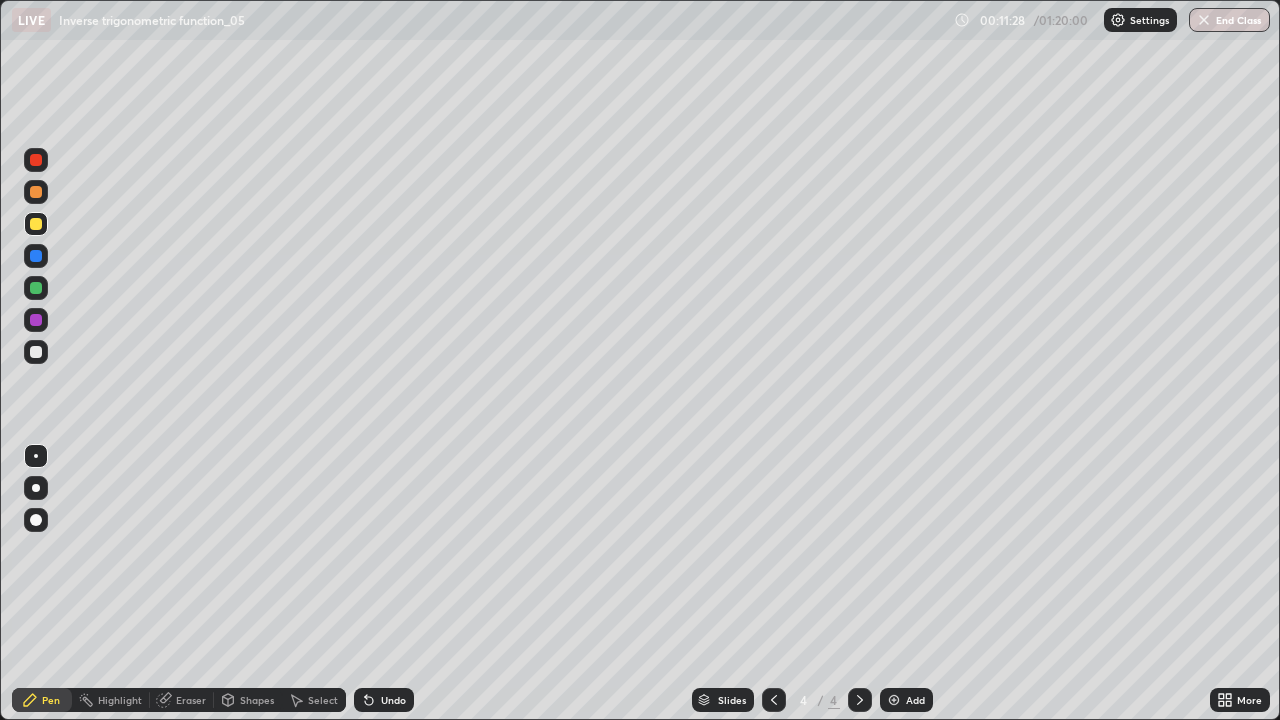 click on "Eraser" at bounding box center [182, 700] 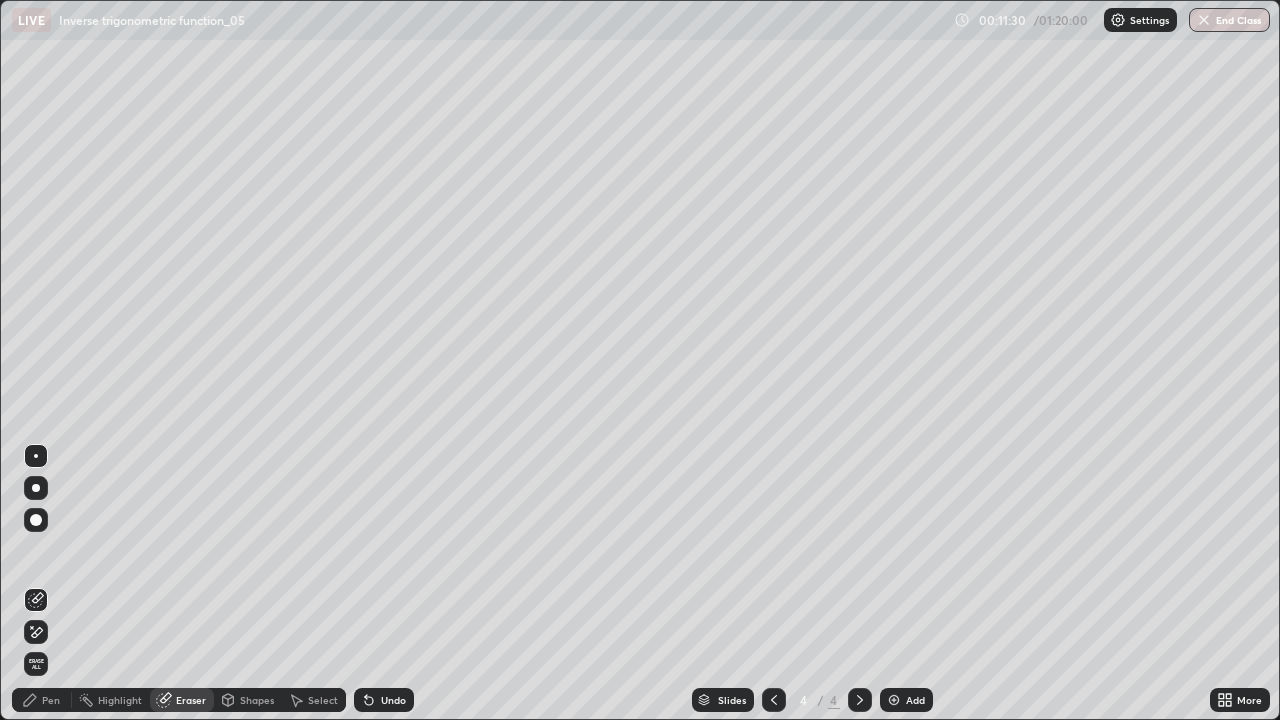 click on "Pen" at bounding box center [42, 700] 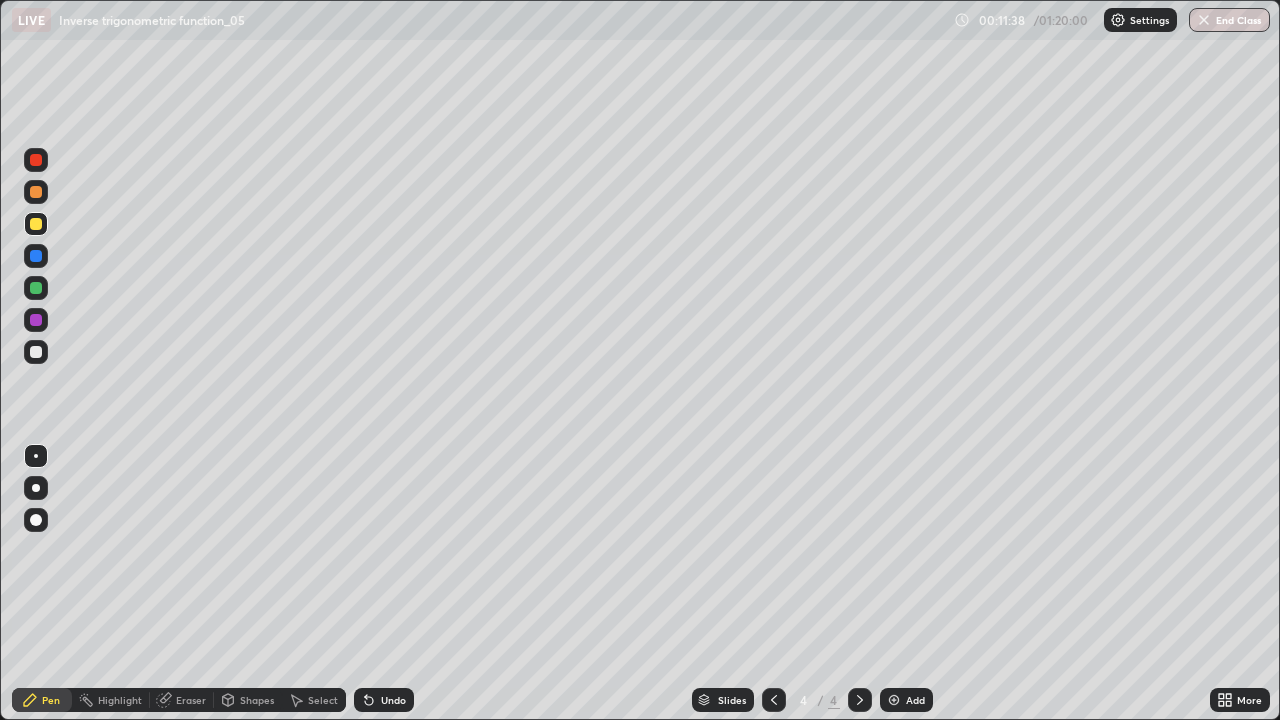 click on "Undo" at bounding box center [380, 700] 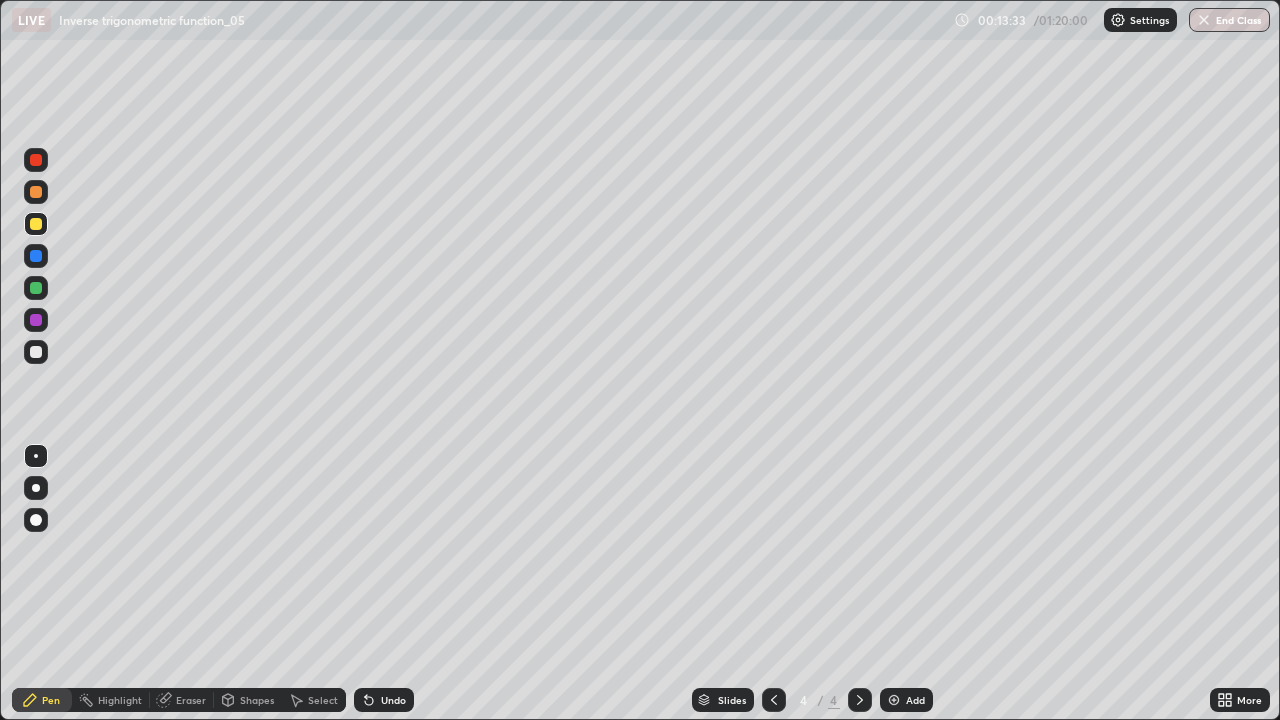 click at bounding box center (36, 192) 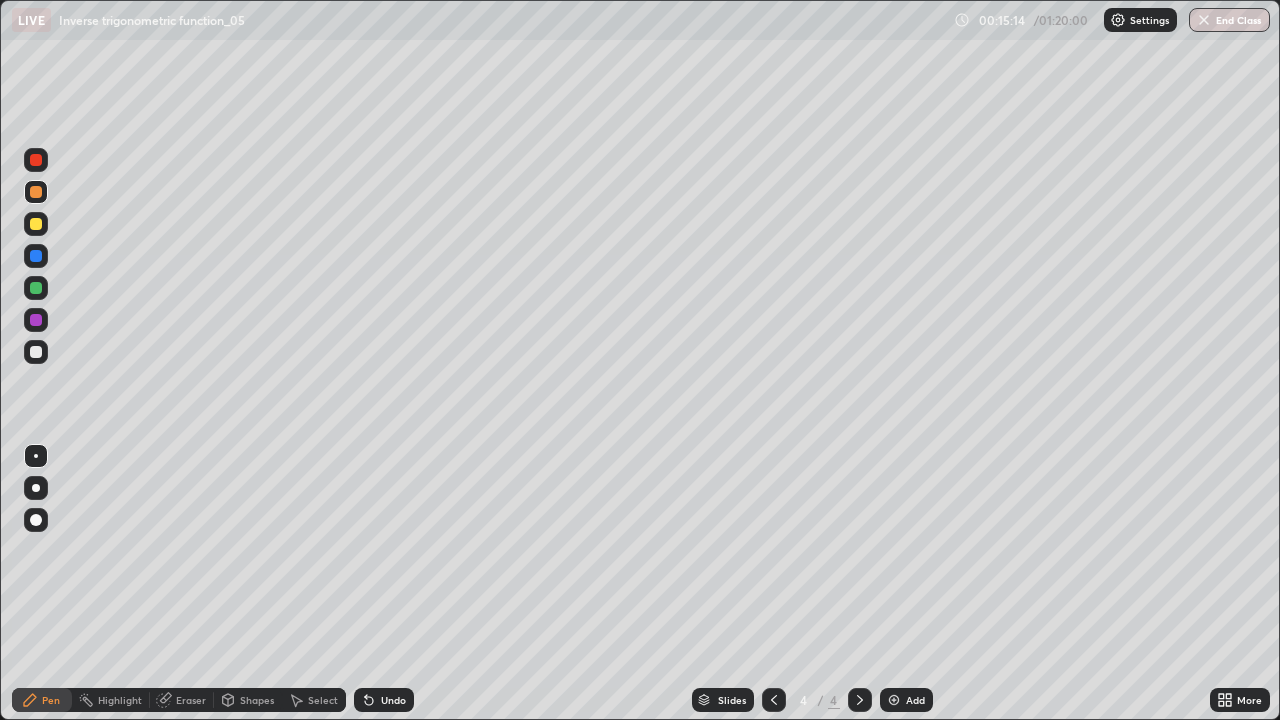 click at bounding box center [894, 700] 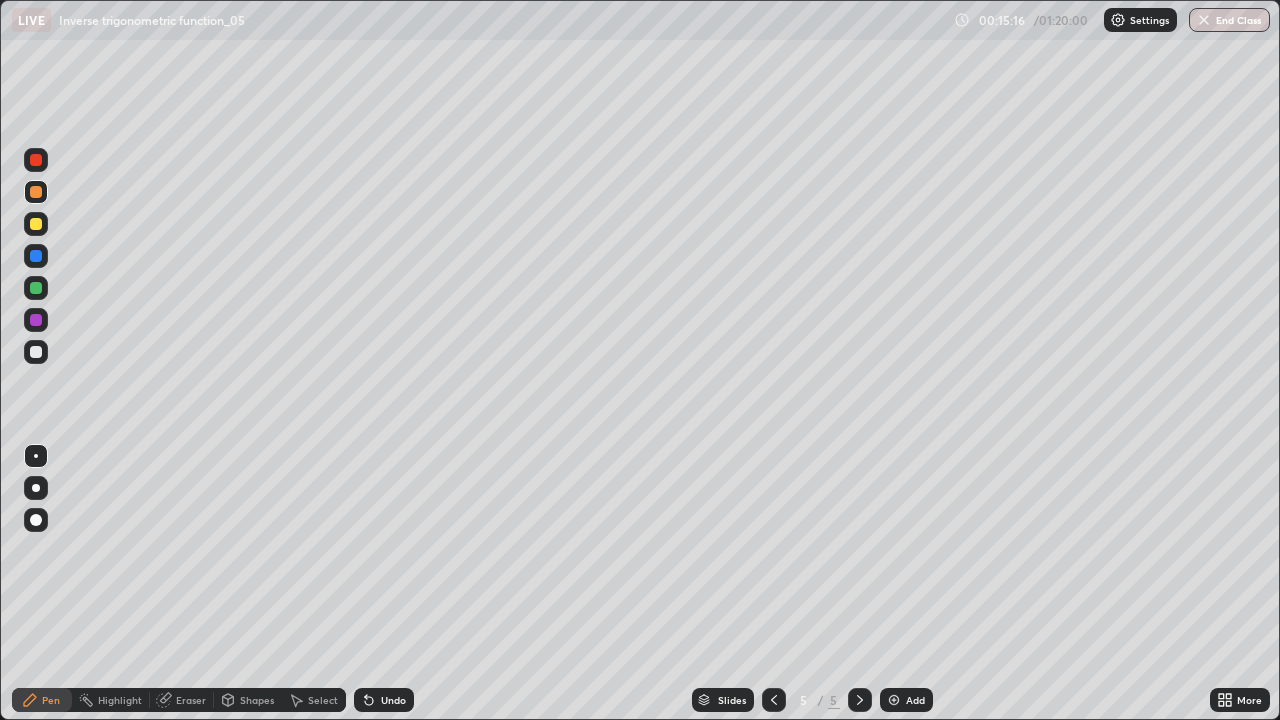 click at bounding box center (36, 352) 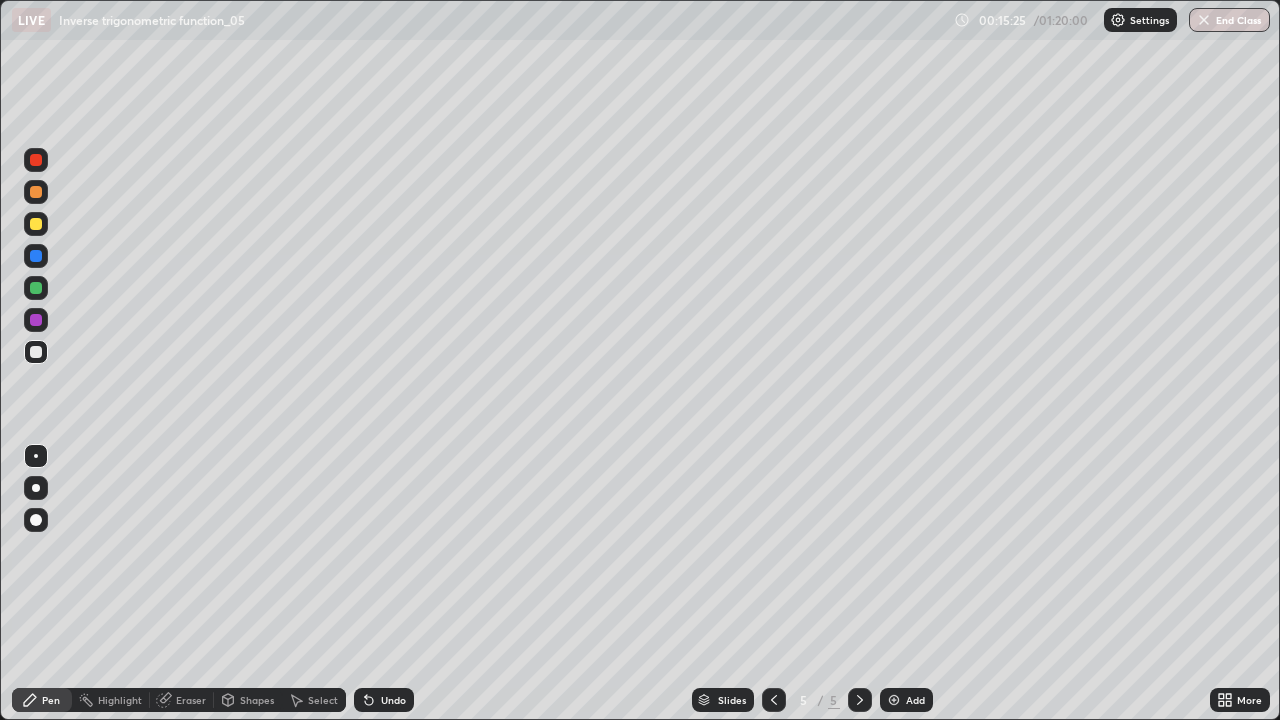 click 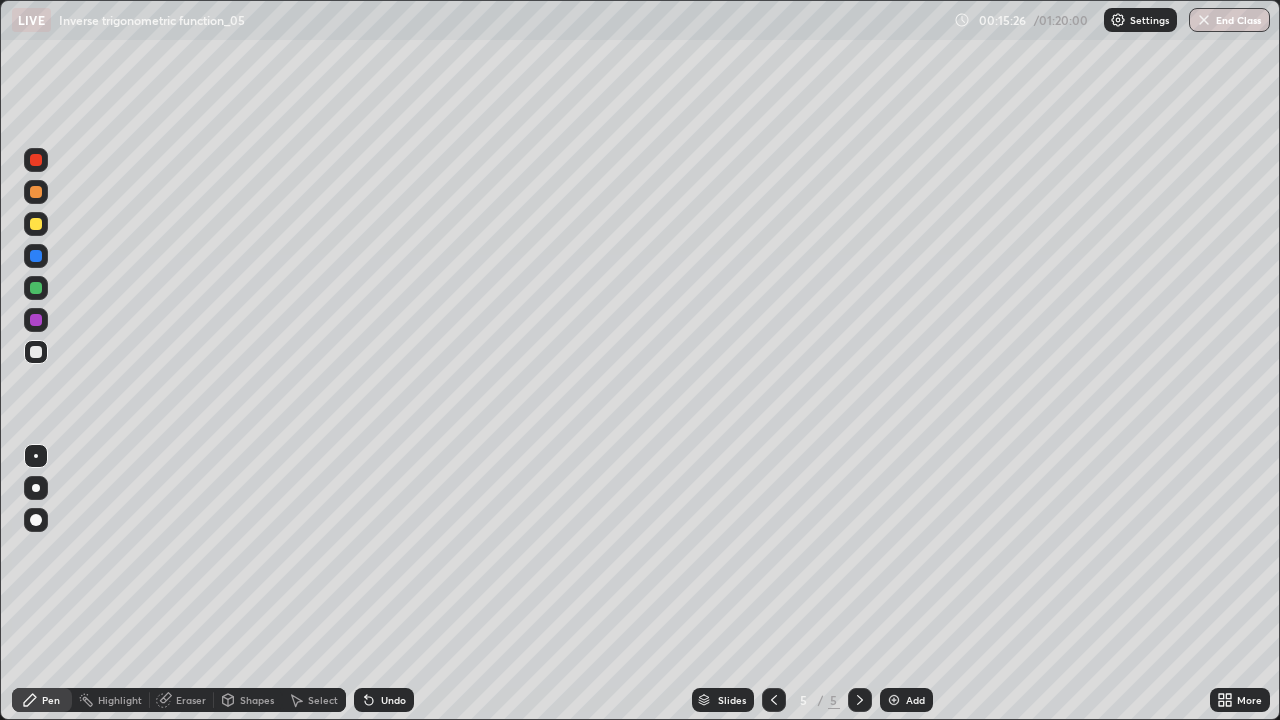 click 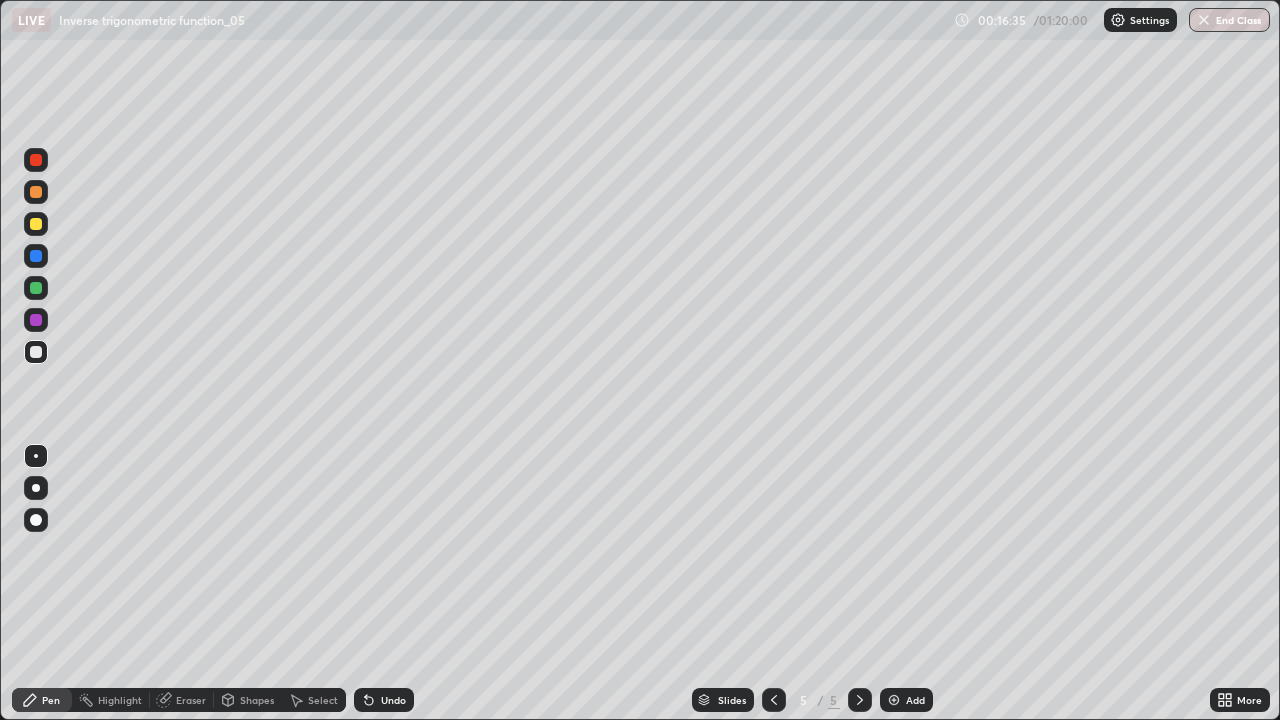 click 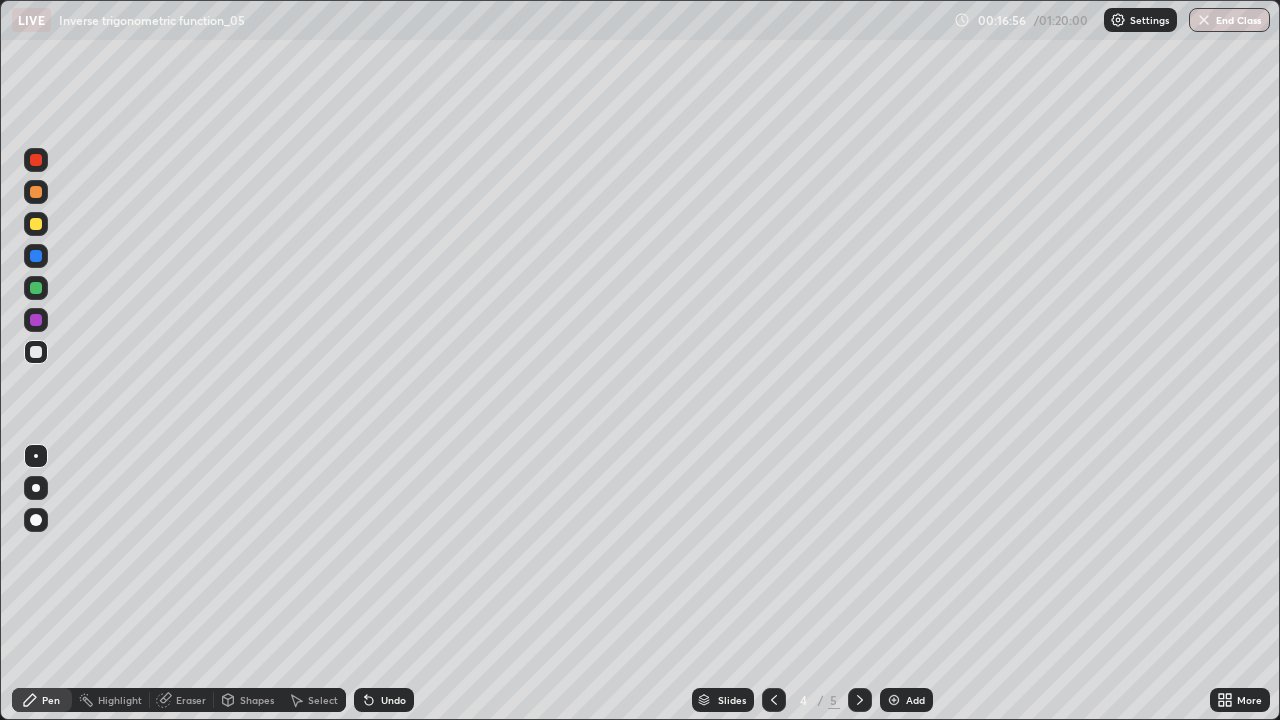 click 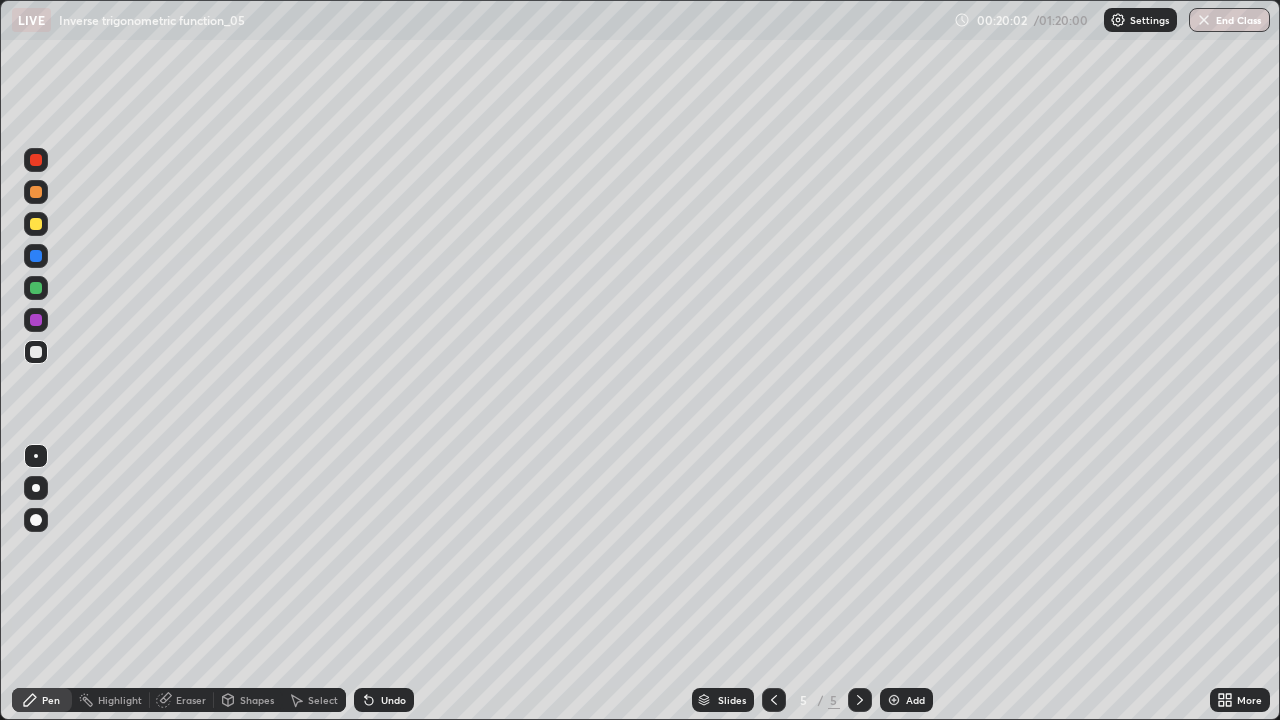 click at bounding box center [36, 192] 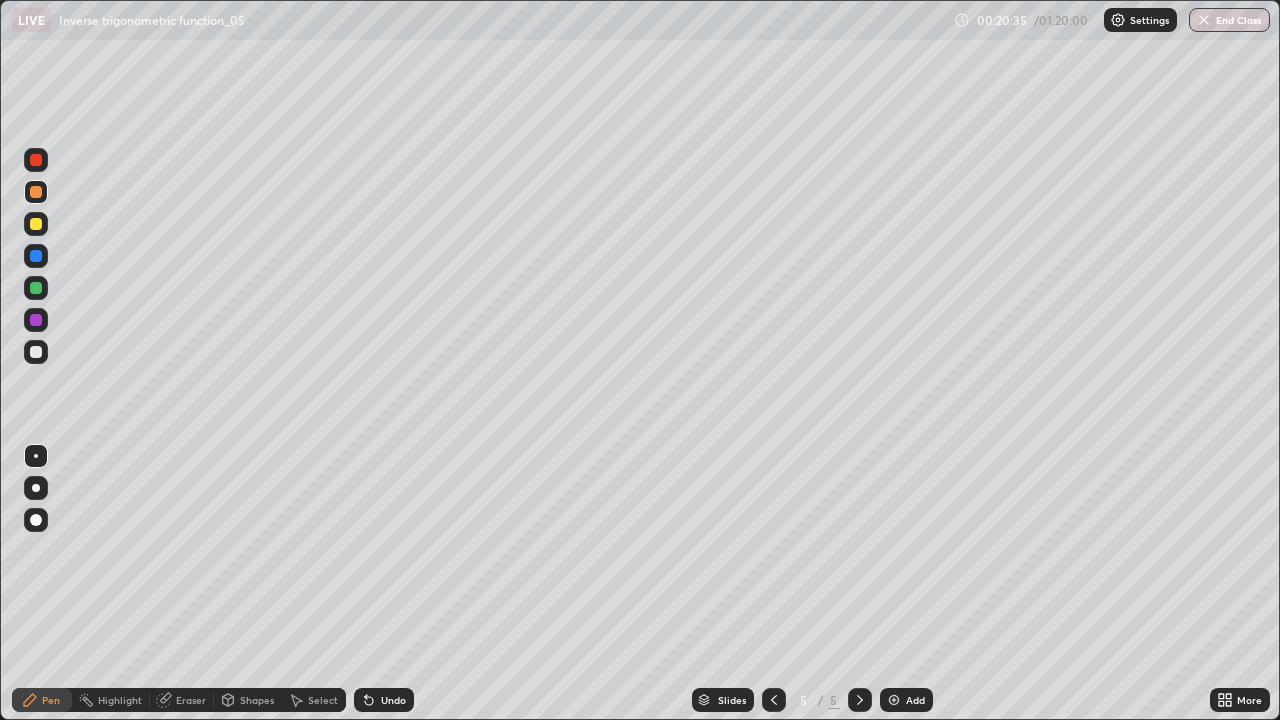 click on "Undo" at bounding box center [393, 700] 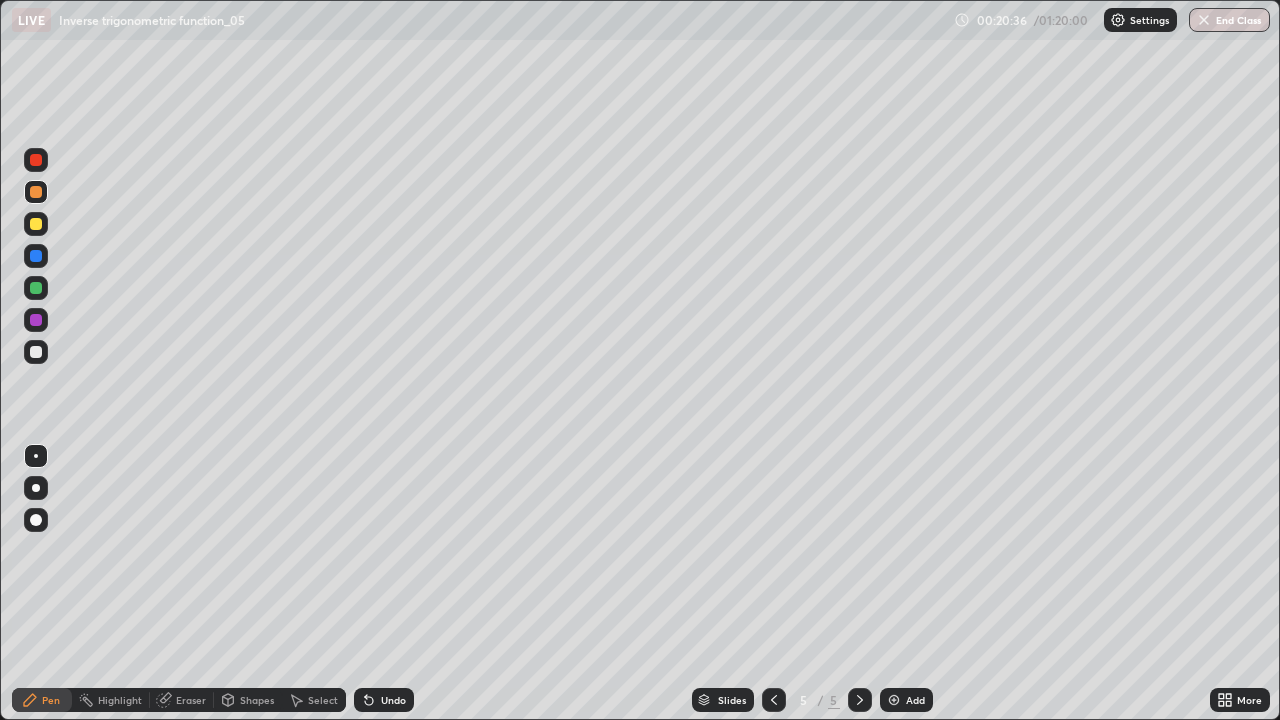 click on "Undo" at bounding box center [393, 700] 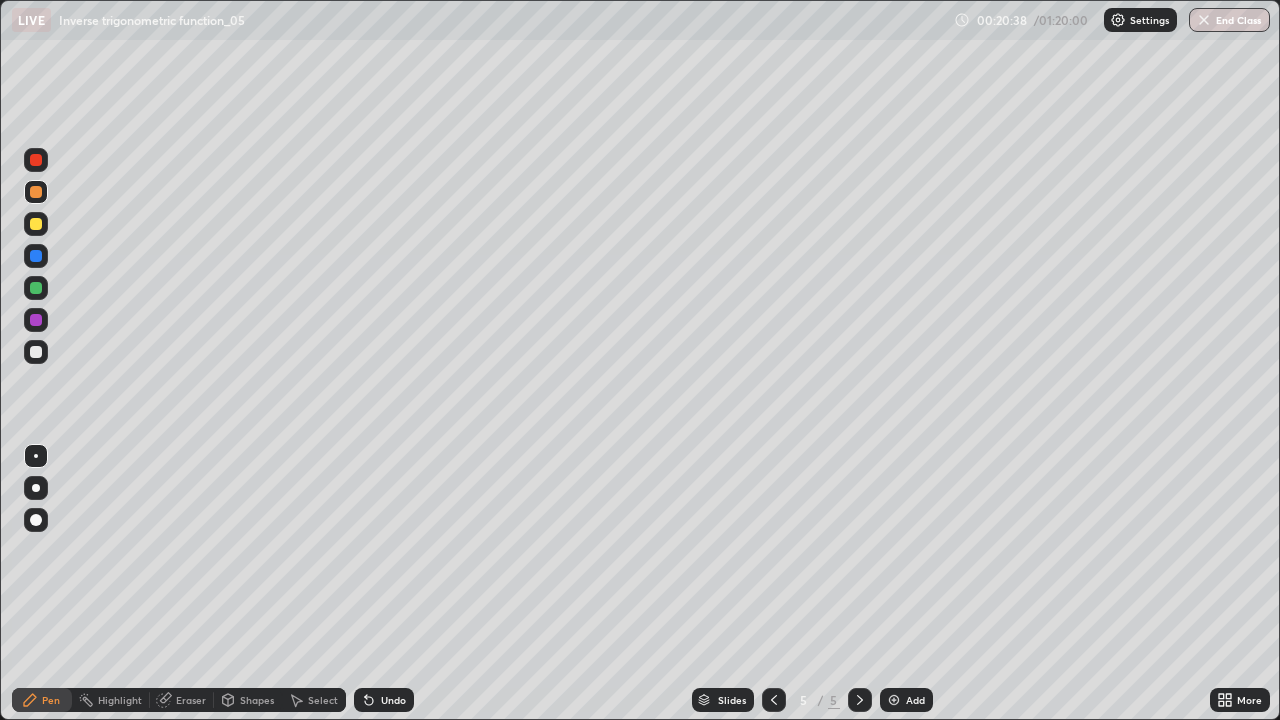 click on "Undo" at bounding box center (393, 700) 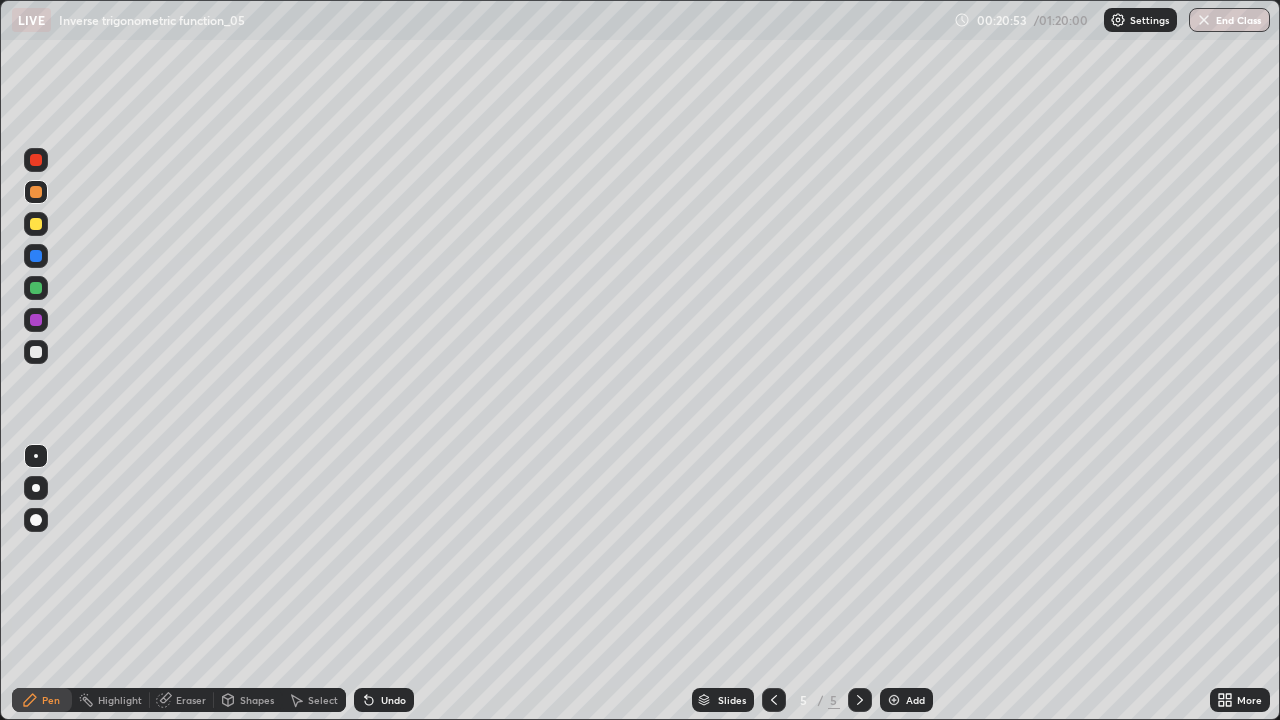 click at bounding box center (36, 224) 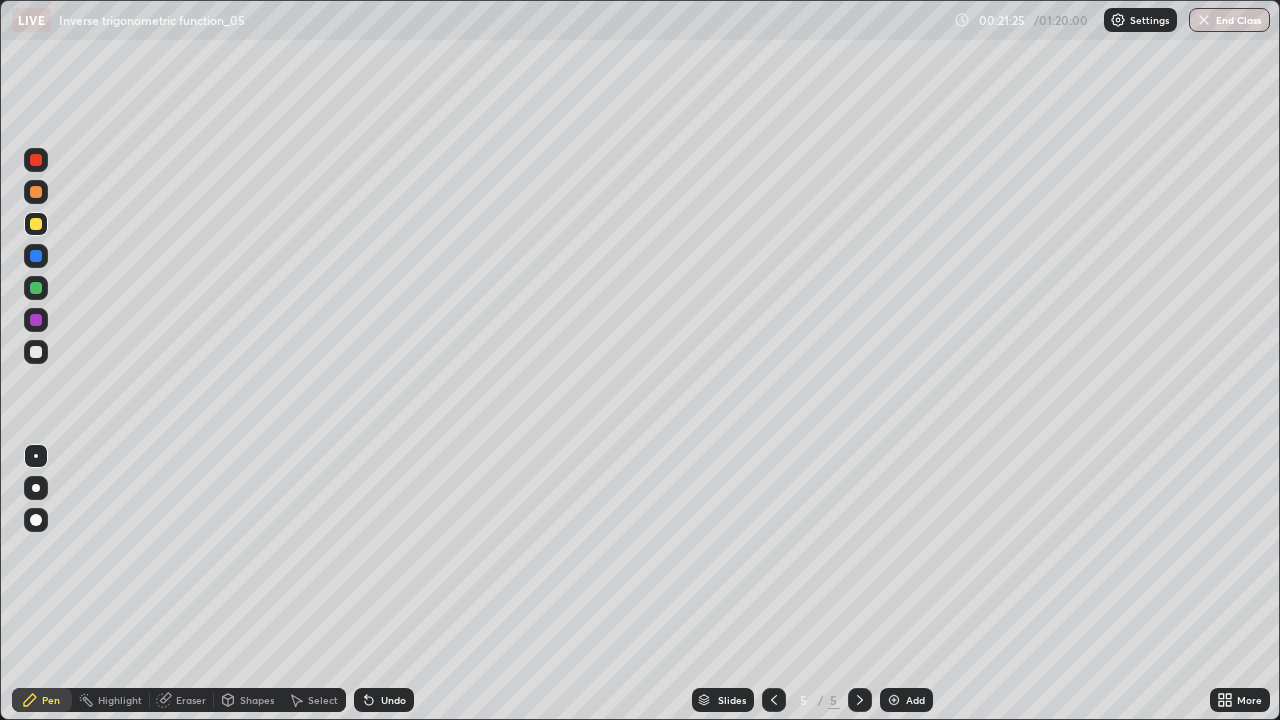 click at bounding box center (36, 352) 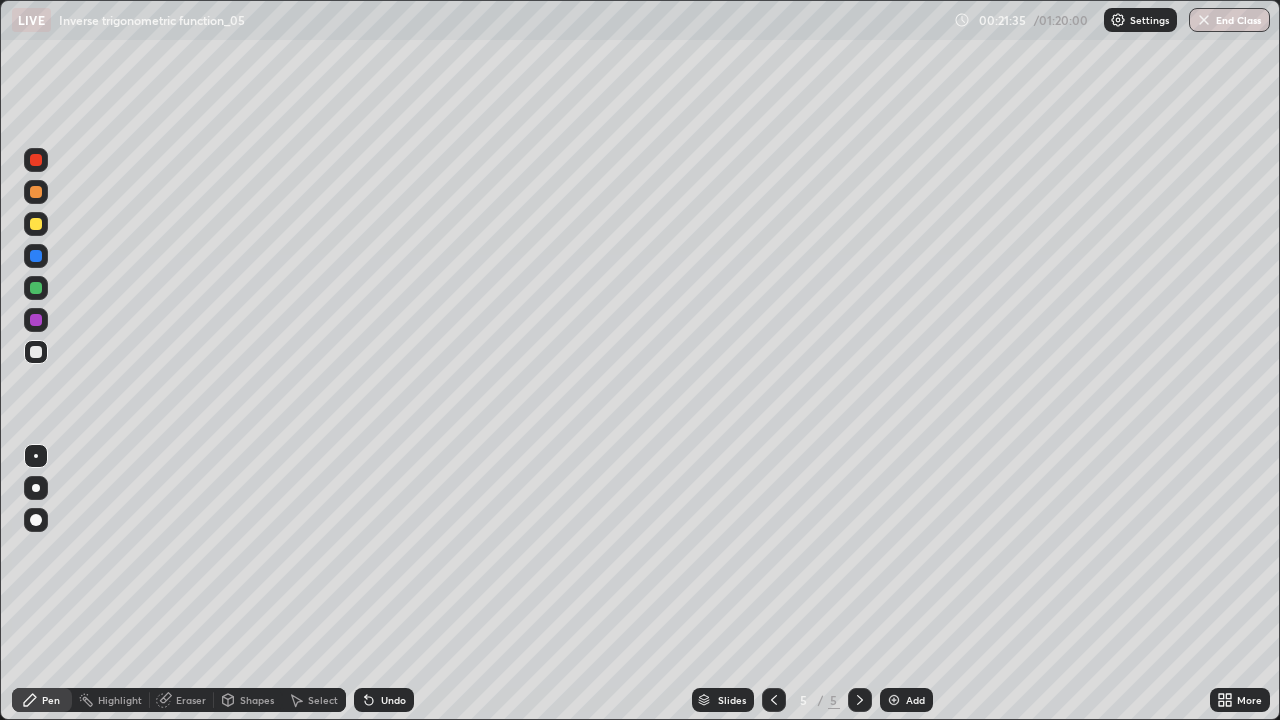 click at bounding box center [894, 700] 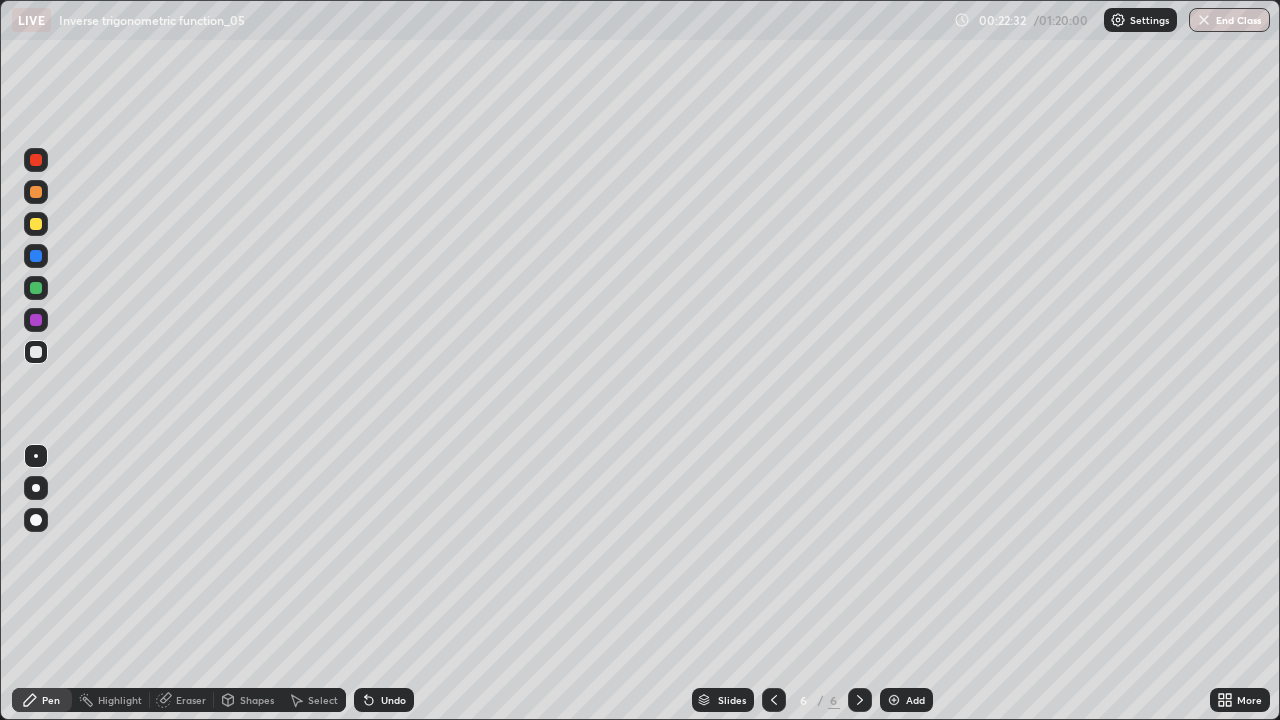 click at bounding box center (36, 224) 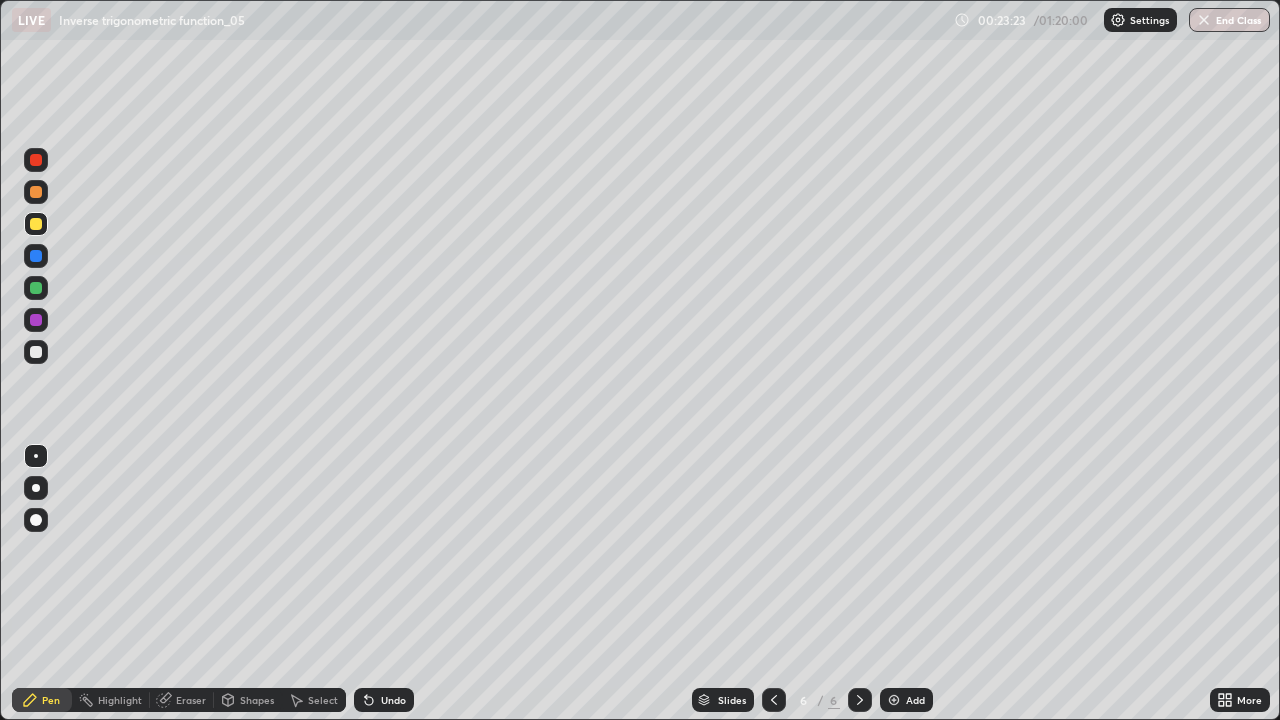 click at bounding box center [36, 192] 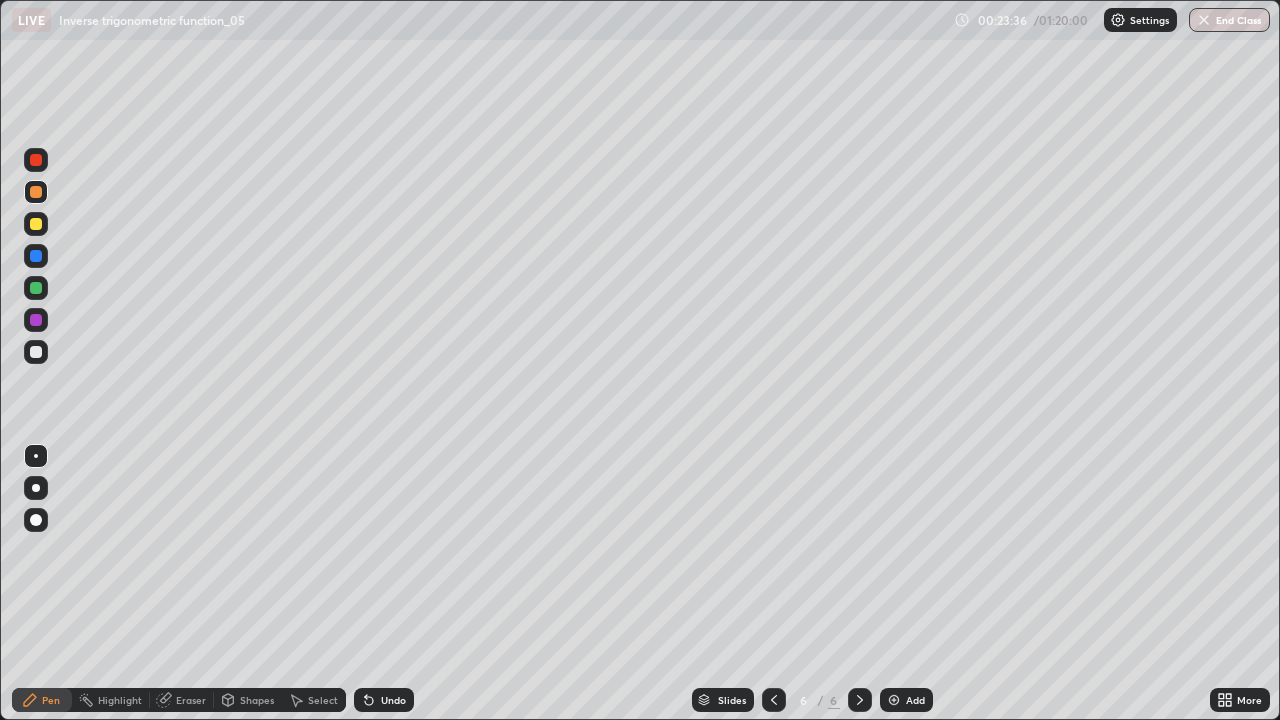 click on "Select" at bounding box center (314, 700) 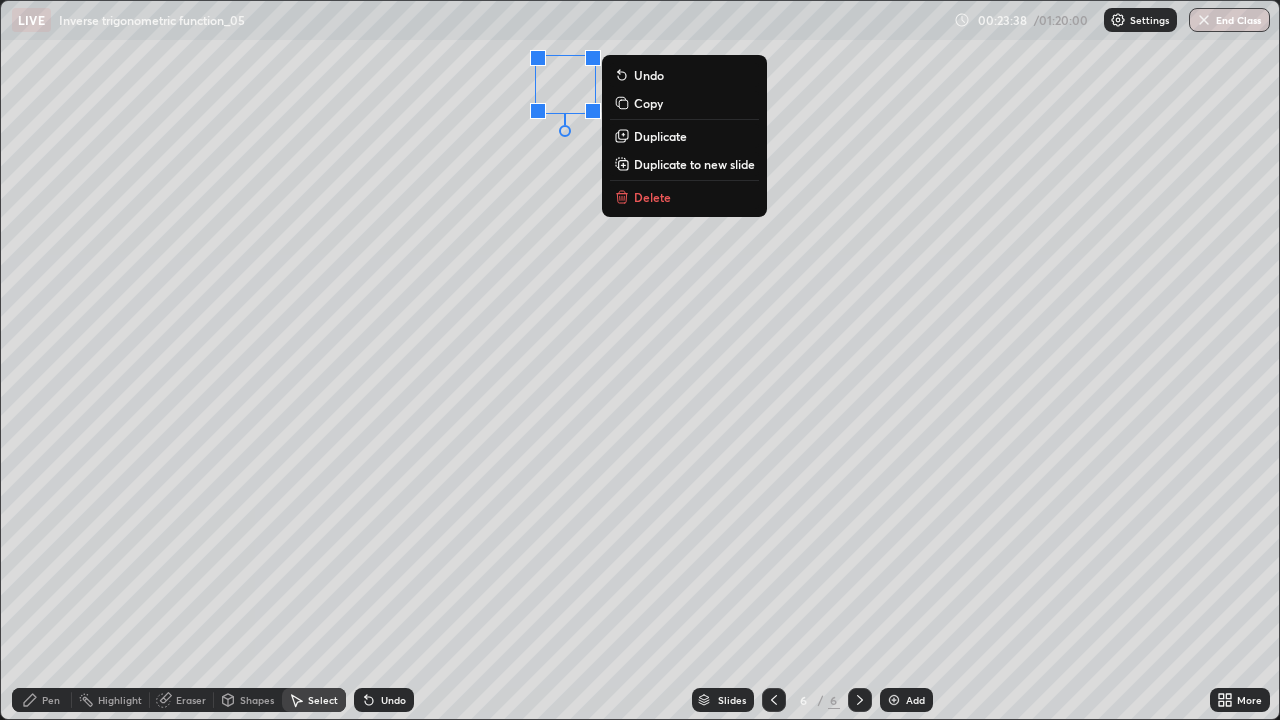 click on "Delete" at bounding box center [684, 197] 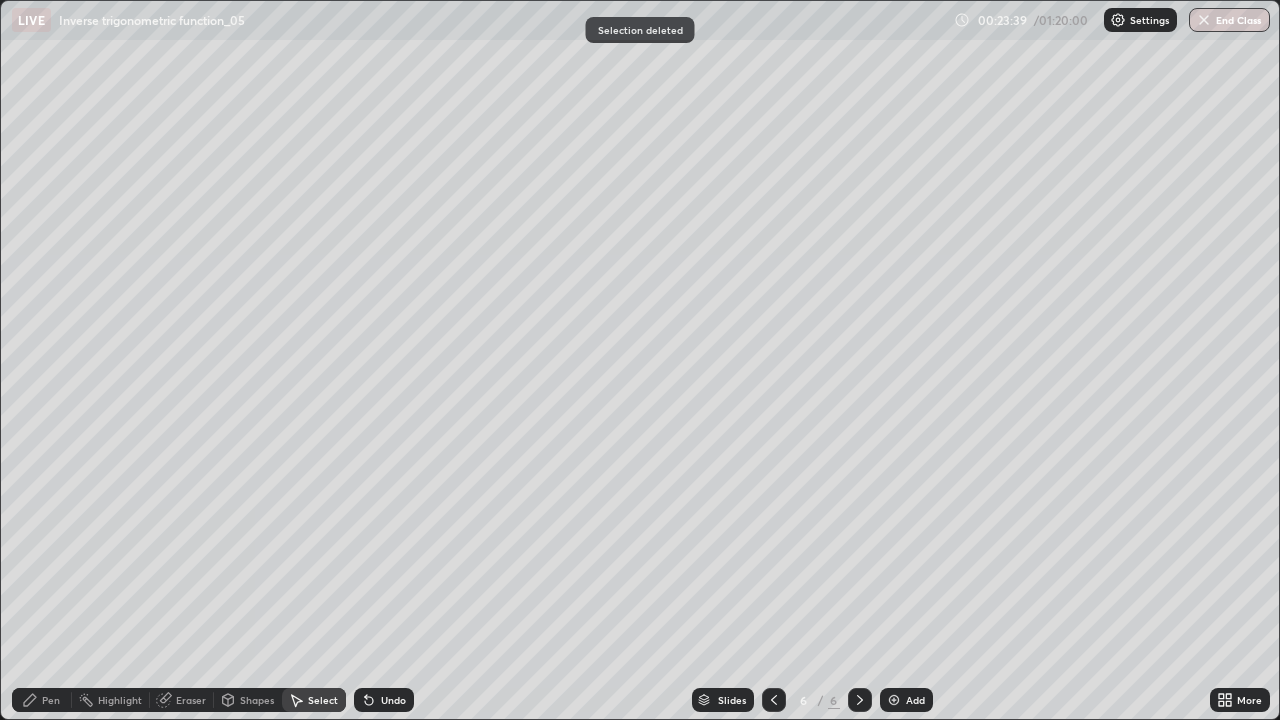 click on "Pen" at bounding box center (51, 700) 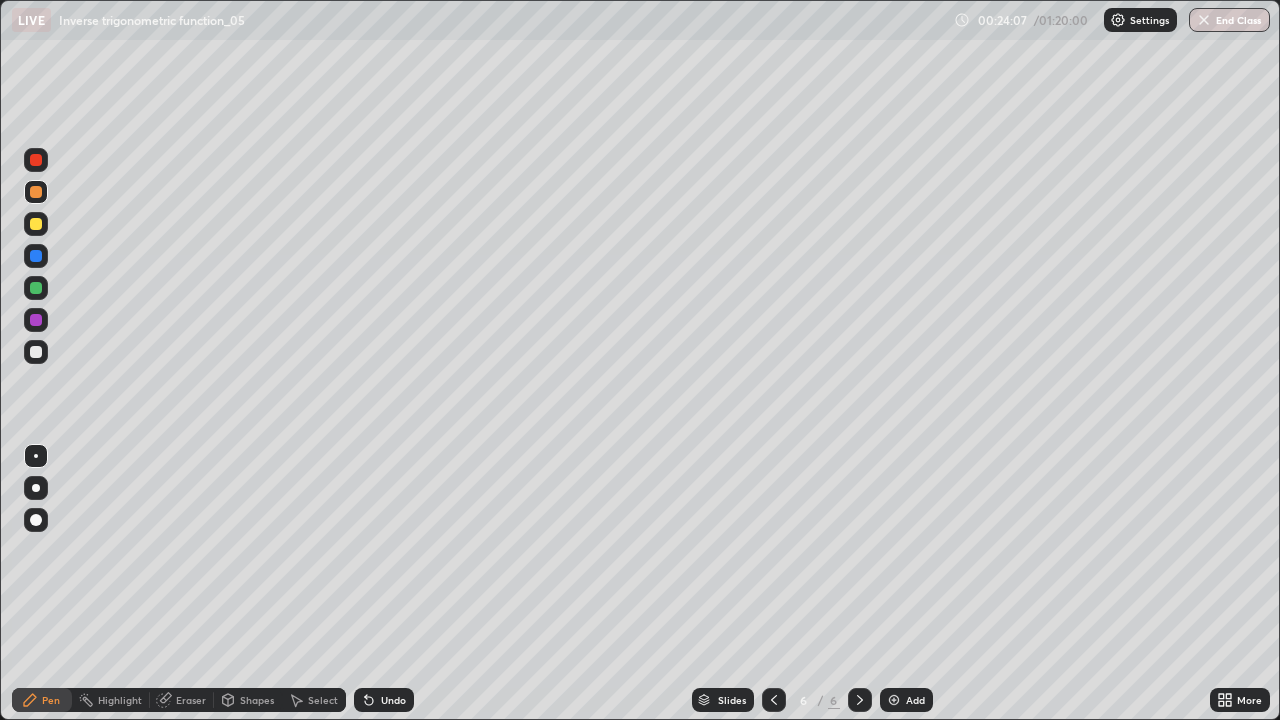 click on "Select" at bounding box center (314, 700) 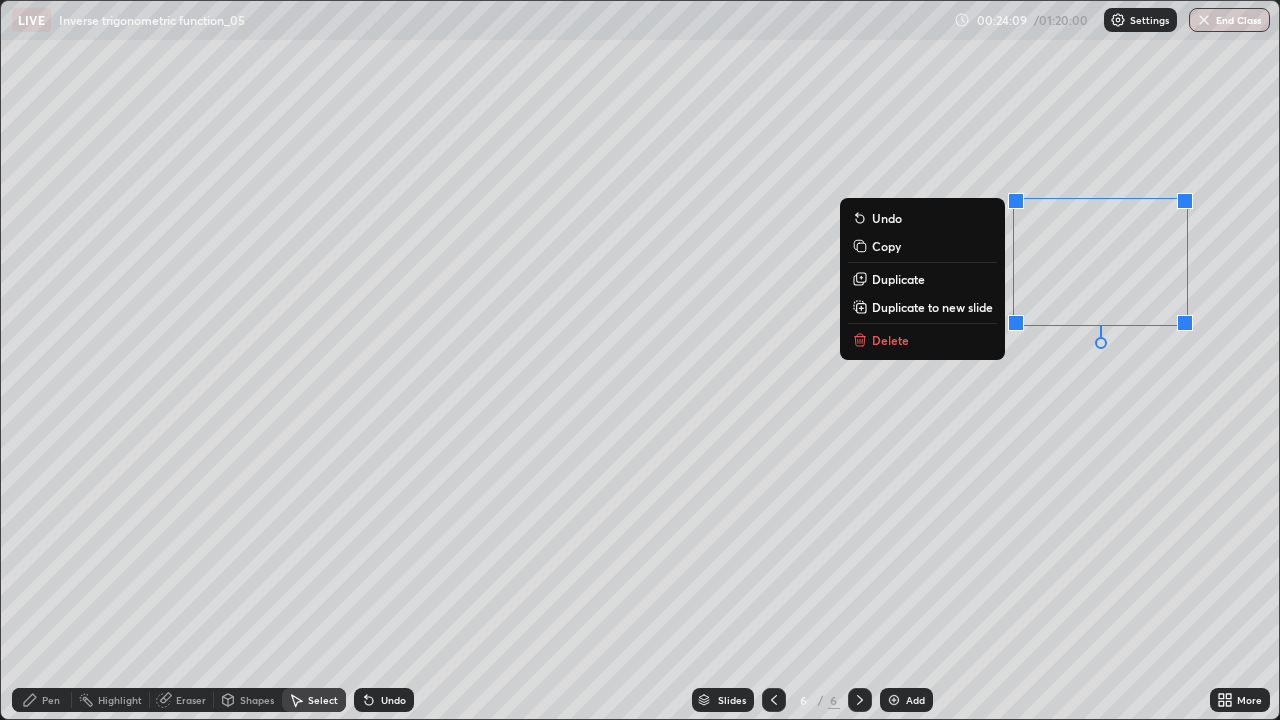 click on "Delete" at bounding box center [922, 340] 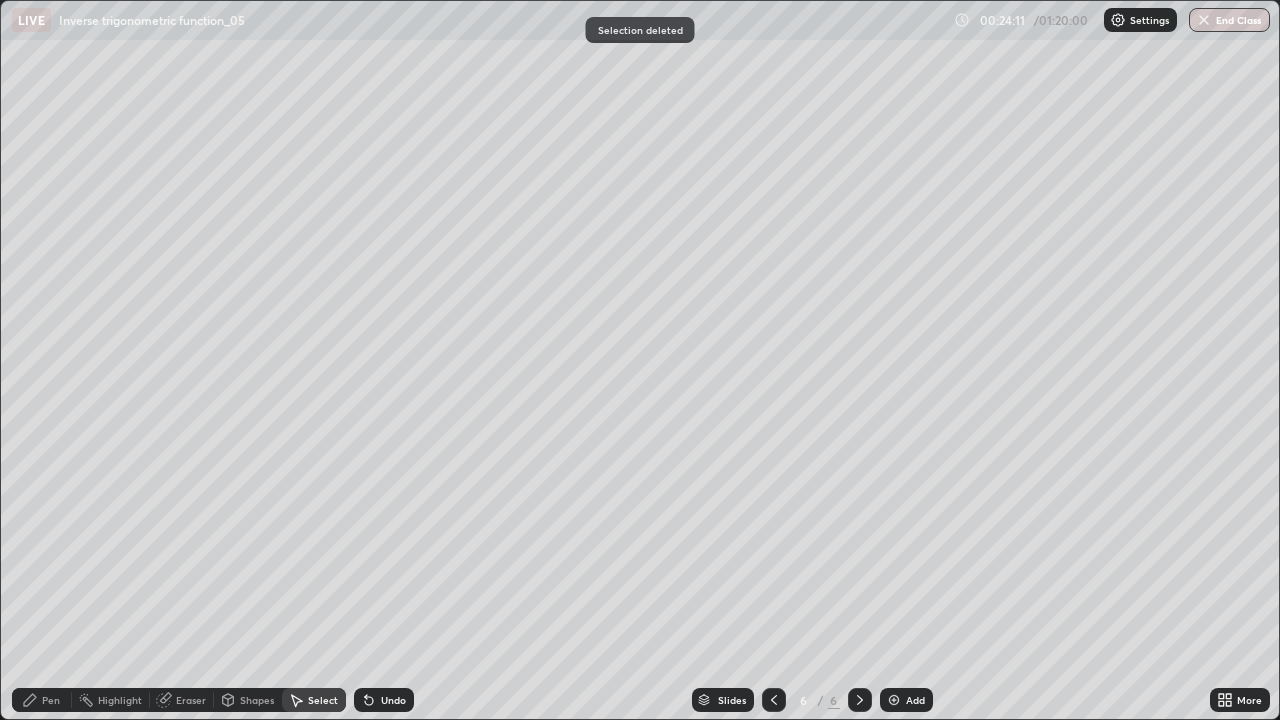 click on "Pen" at bounding box center (51, 700) 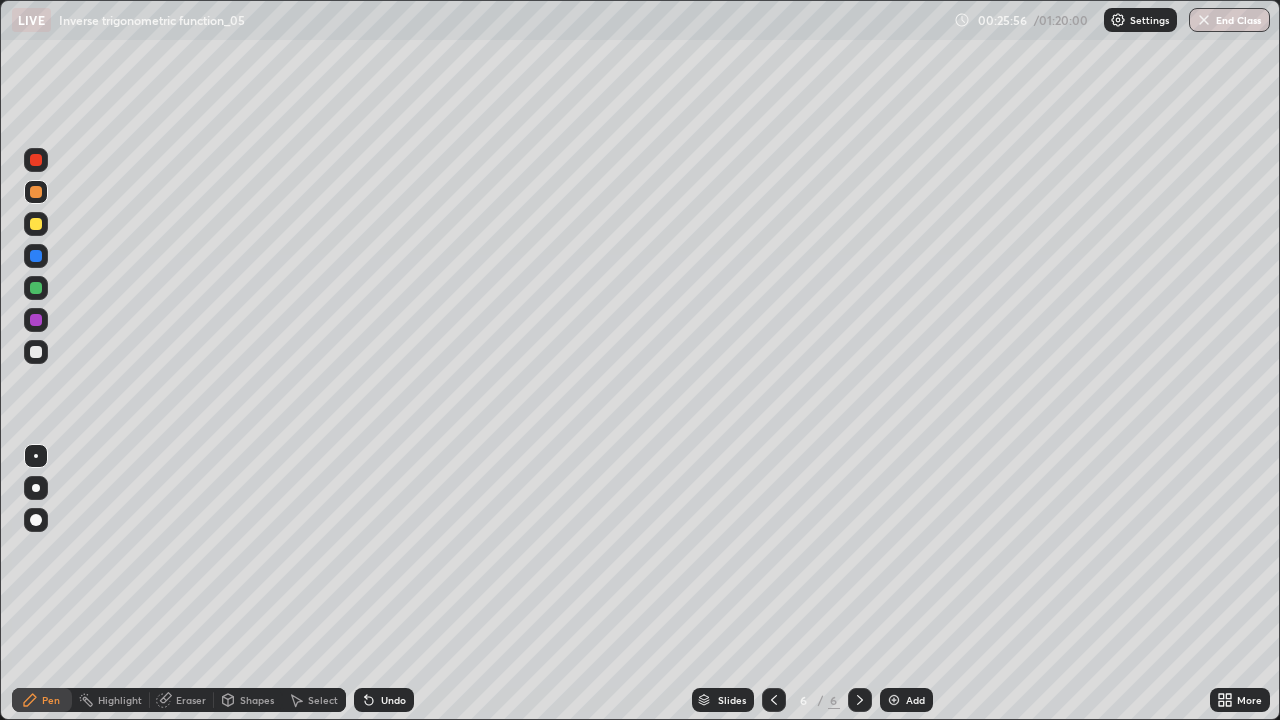 click at bounding box center [36, 352] 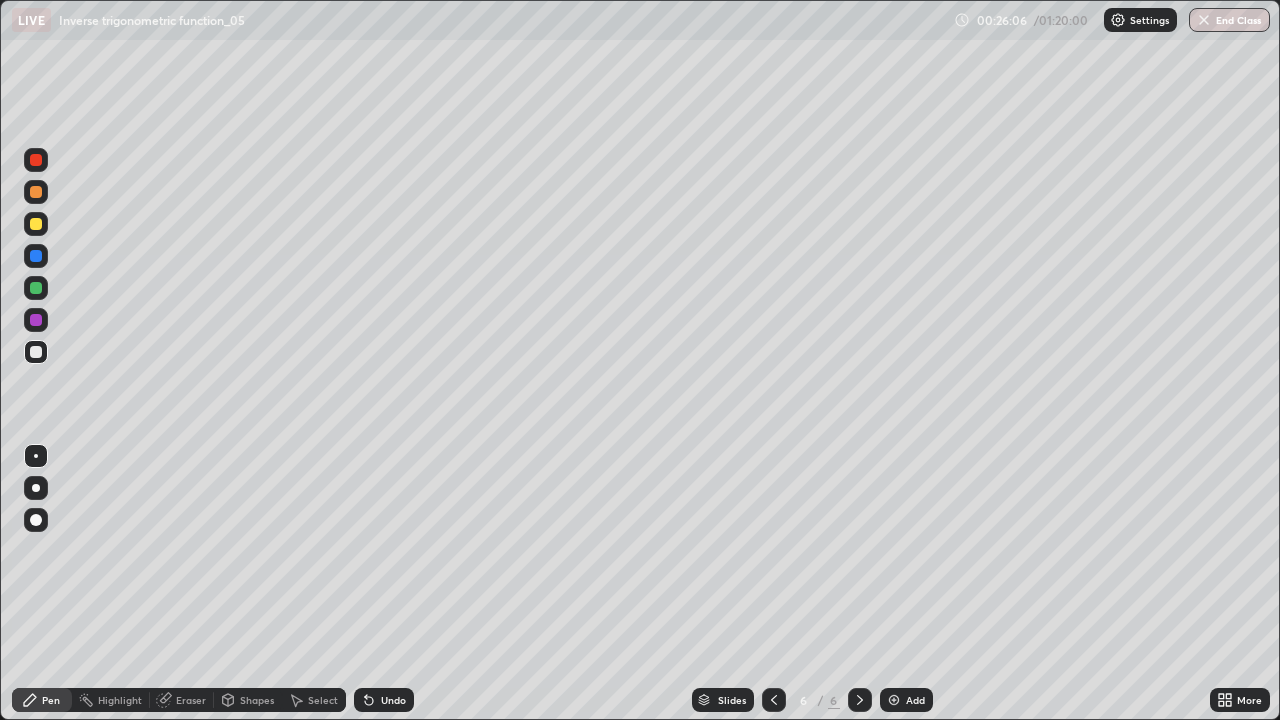 click at bounding box center (36, 224) 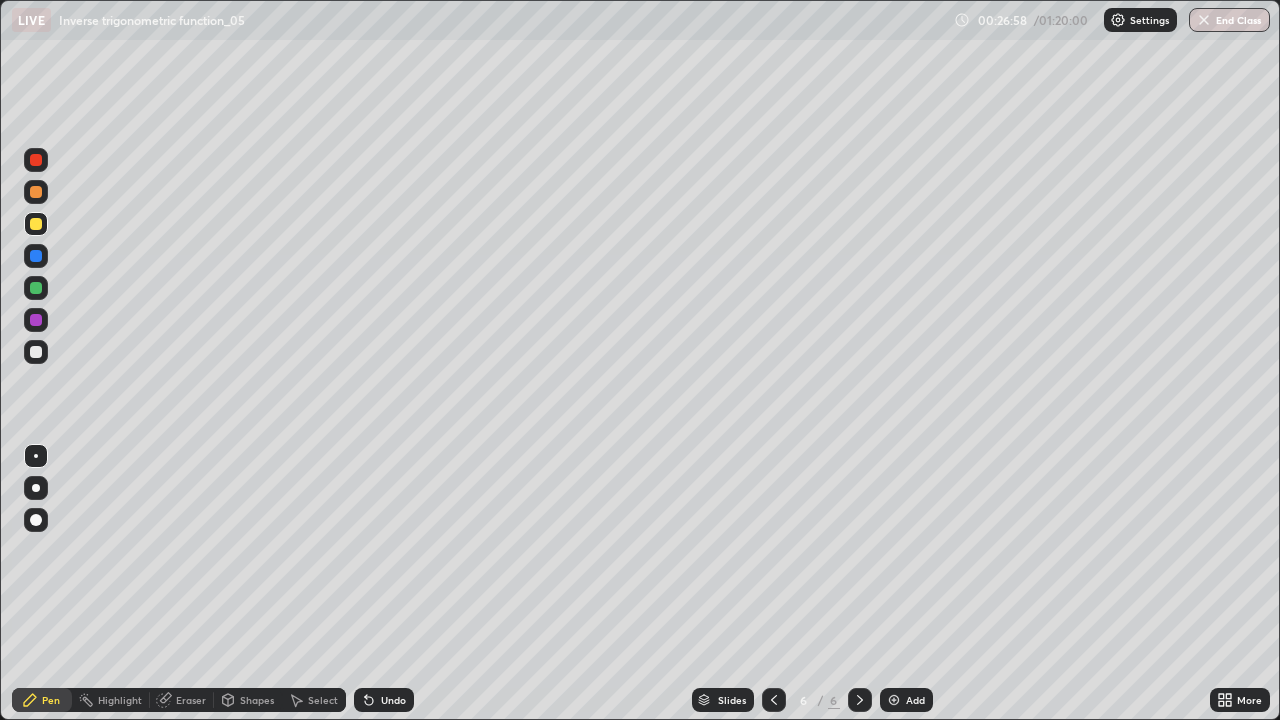 click 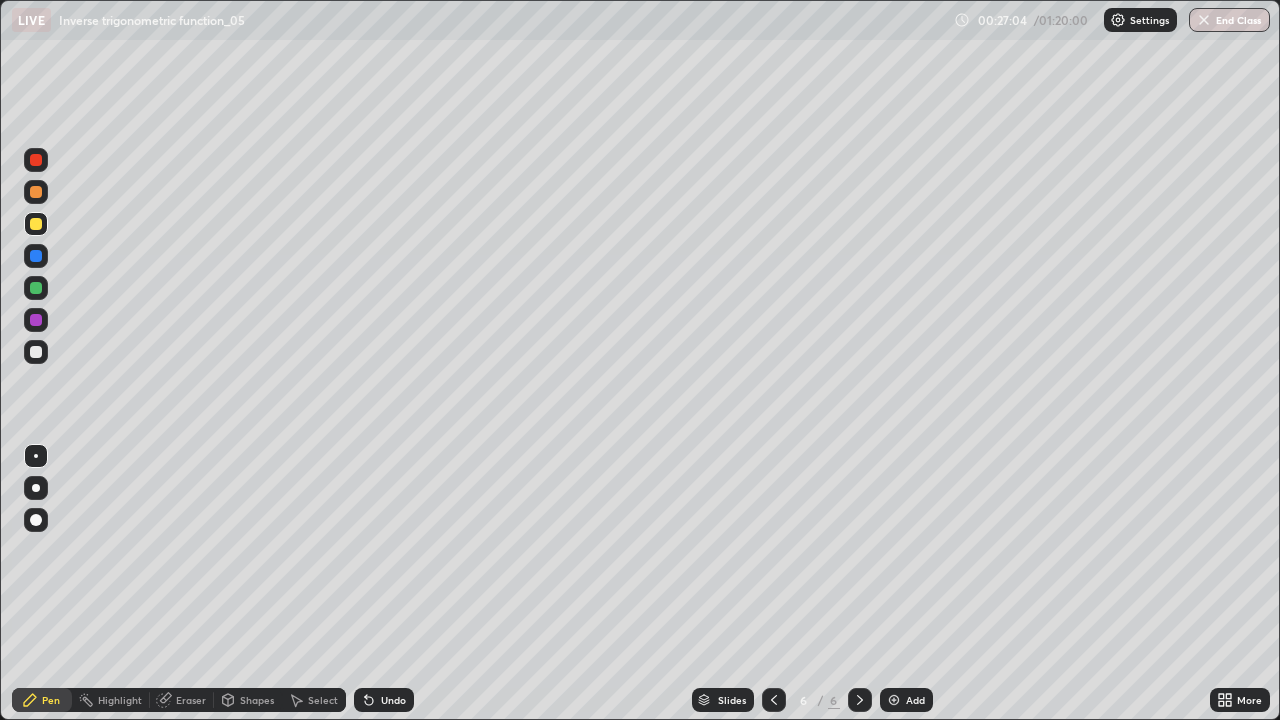 click at bounding box center [36, 352] 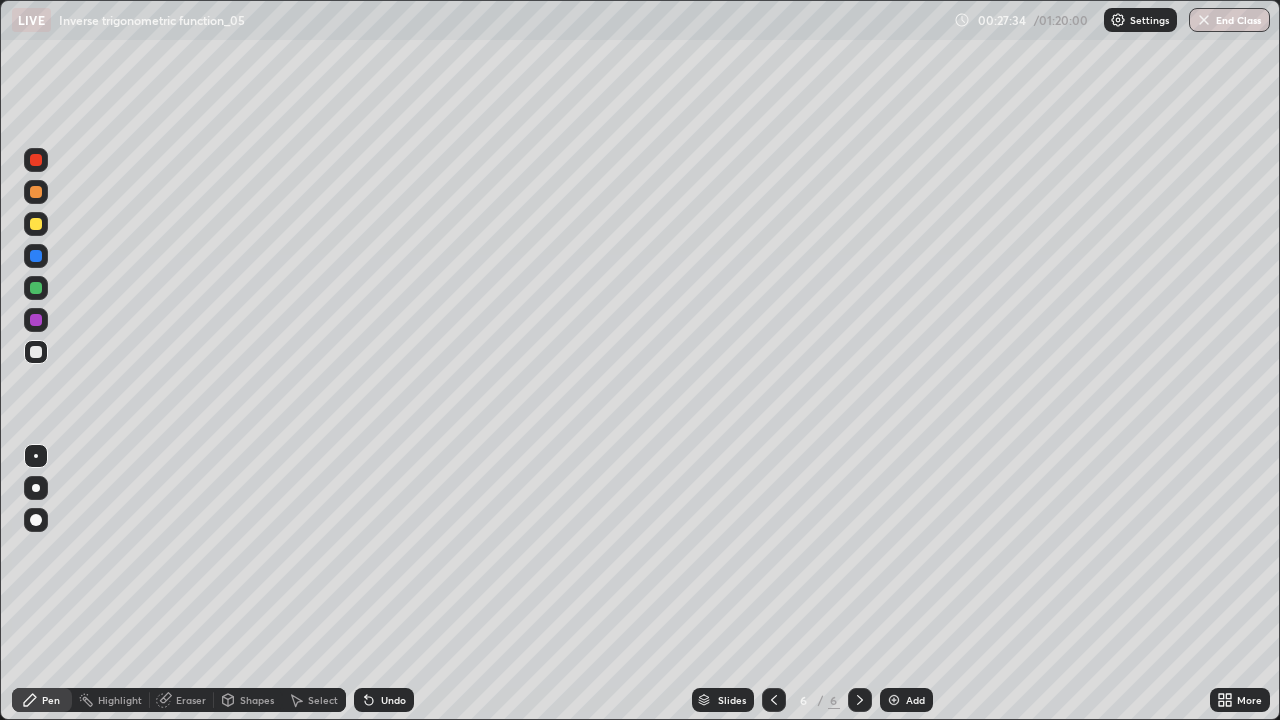 click on "Select" at bounding box center [314, 700] 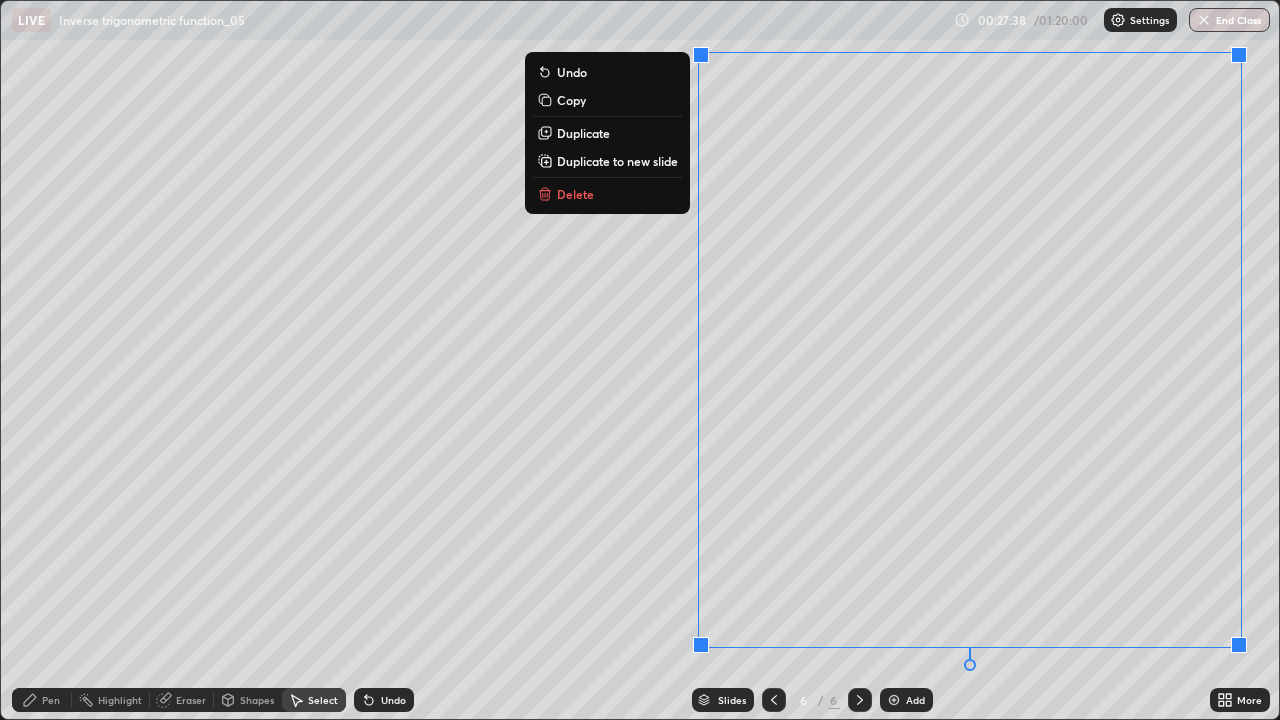click on "Delete" at bounding box center (607, 194) 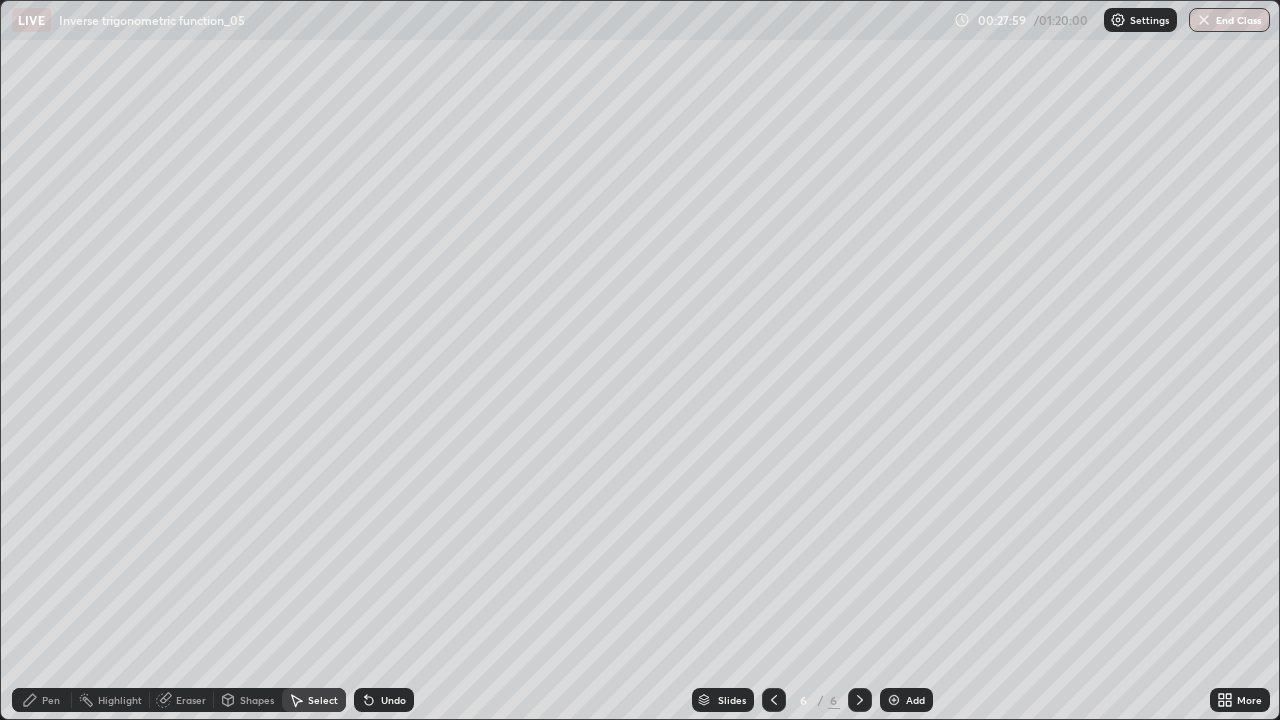 click on "0 ° Undo Copy Duplicate Duplicate to new slide Delete" at bounding box center [640, 360] 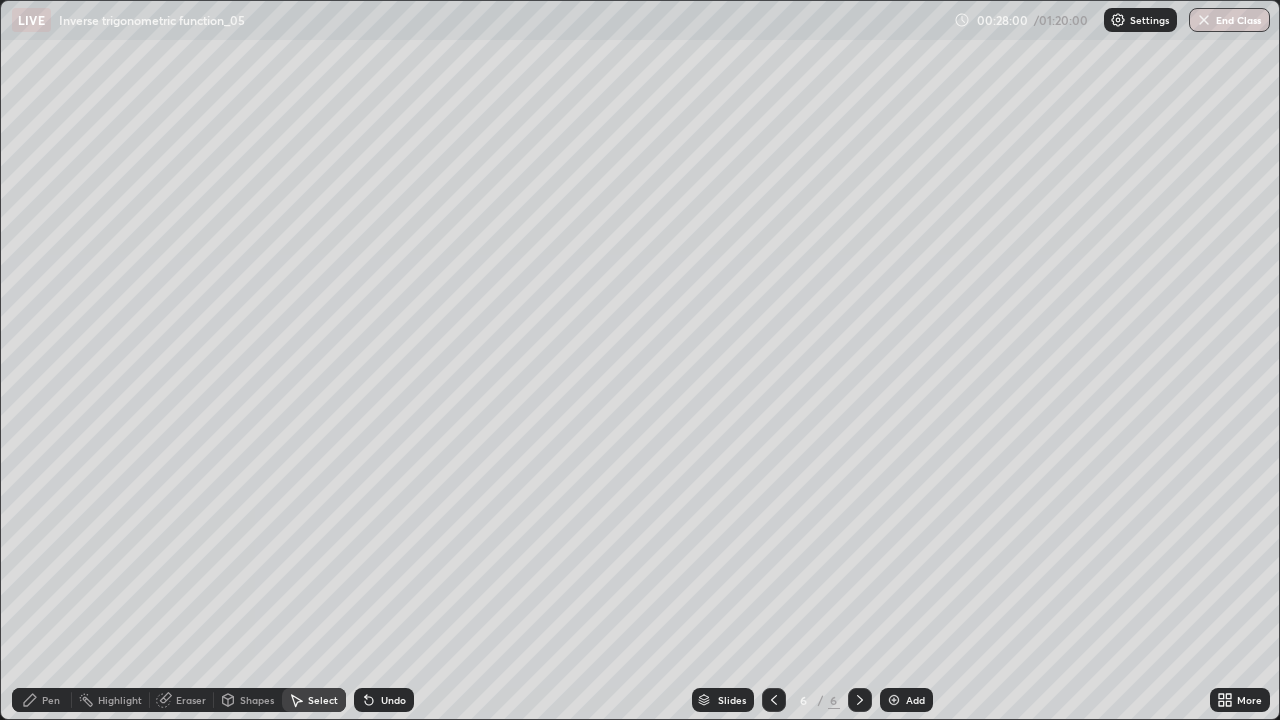 click on "0 ° Undo Copy Duplicate Duplicate to new slide Delete" at bounding box center (640, 360) 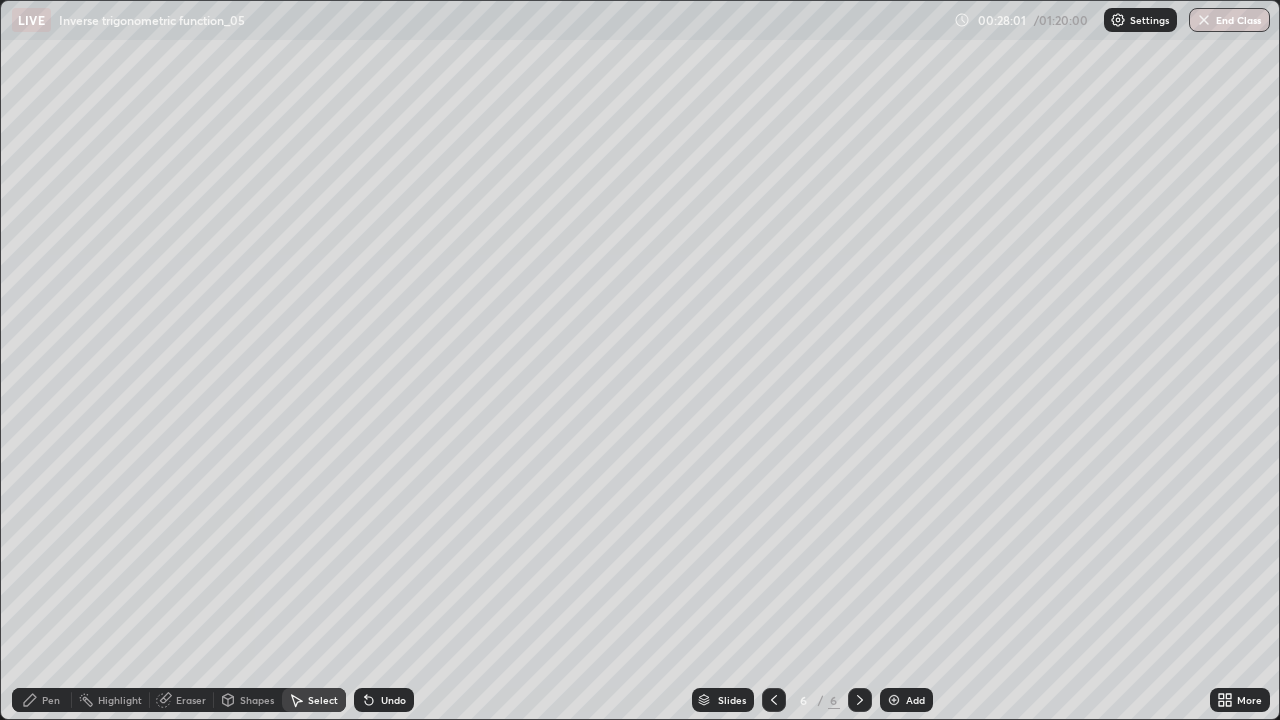 click on "Pen" at bounding box center (42, 700) 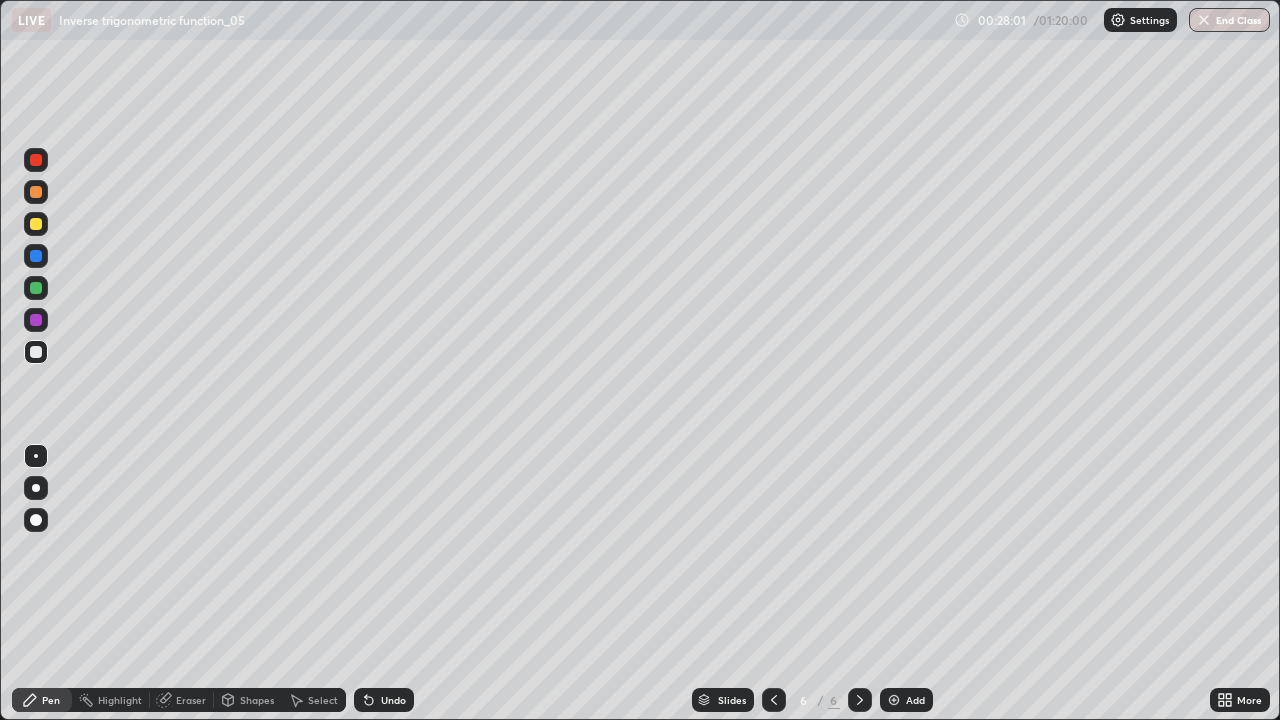 click at bounding box center (36, 224) 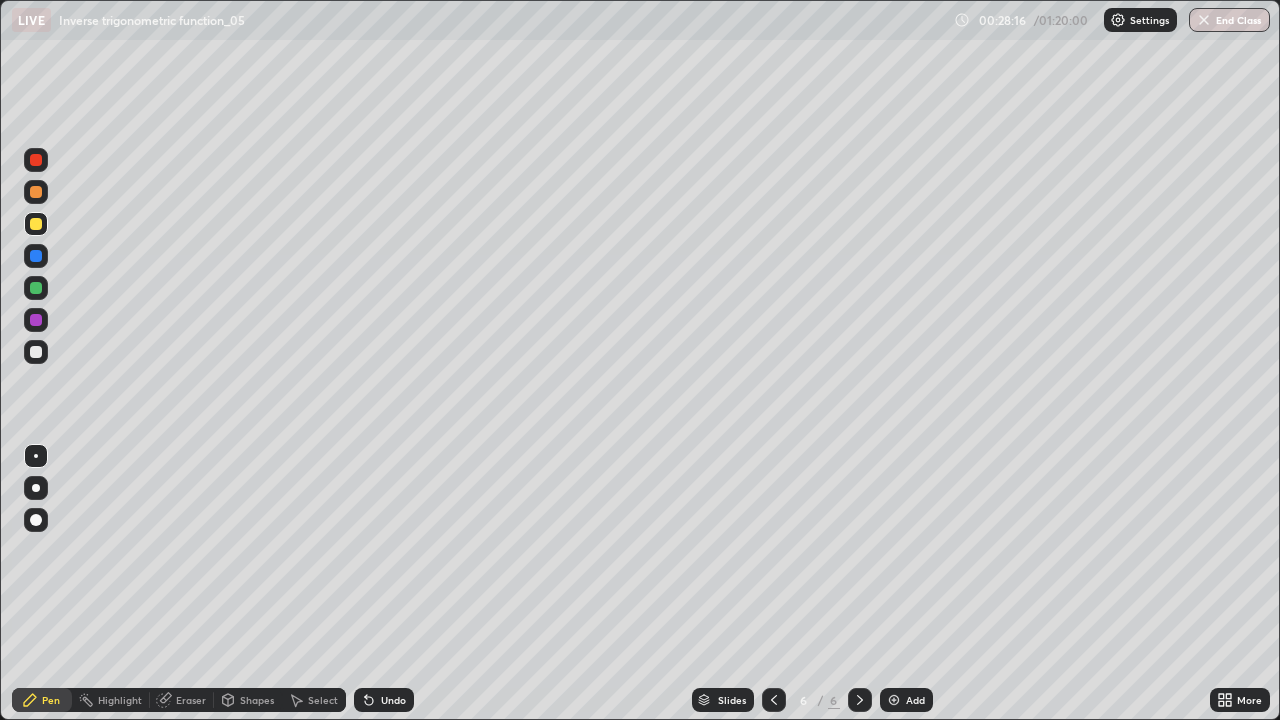 click on "Undo" at bounding box center [393, 700] 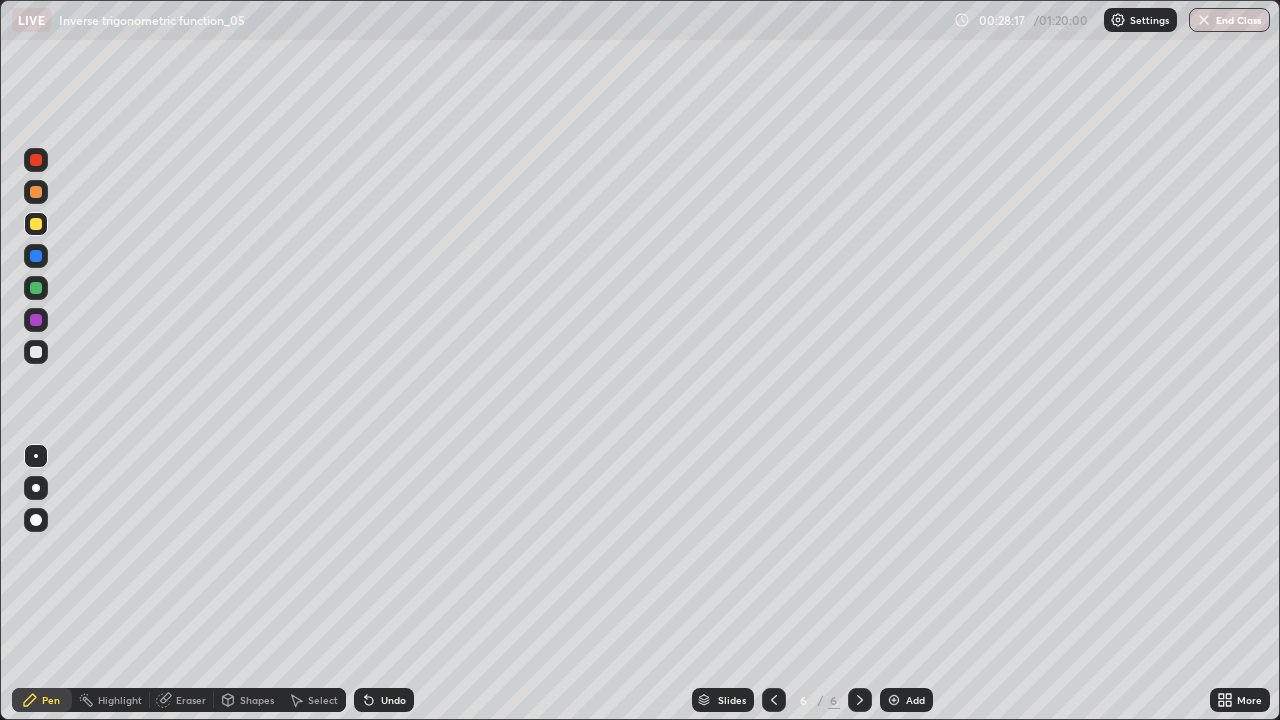 click on "Undo" at bounding box center [393, 700] 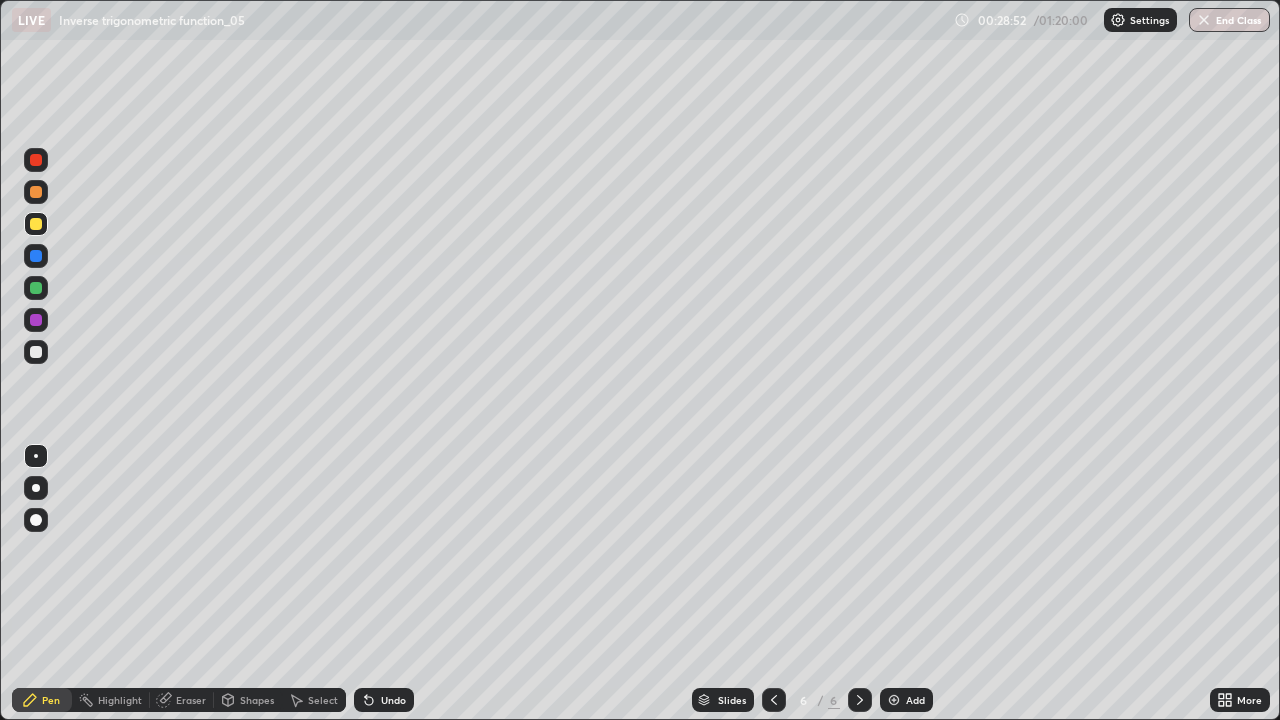 click on "Undo" at bounding box center [393, 700] 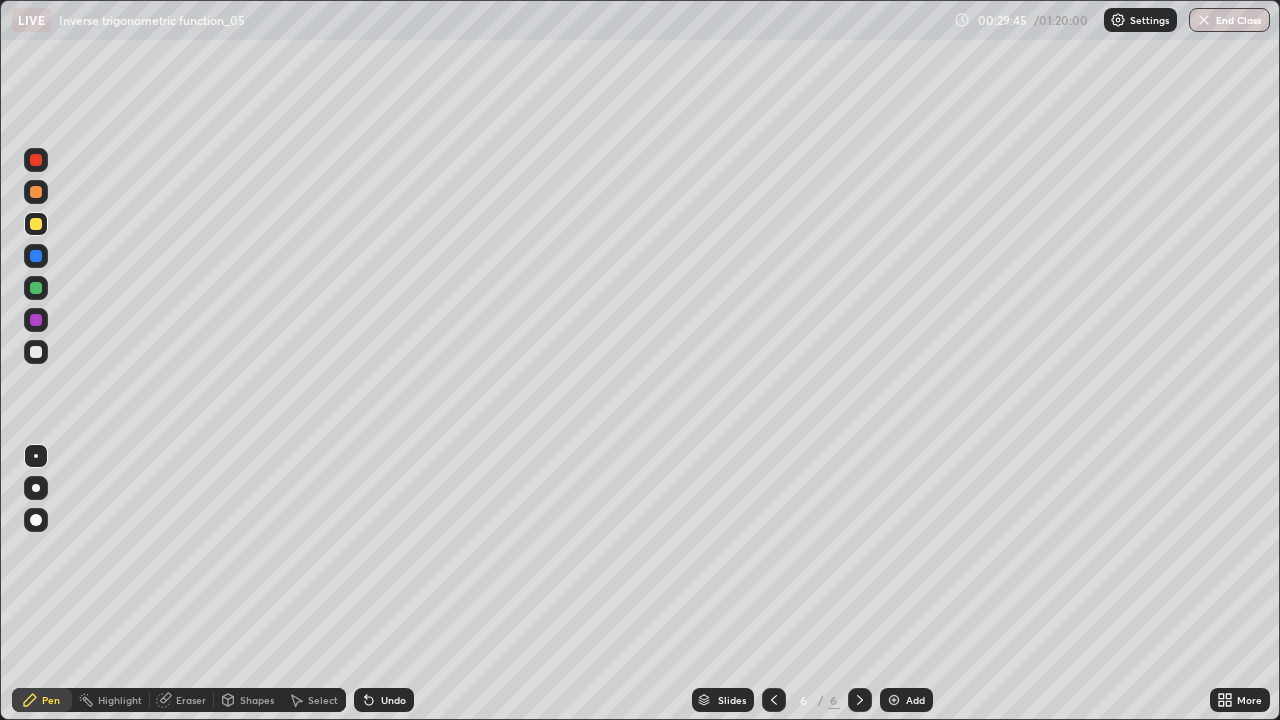 click at bounding box center (36, 192) 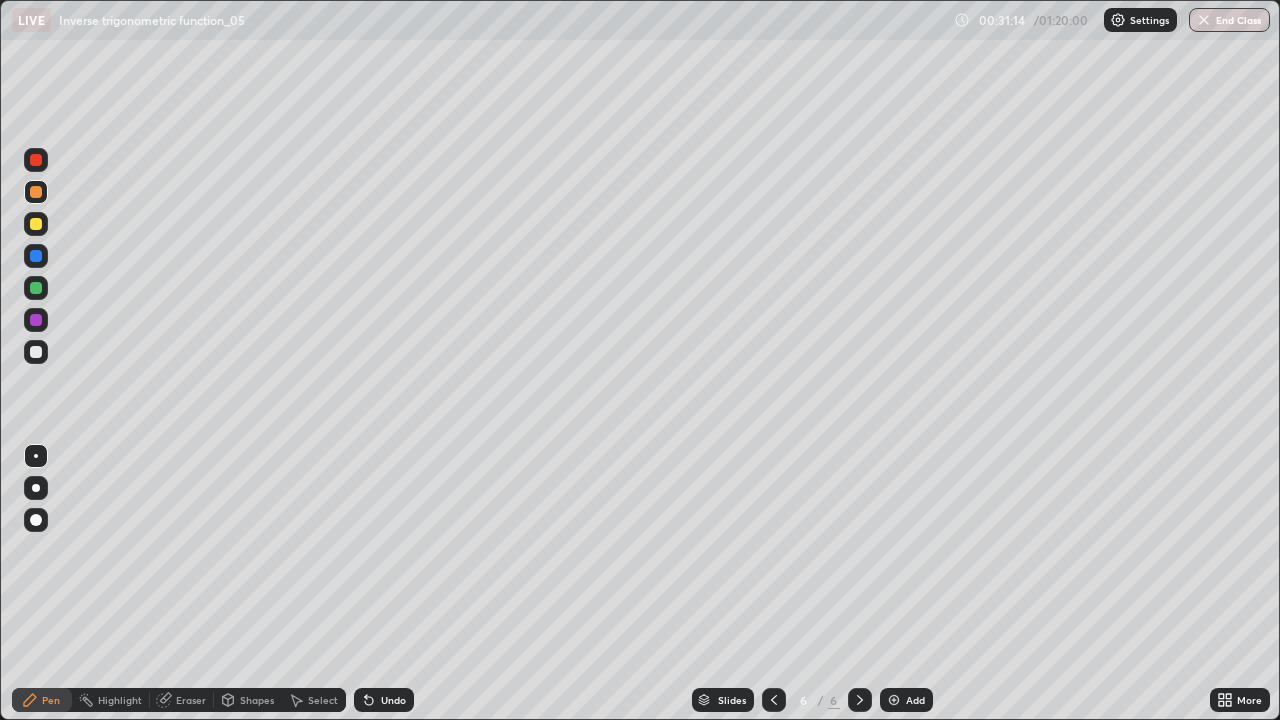 click on "Select" at bounding box center (314, 700) 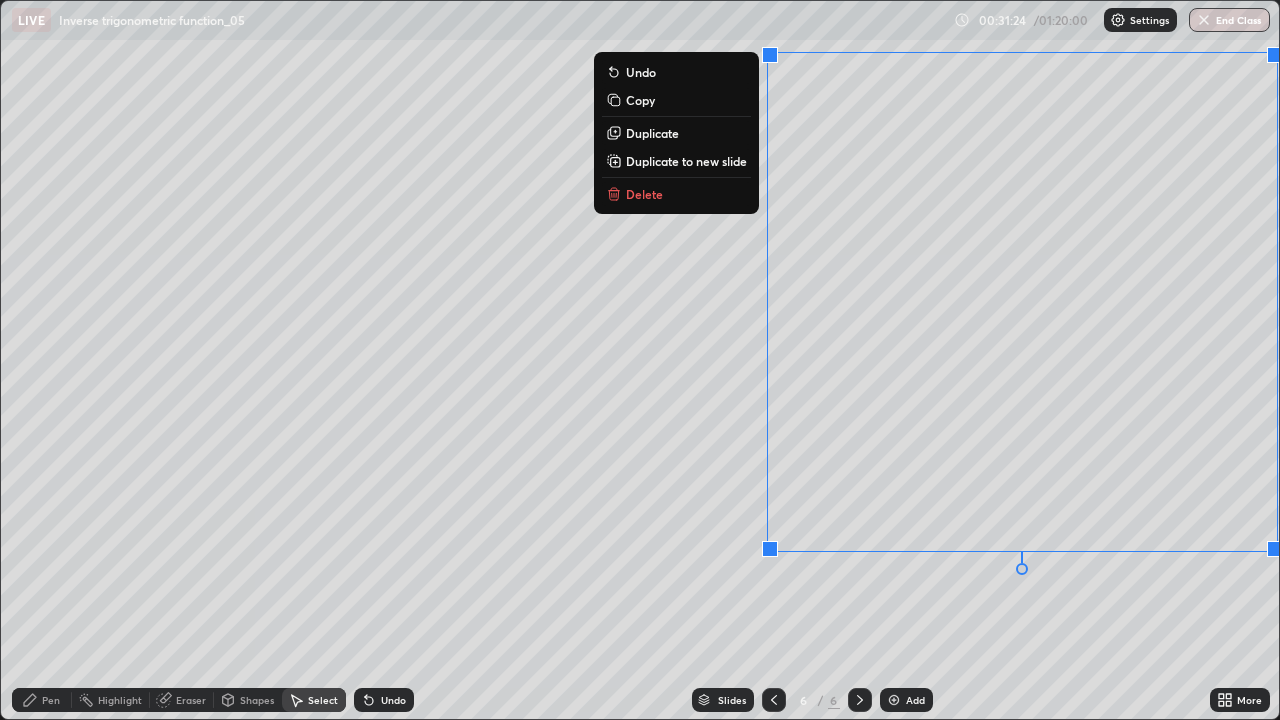 click on "Delete" at bounding box center (676, 194) 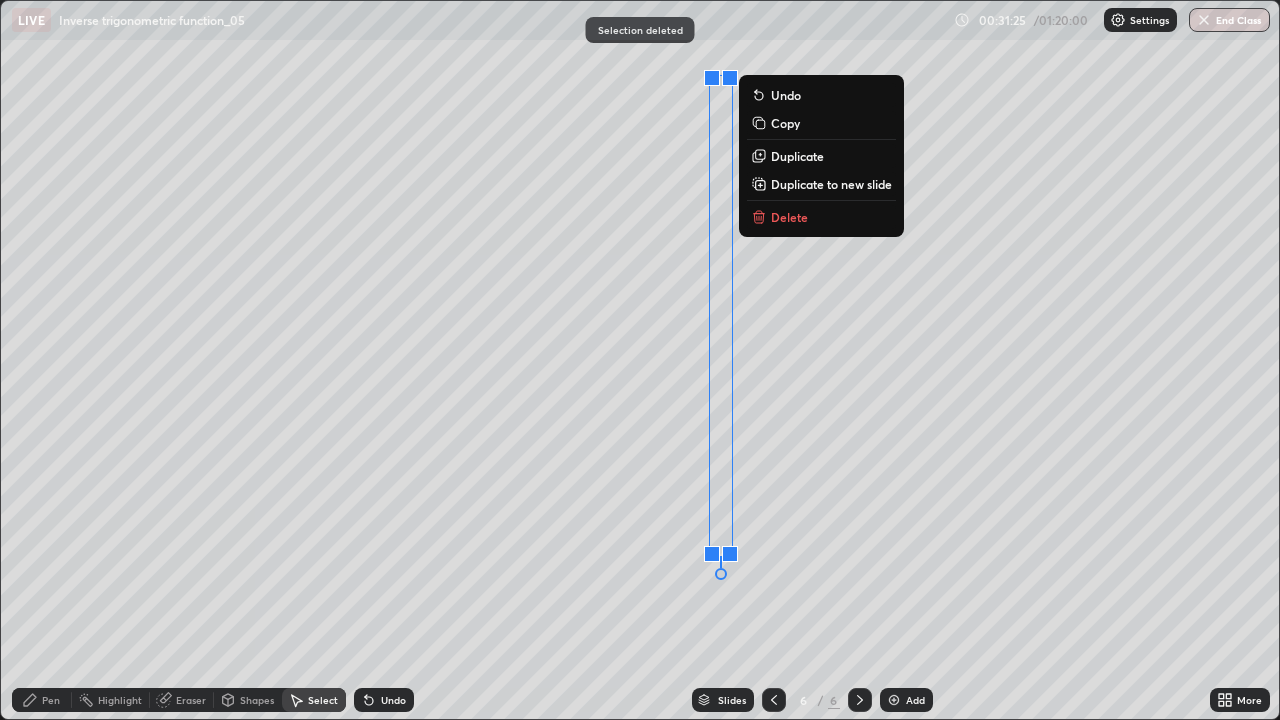 click on "Delete" at bounding box center [789, 217] 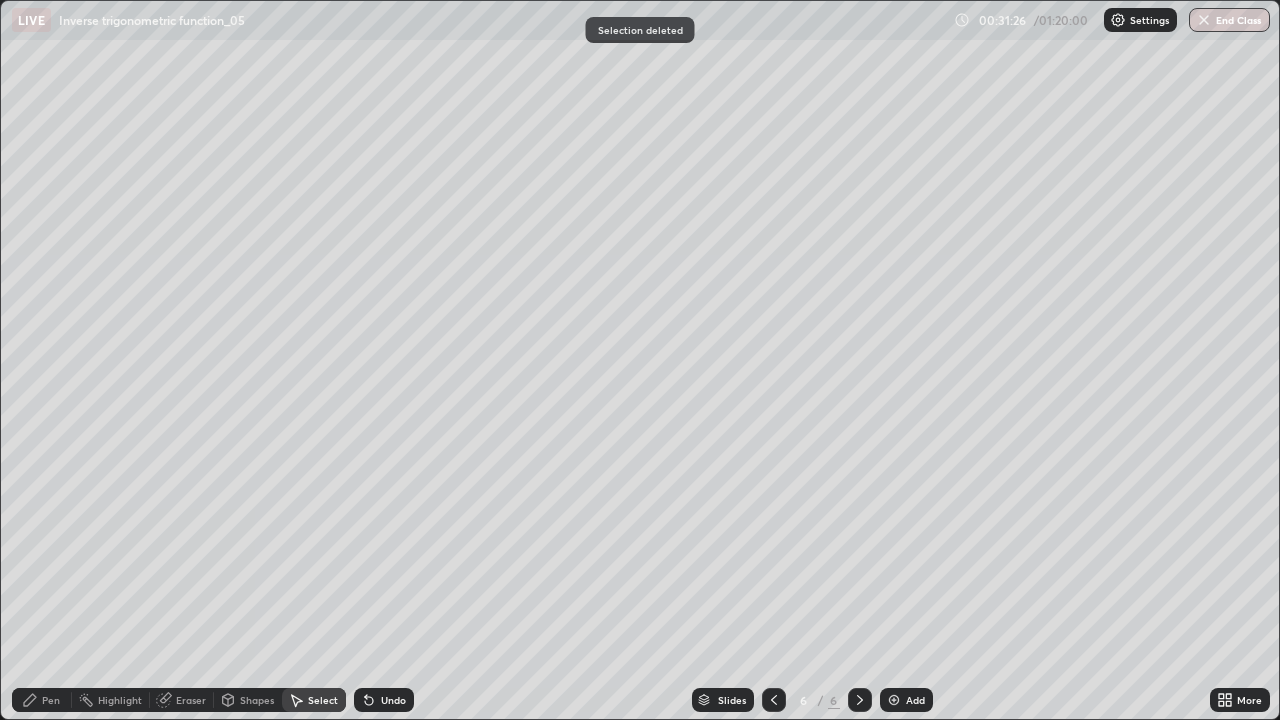 click on "Pen" at bounding box center (42, 700) 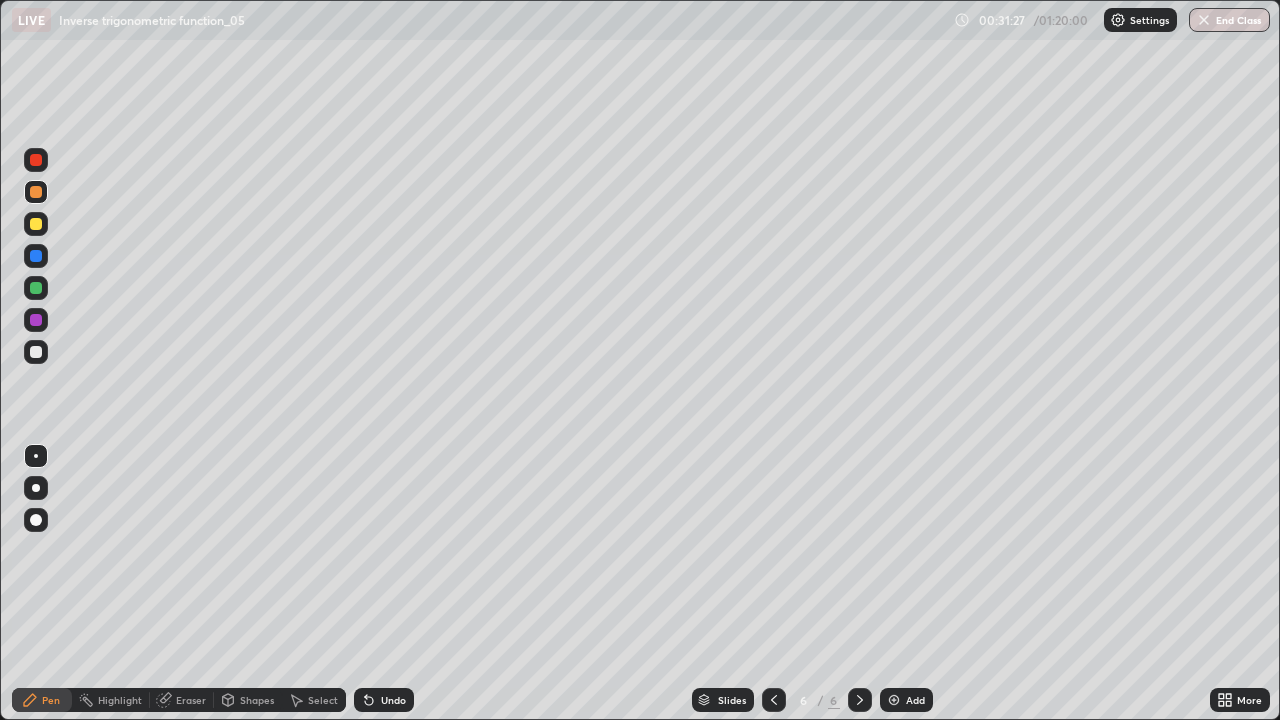 click at bounding box center [36, 288] 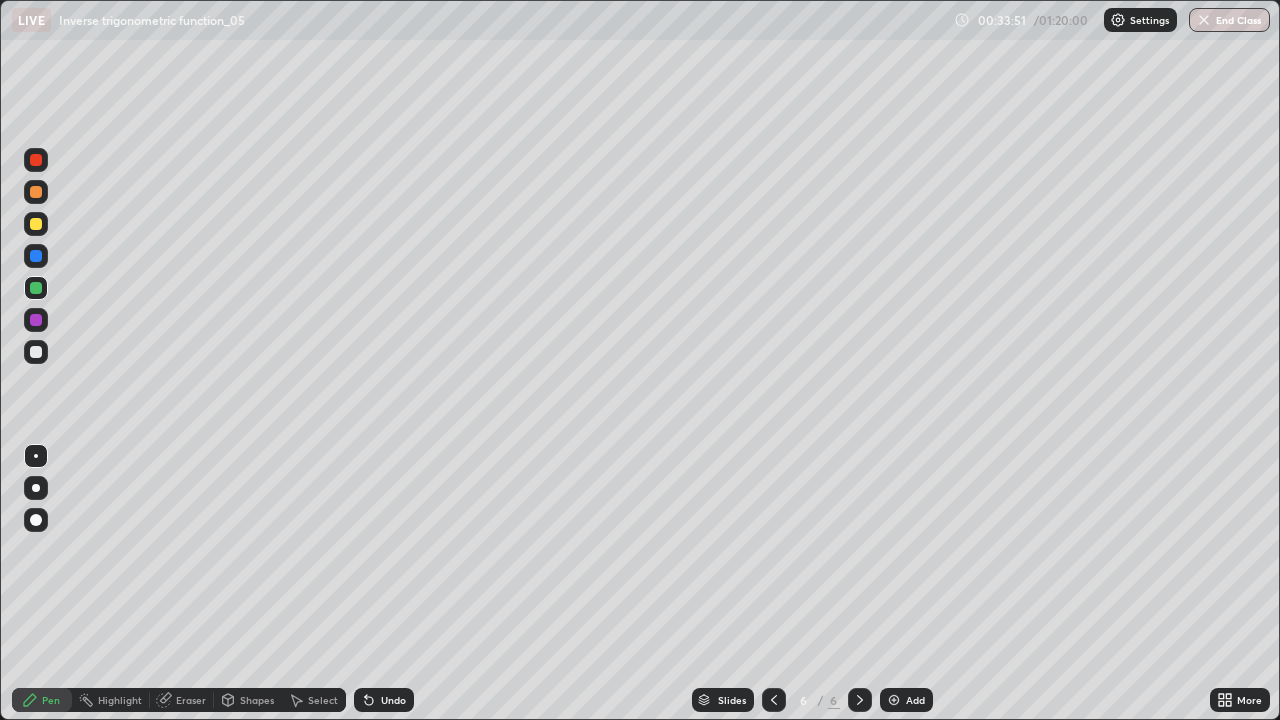 click at bounding box center [36, 320] 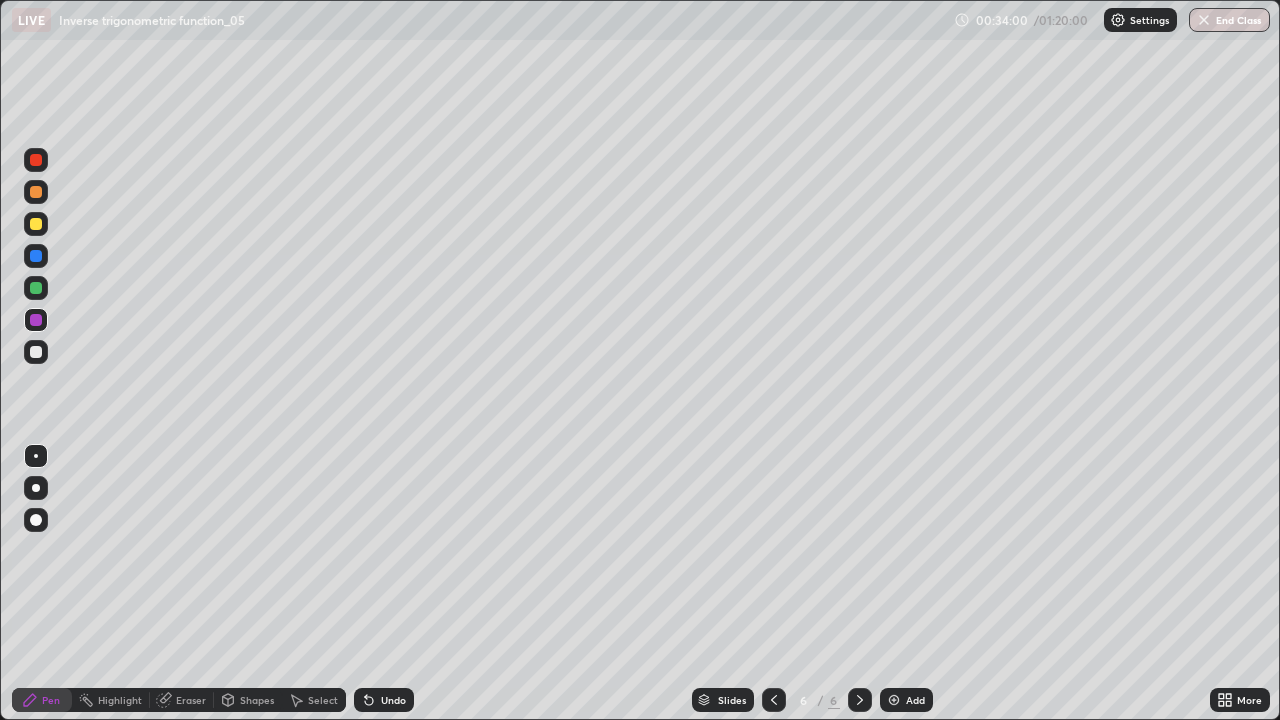 click at bounding box center [36, 224] 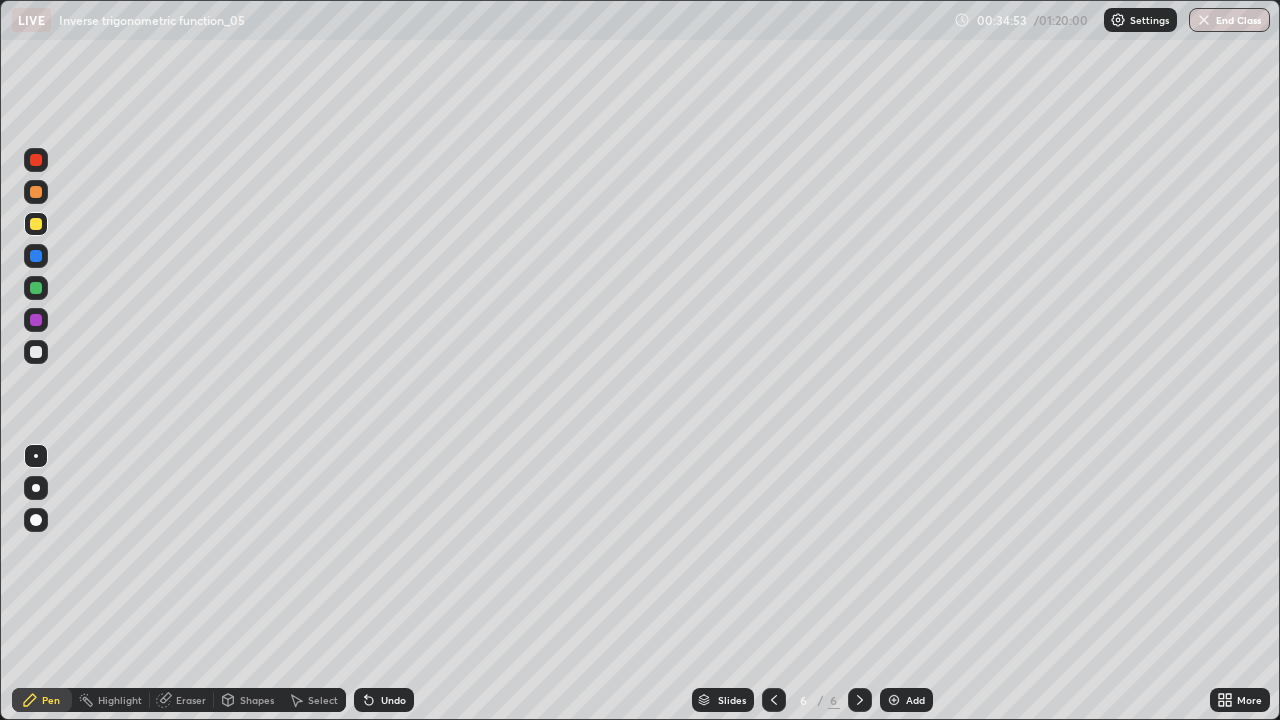 click at bounding box center (860, 700) 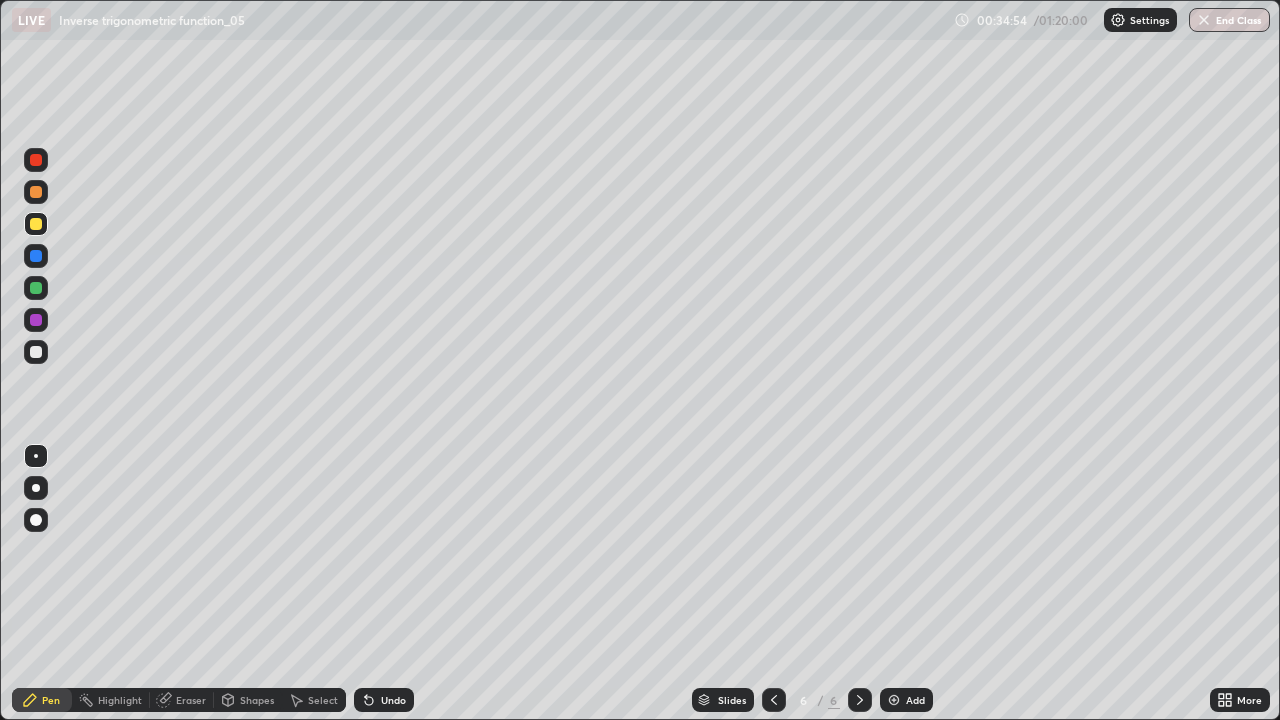 click at bounding box center [860, 700] 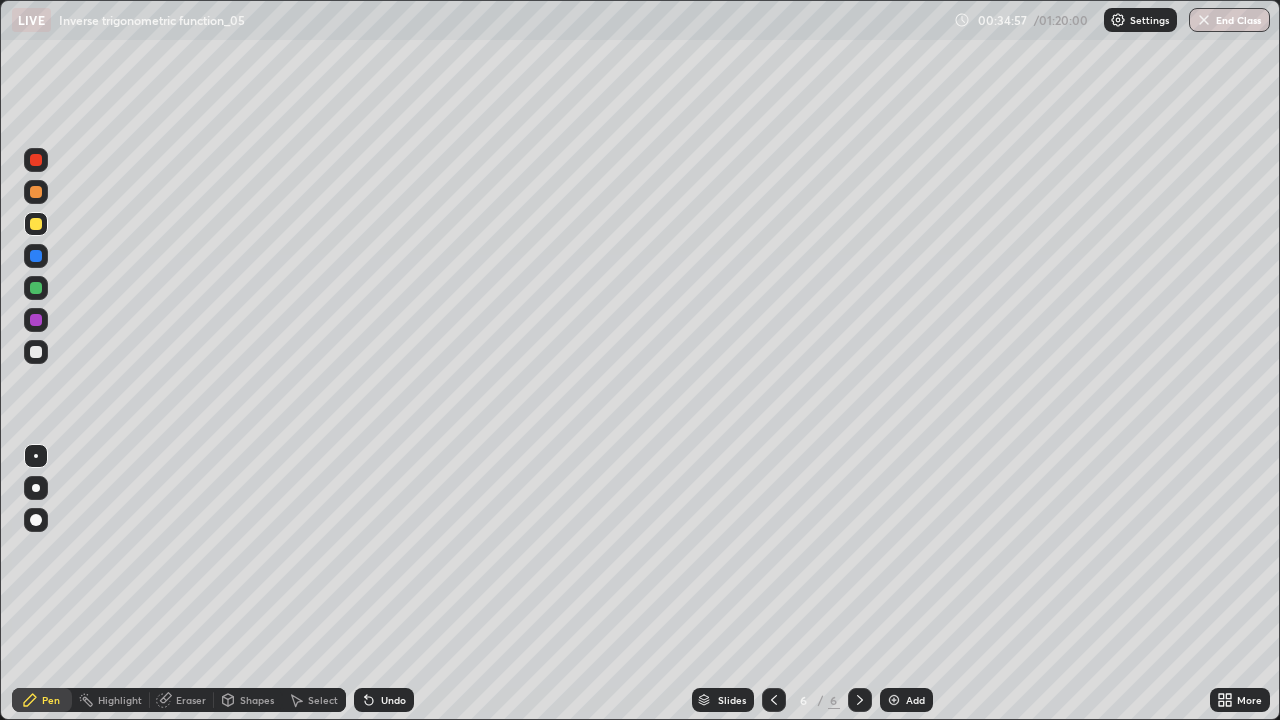 click on "Undo" at bounding box center (393, 700) 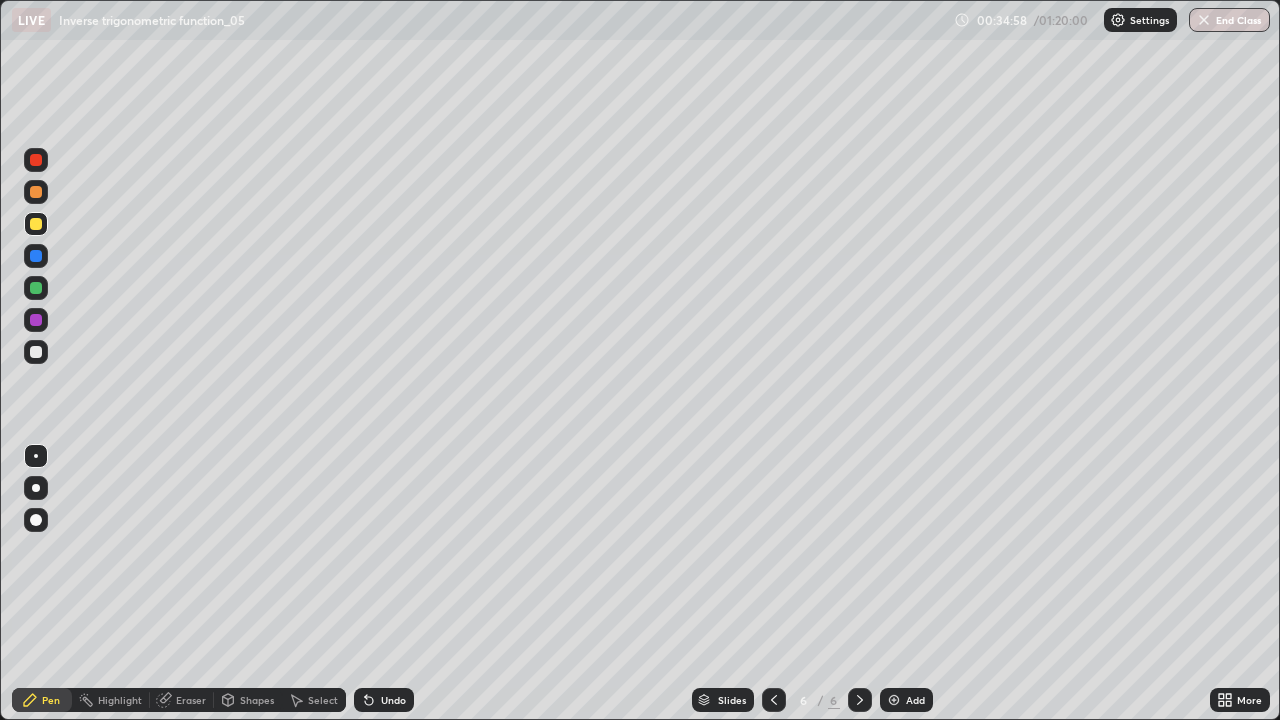 click on "Undo" at bounding box center (384, 700) 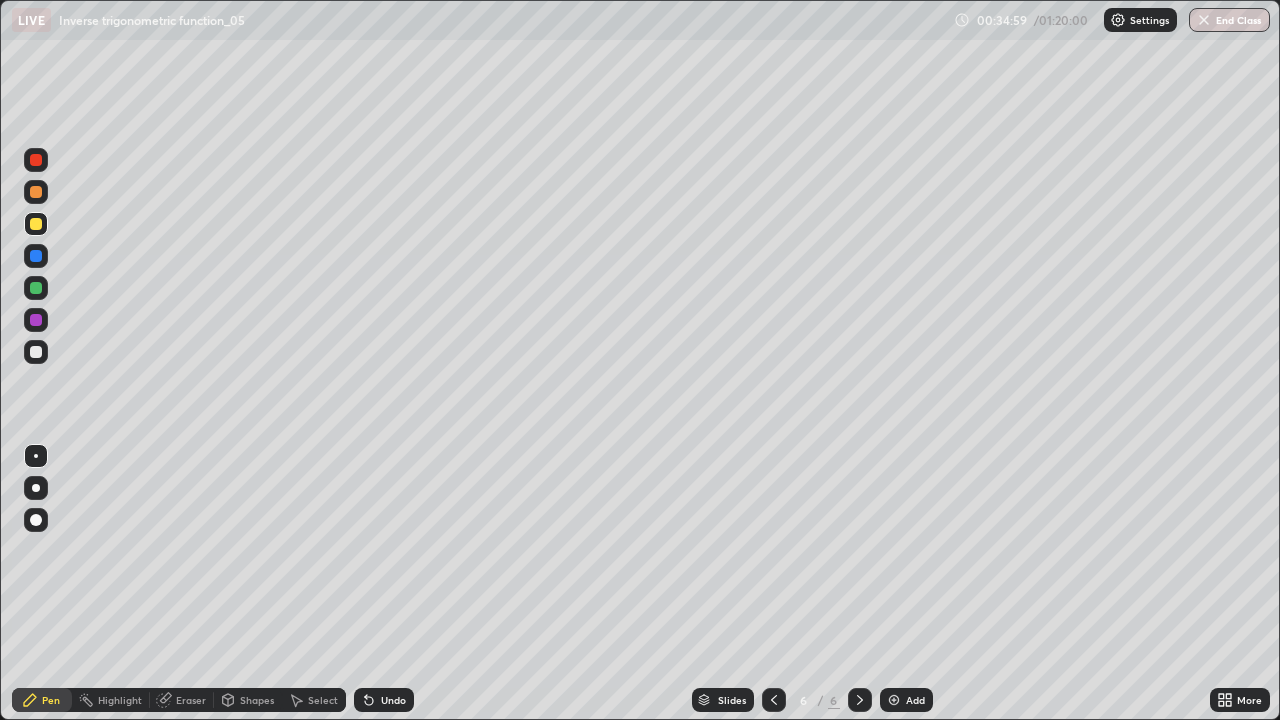 click on "Undo" at bounding box center (384, 700) 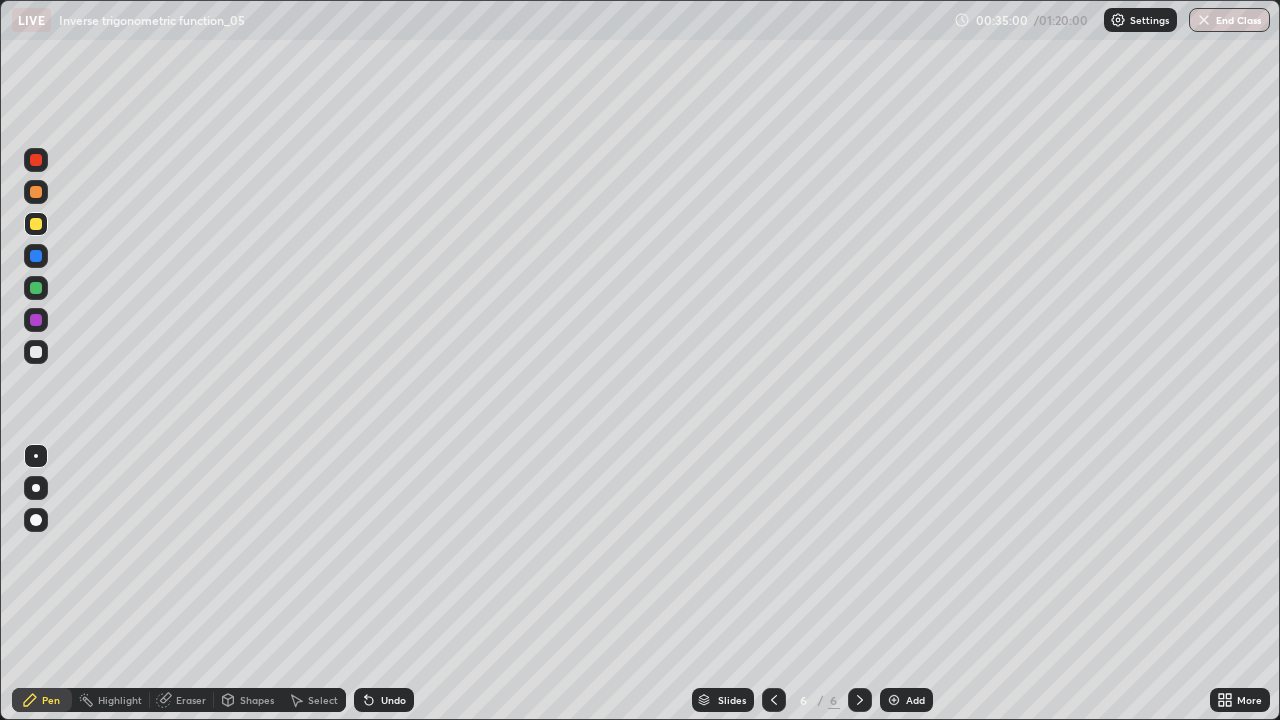 click on "Undo" at bounding box center (393, 700) 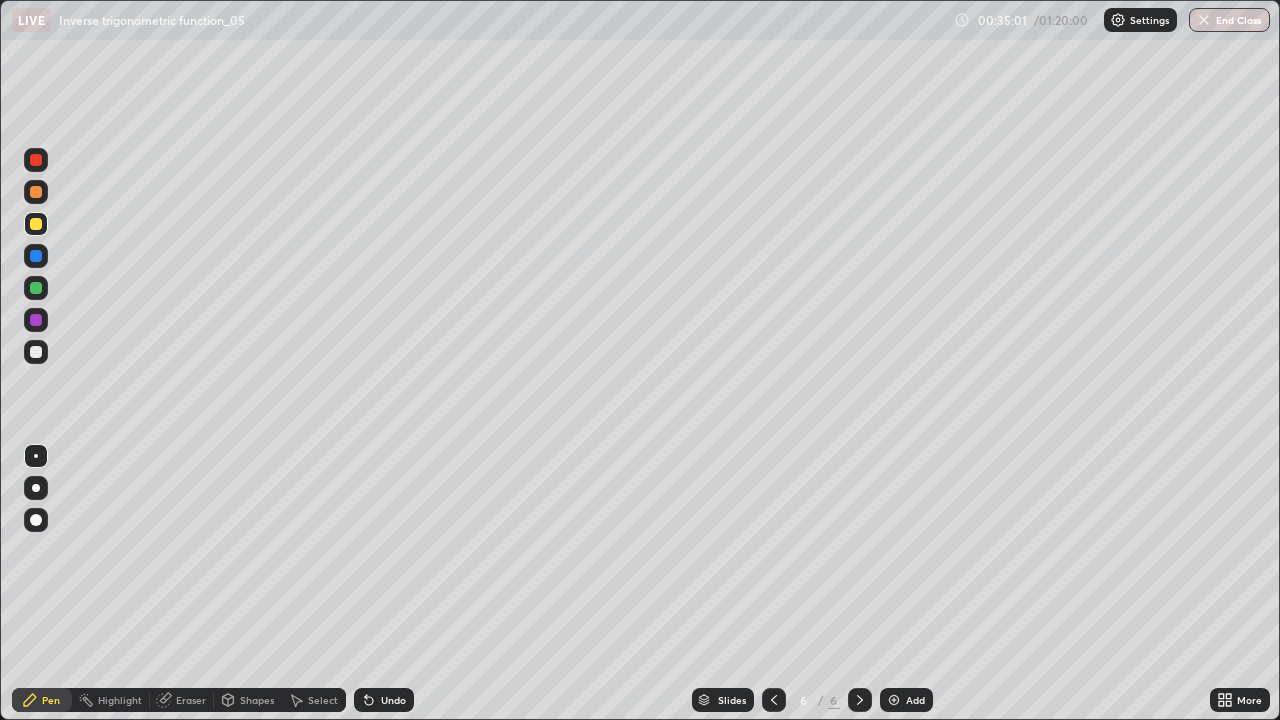 click on "Undo" at bounding box center [393, 700] 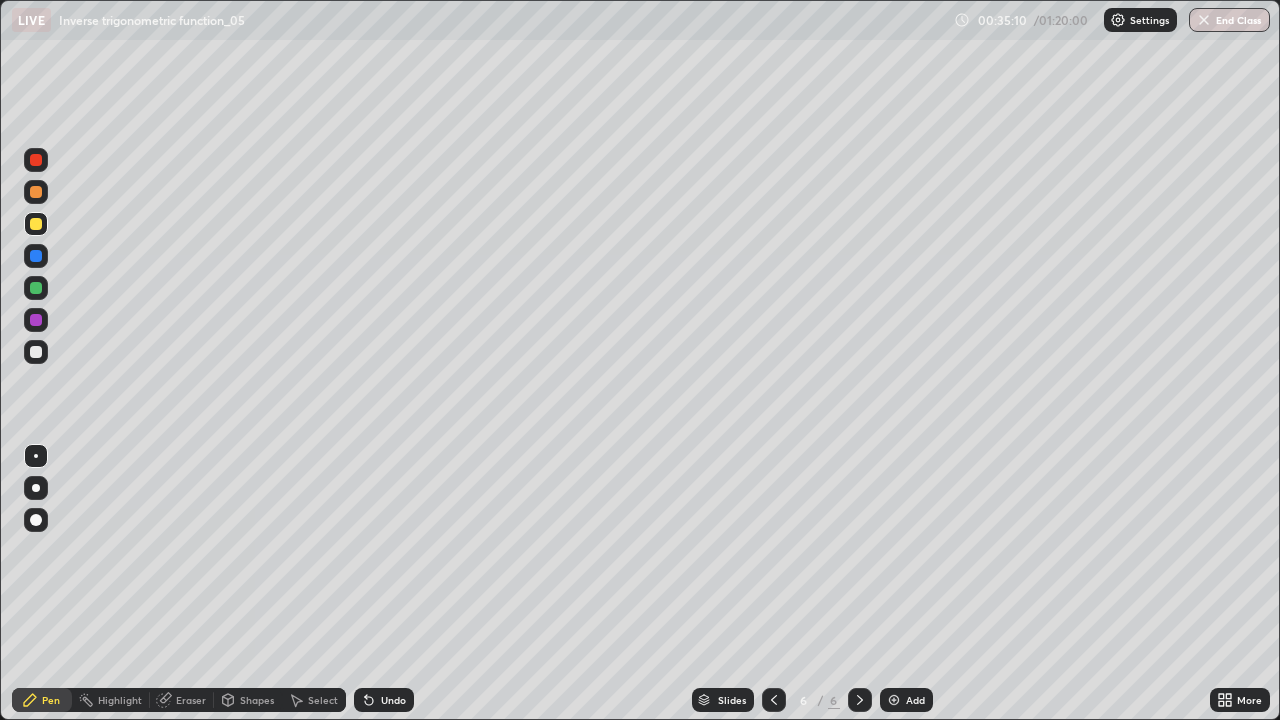 click on "Undo" at bounding box center [384, 700] 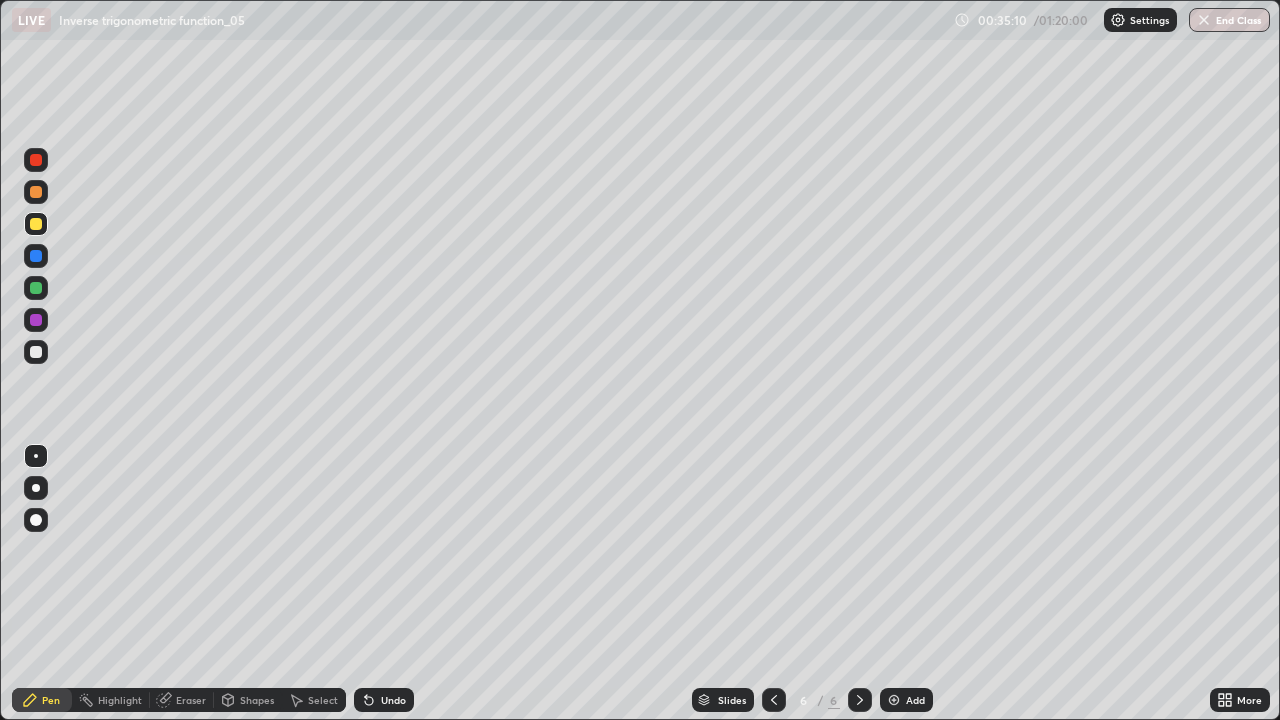click on "Undo" at bounding box center [384, 700] 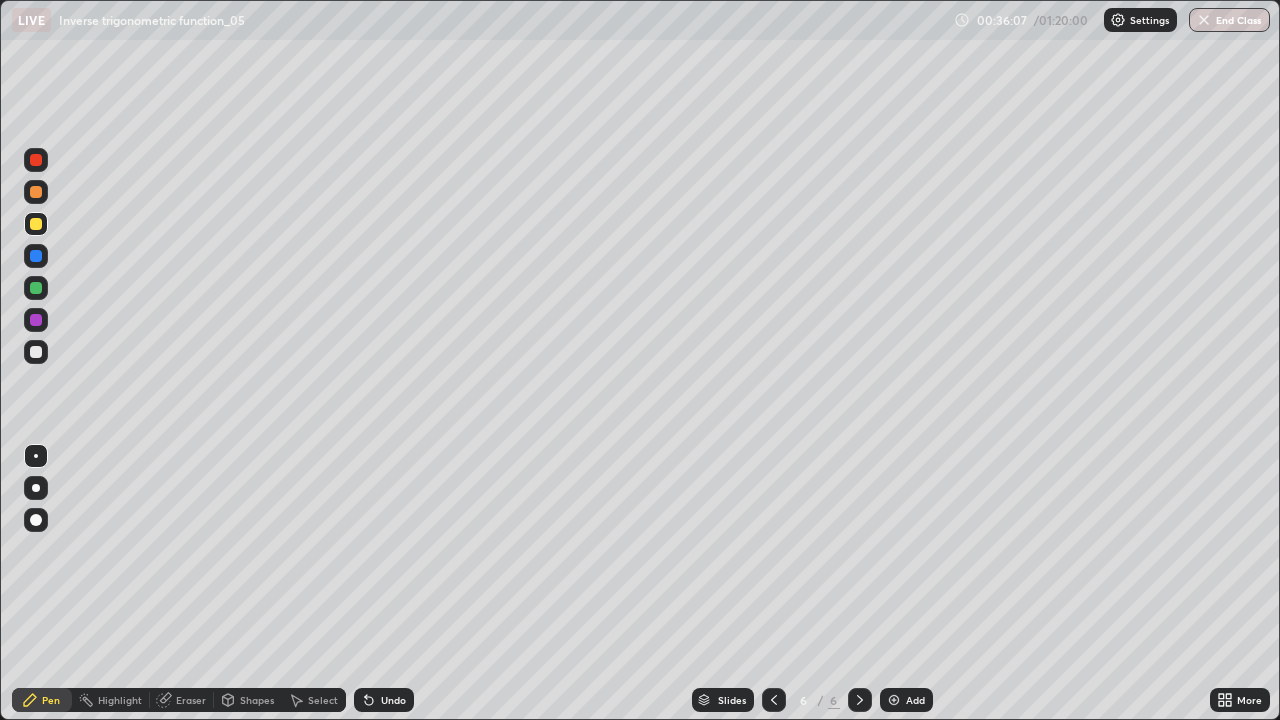 click at bounding box center (36, 352) 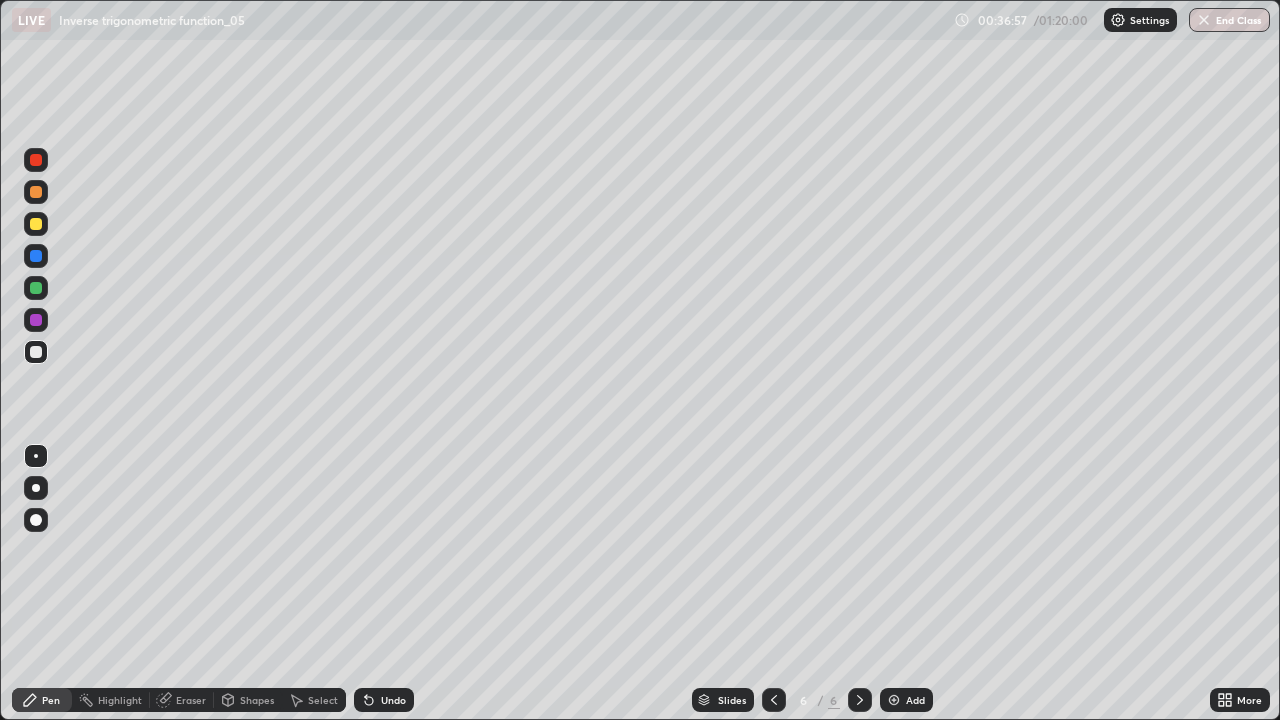 click on "Add" at bounding box center [915, 700] 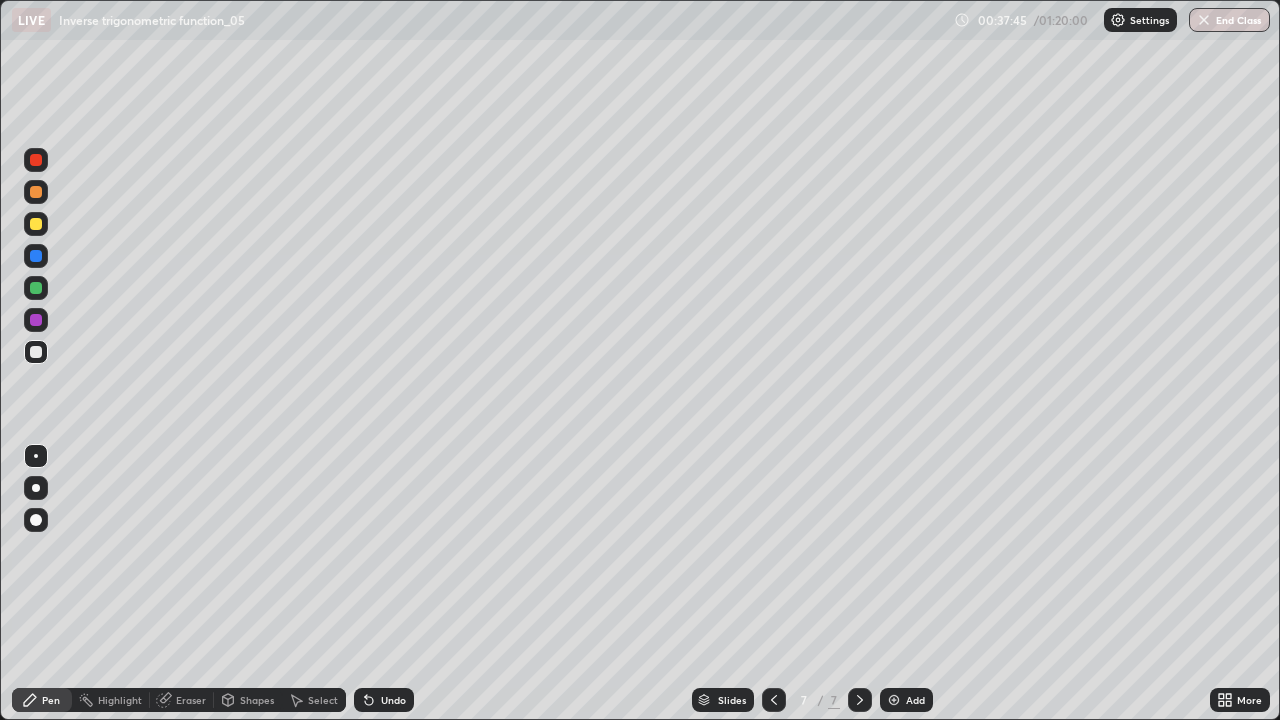click on "Select" at bounding box center (323, 700) 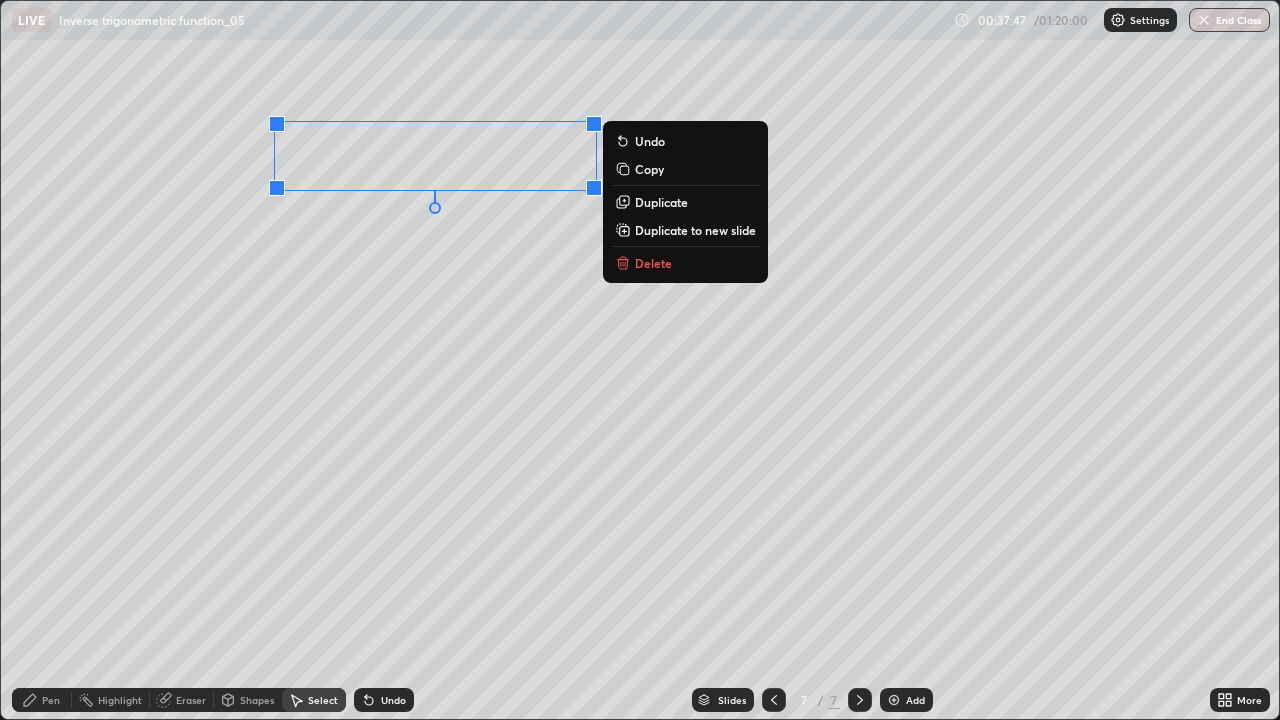 click on "Delete" at bounding box center [685, 263] 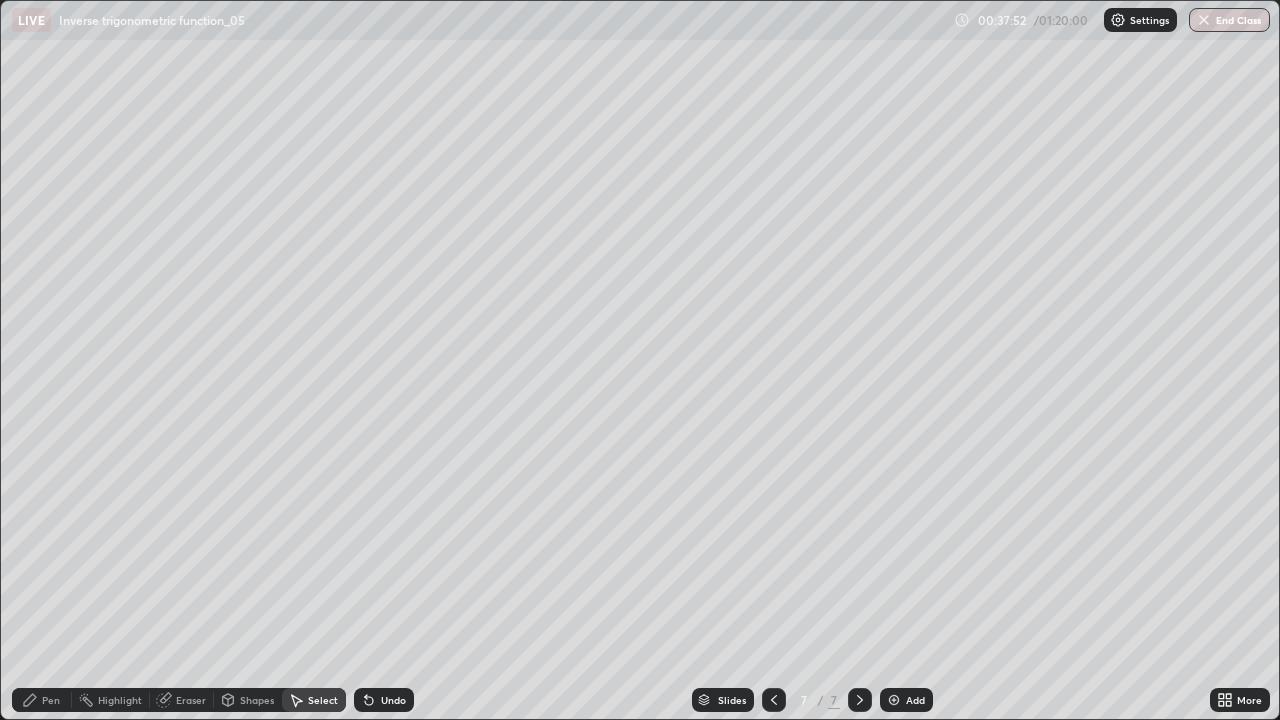 click on "Pen" at bounding box center (51, 700) 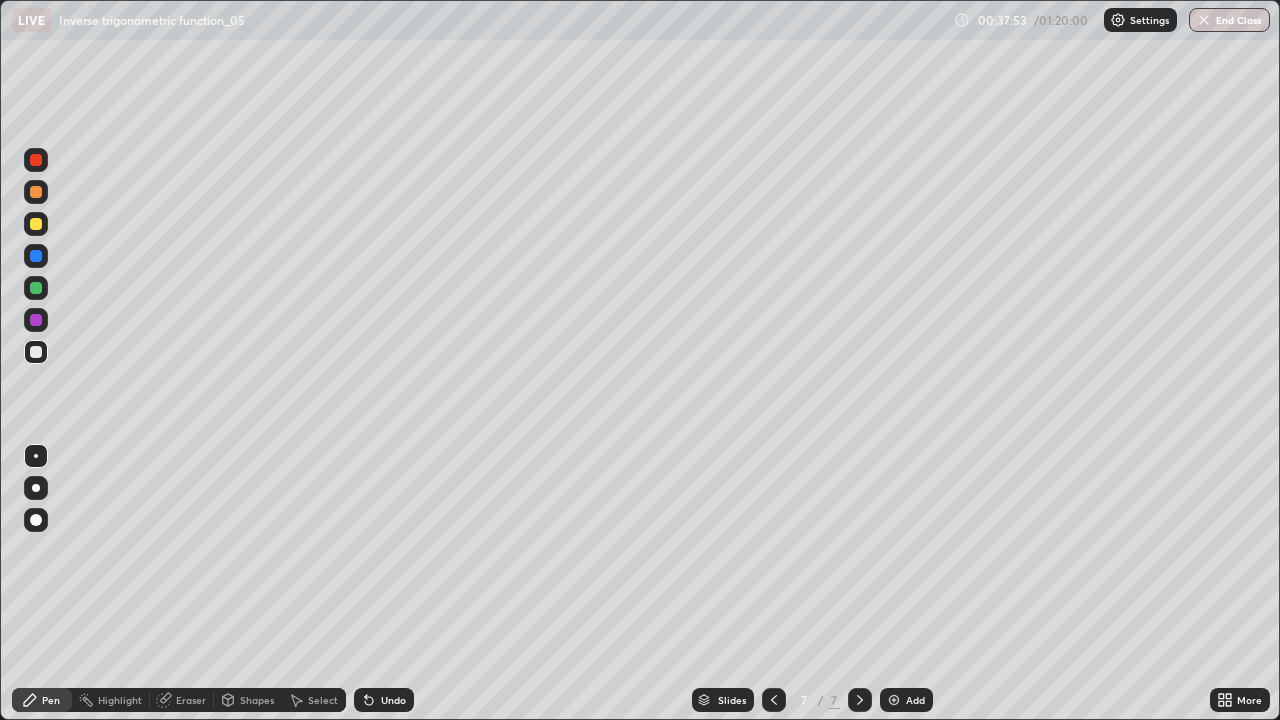 click at bounding box center [36, 192] 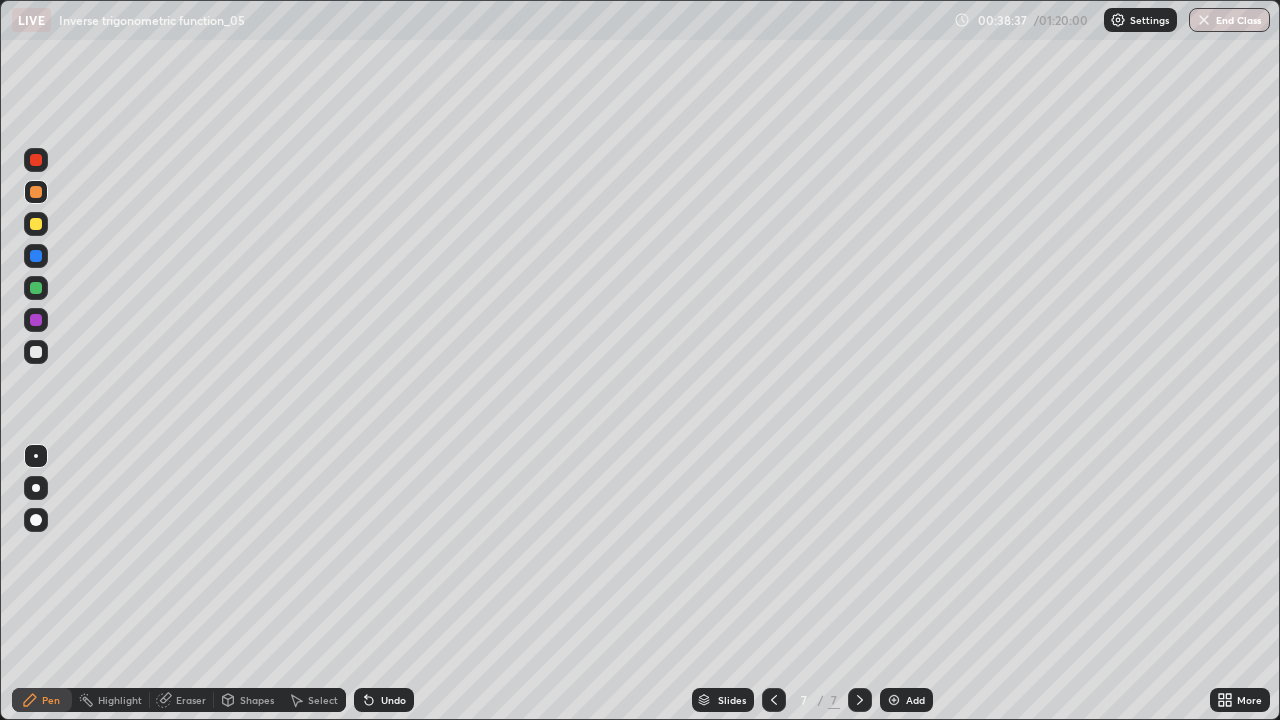click on "Eraser" at bounding box center [191, 700] 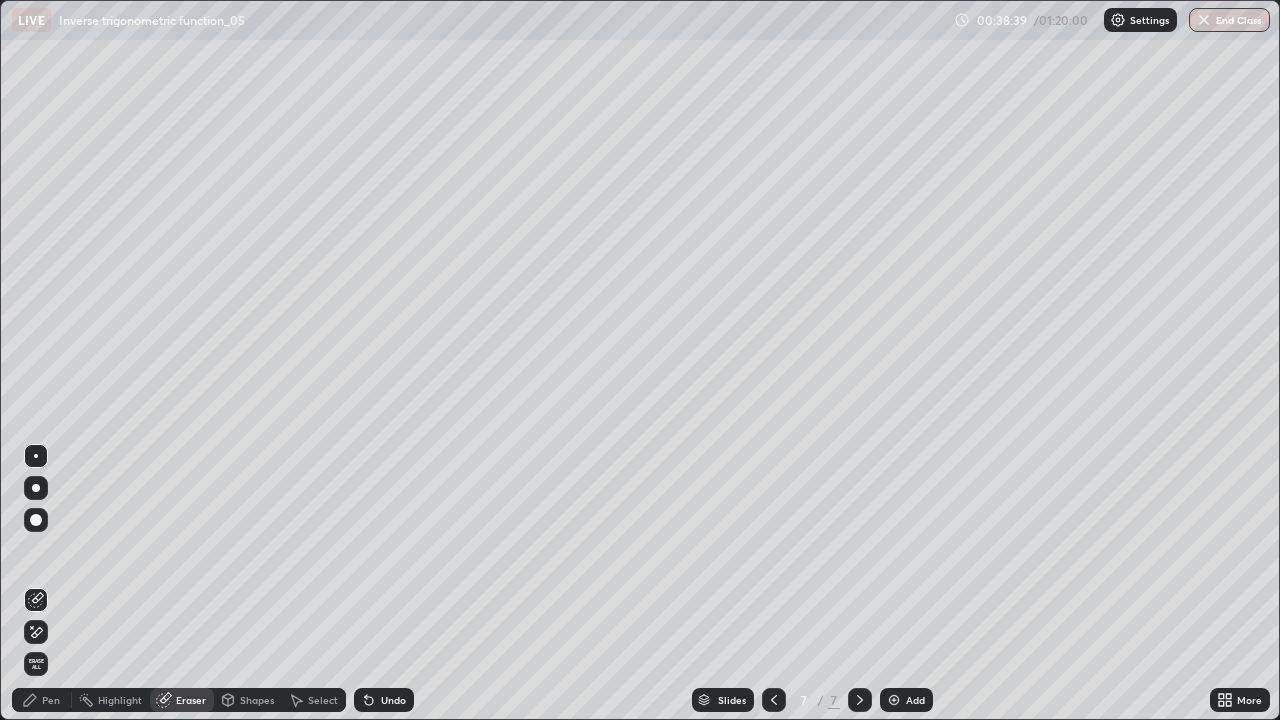 click on "Pen" at bounding box center (51, 700) 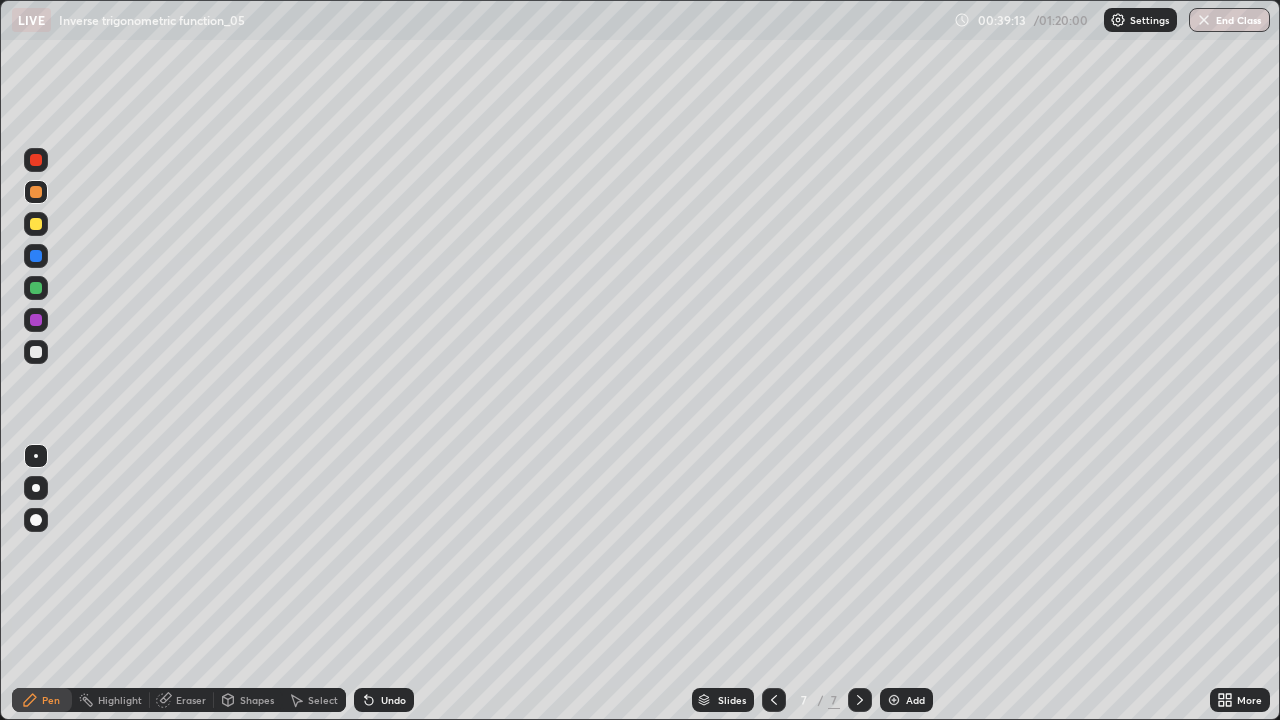 click on "Undo" at bounding box center (393, 700) 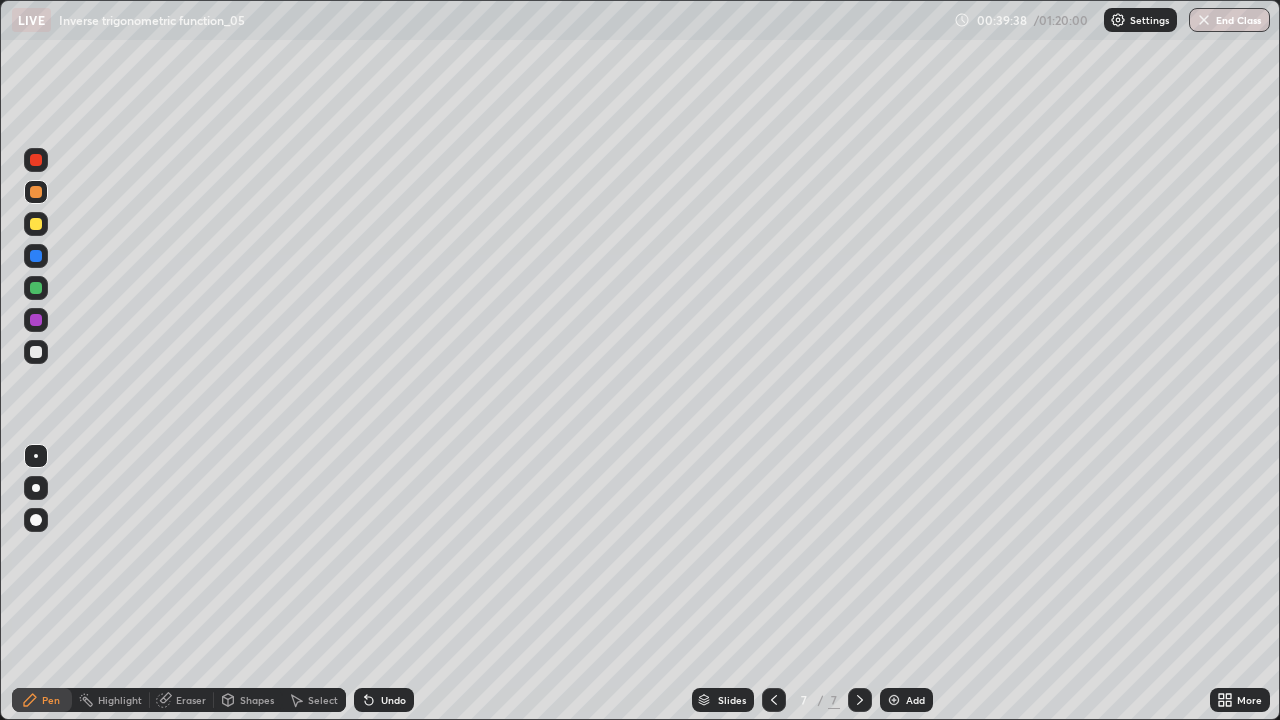 click at bounding box center (36, 160) 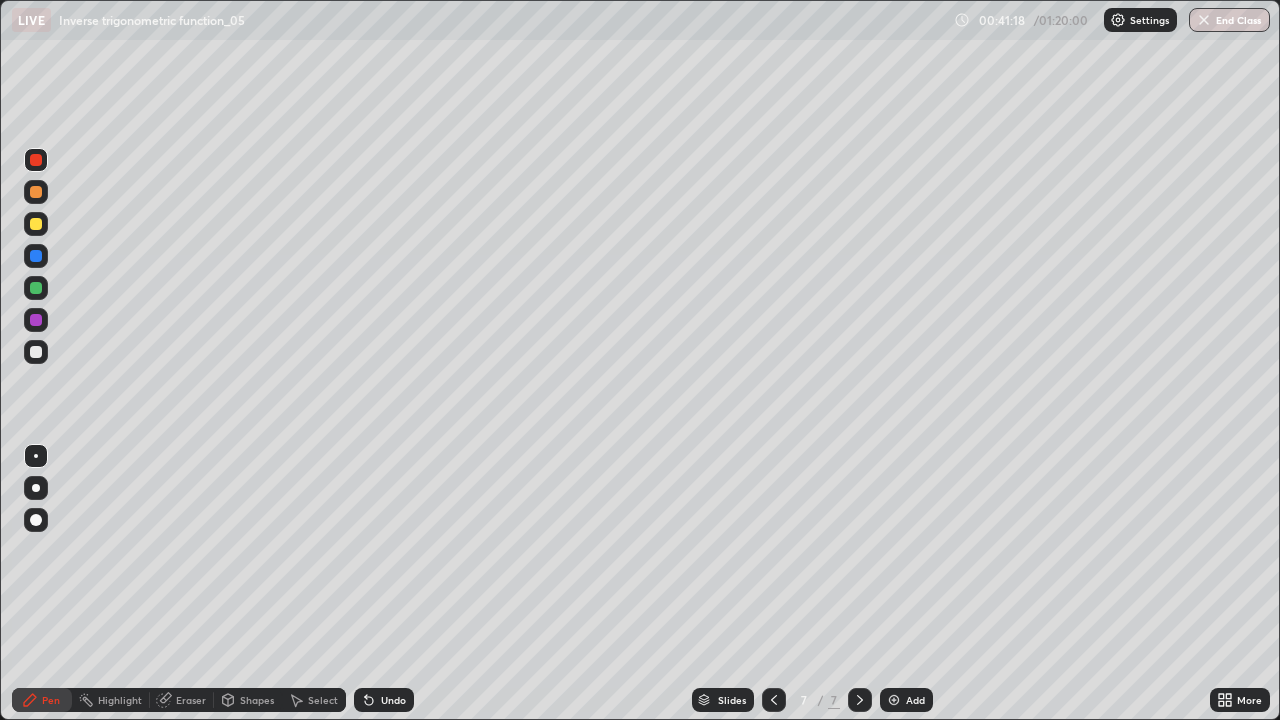 click at bounding box center (36, 160) 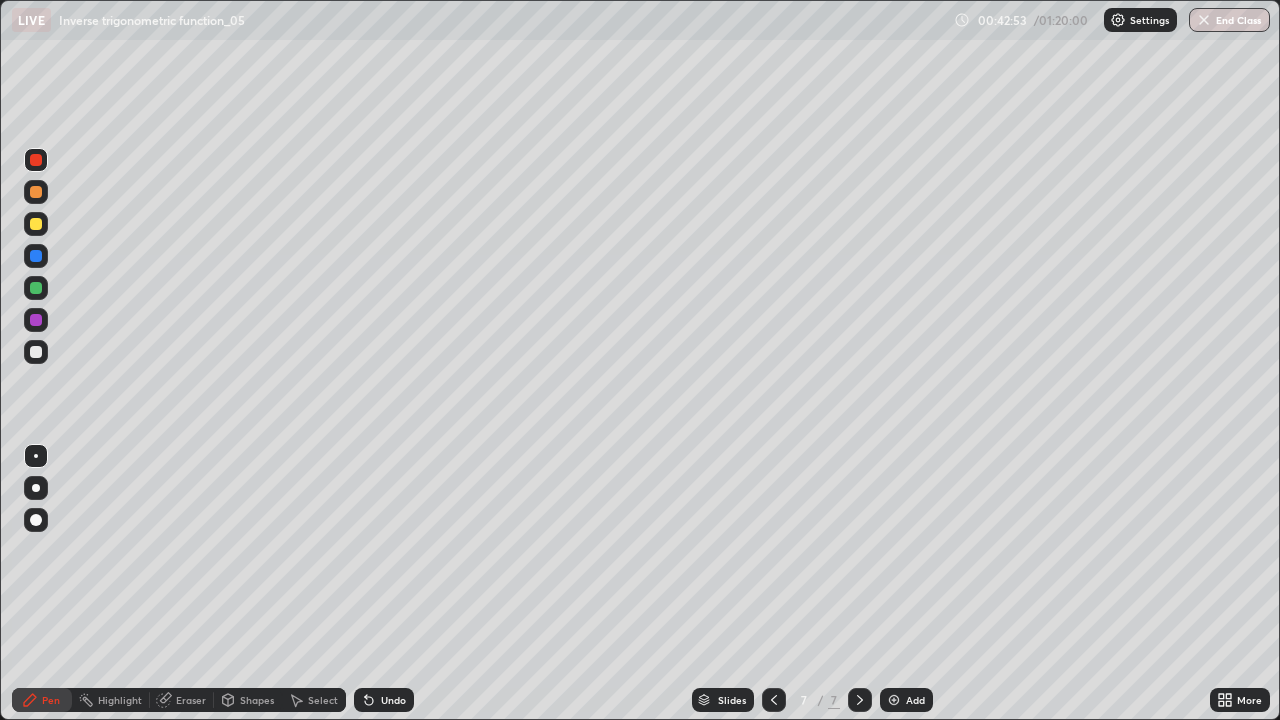 click at bounding box center [36, 352] 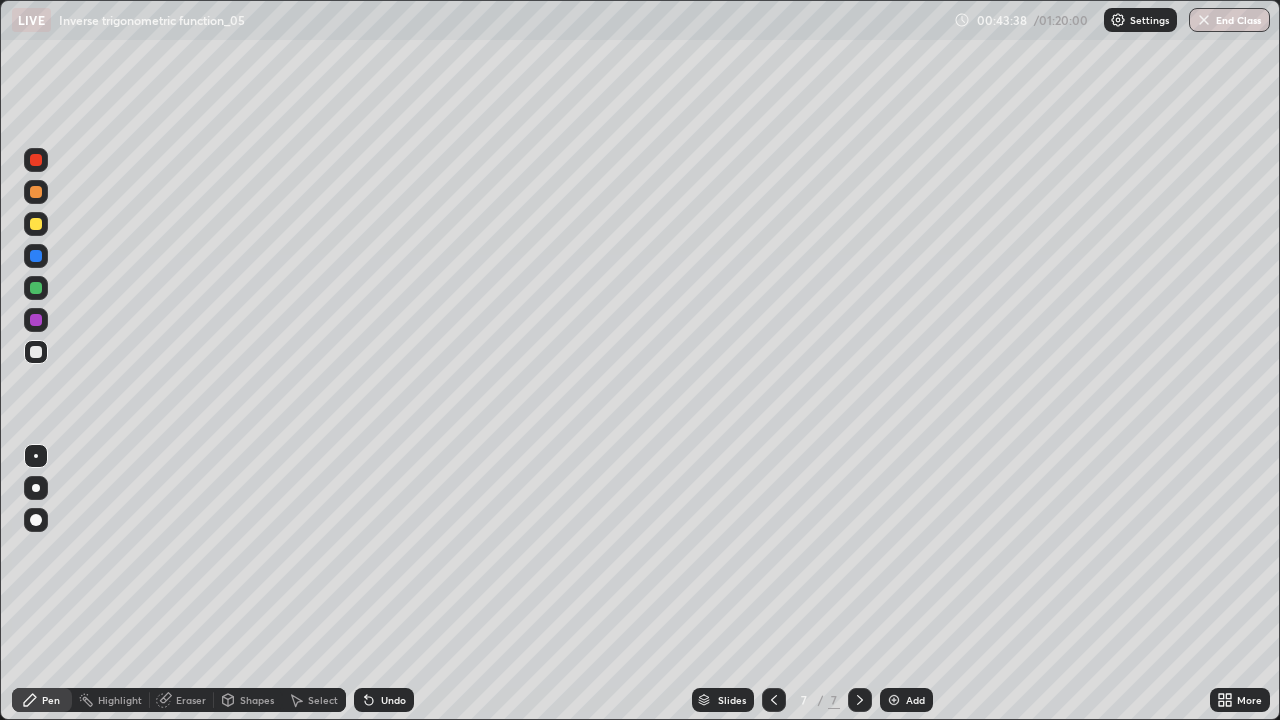 click 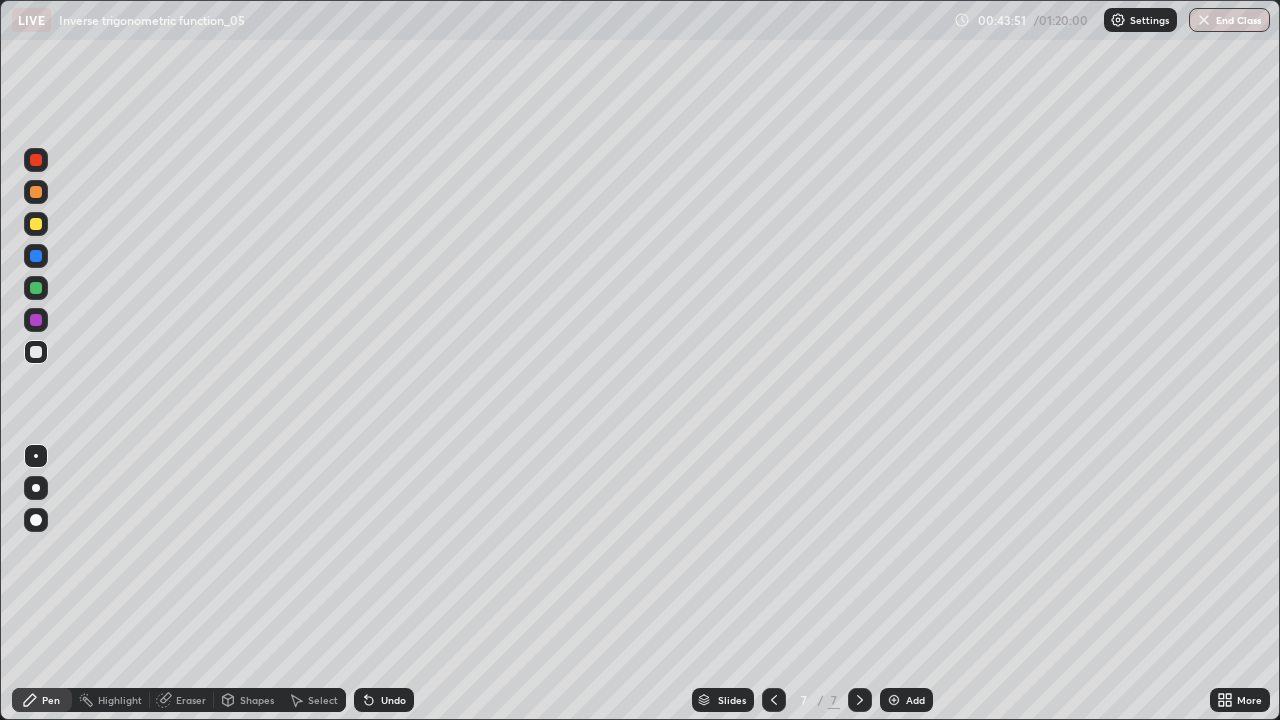 click on "Eraser" at bounding box center [191, 700] 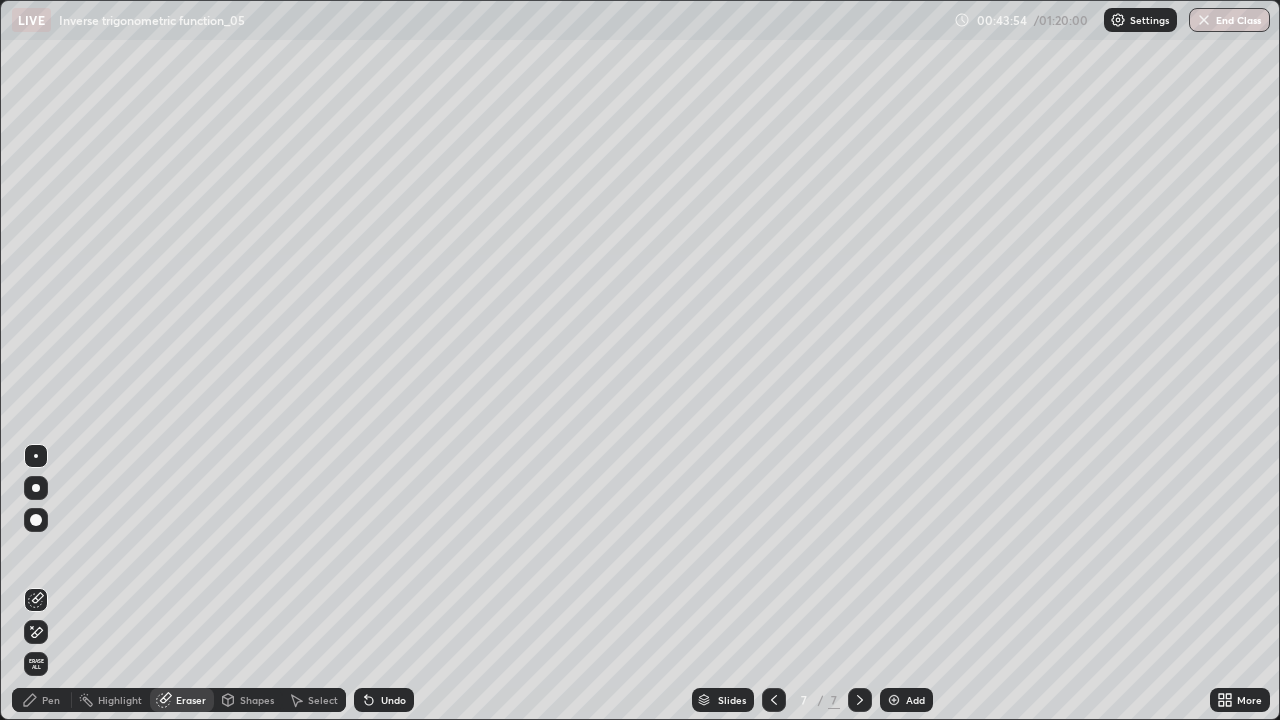 click on "Pen" at bounding box center [51, 700] 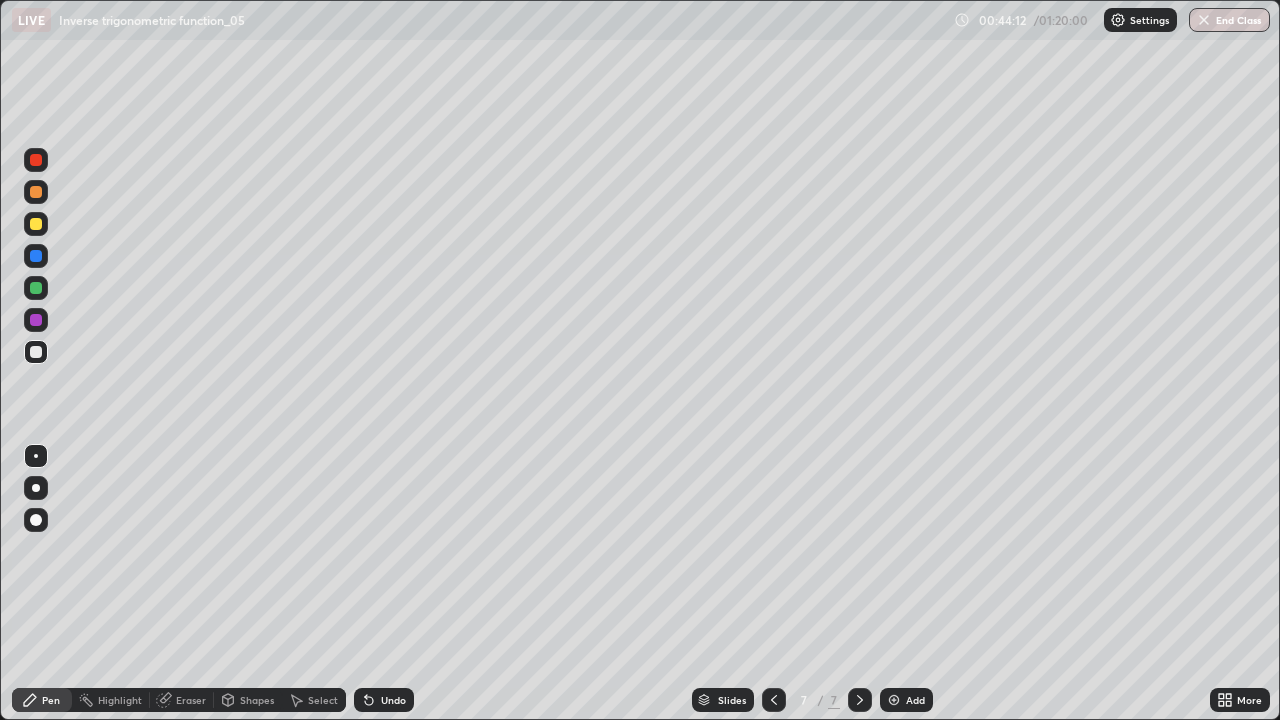 click on "Eraser" at bounding box center [182, 700] 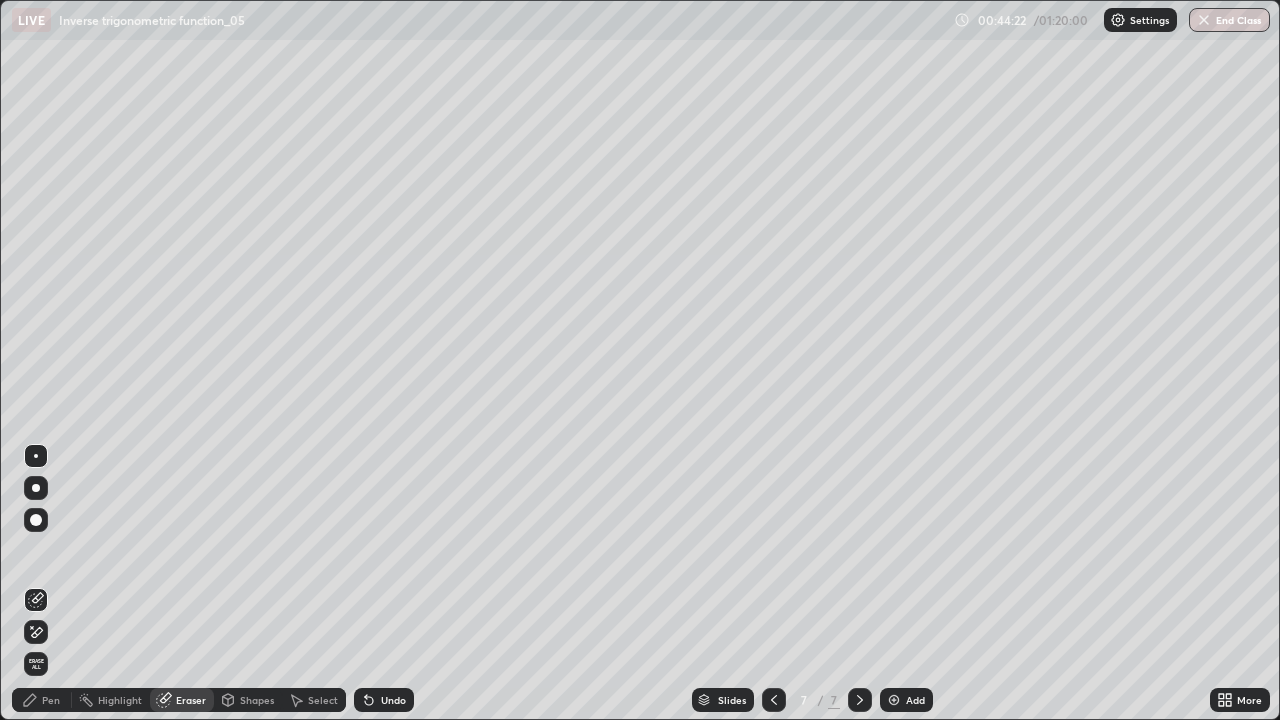 click 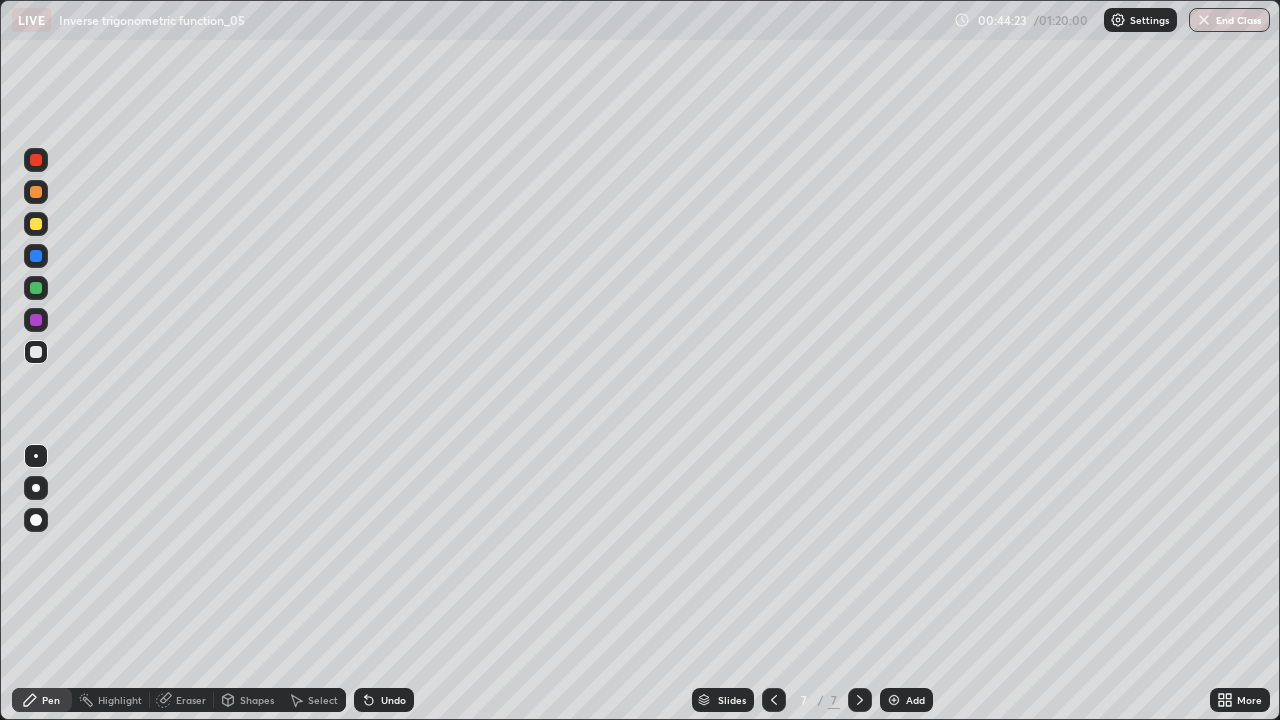 click at bounding box center (36, 320) 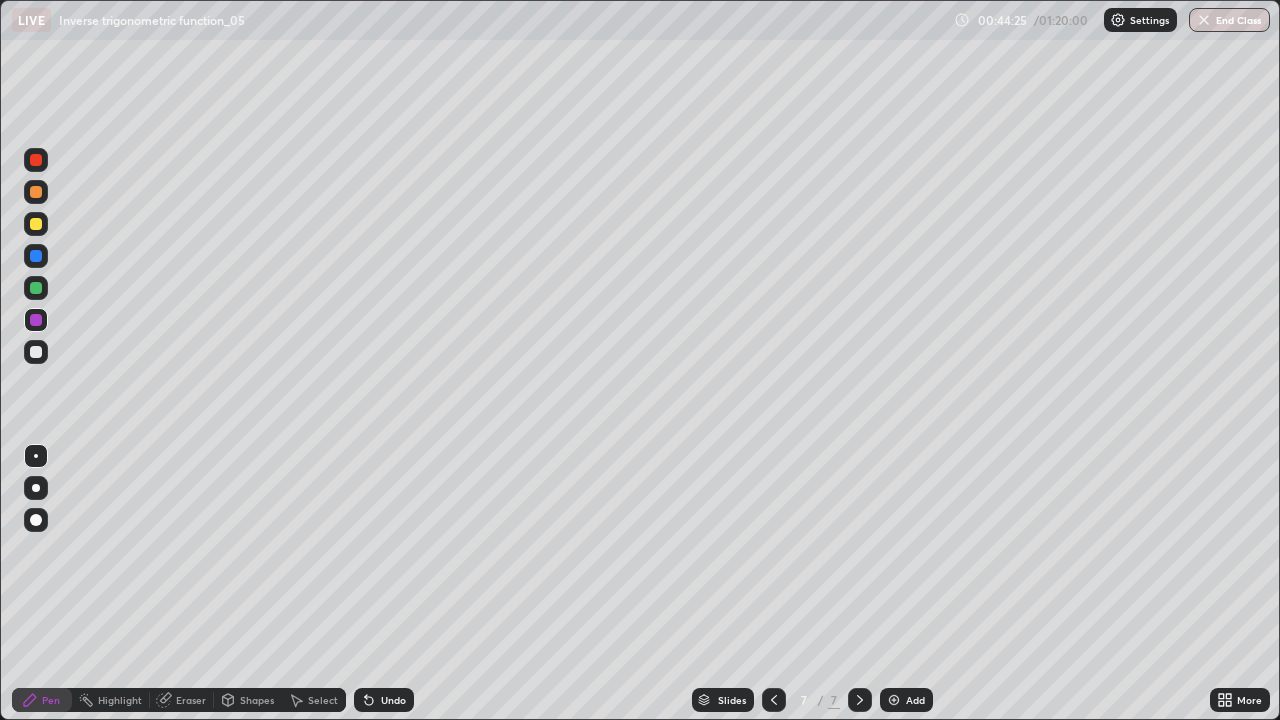 click on "Eraser" at bounding box center [182, 700] 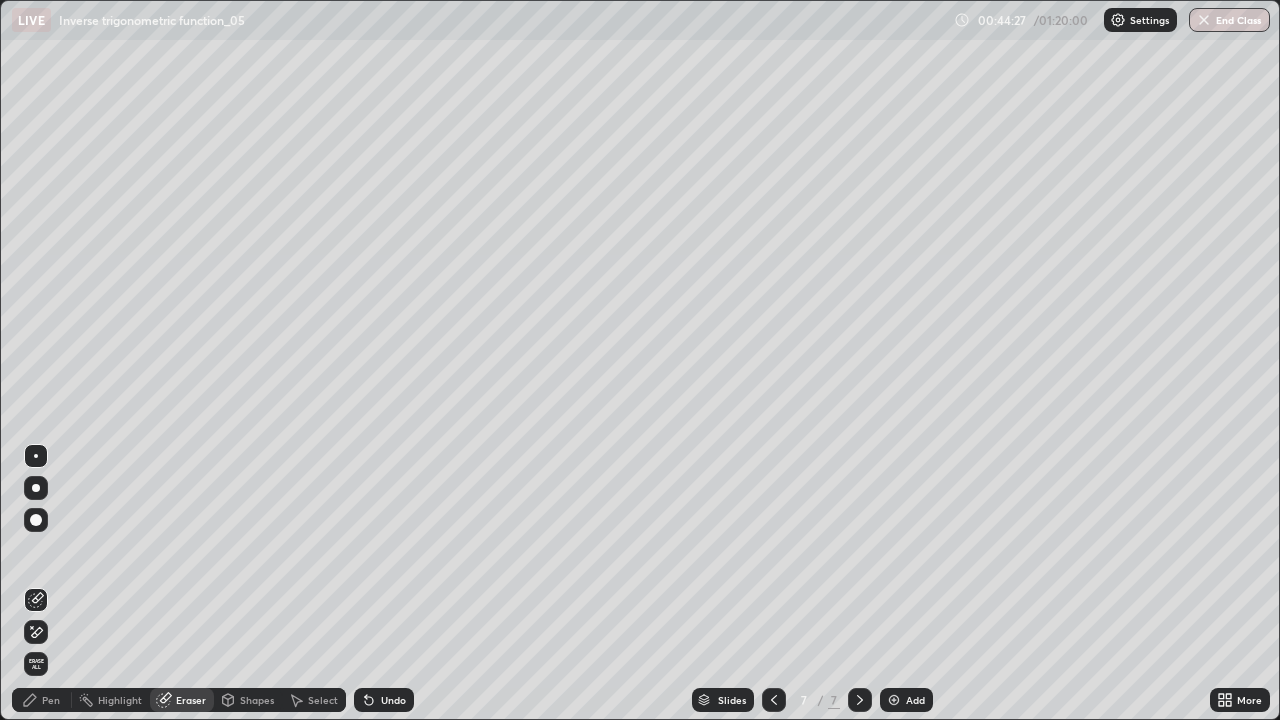 click on "Pen" at bounding box center [51, 700] 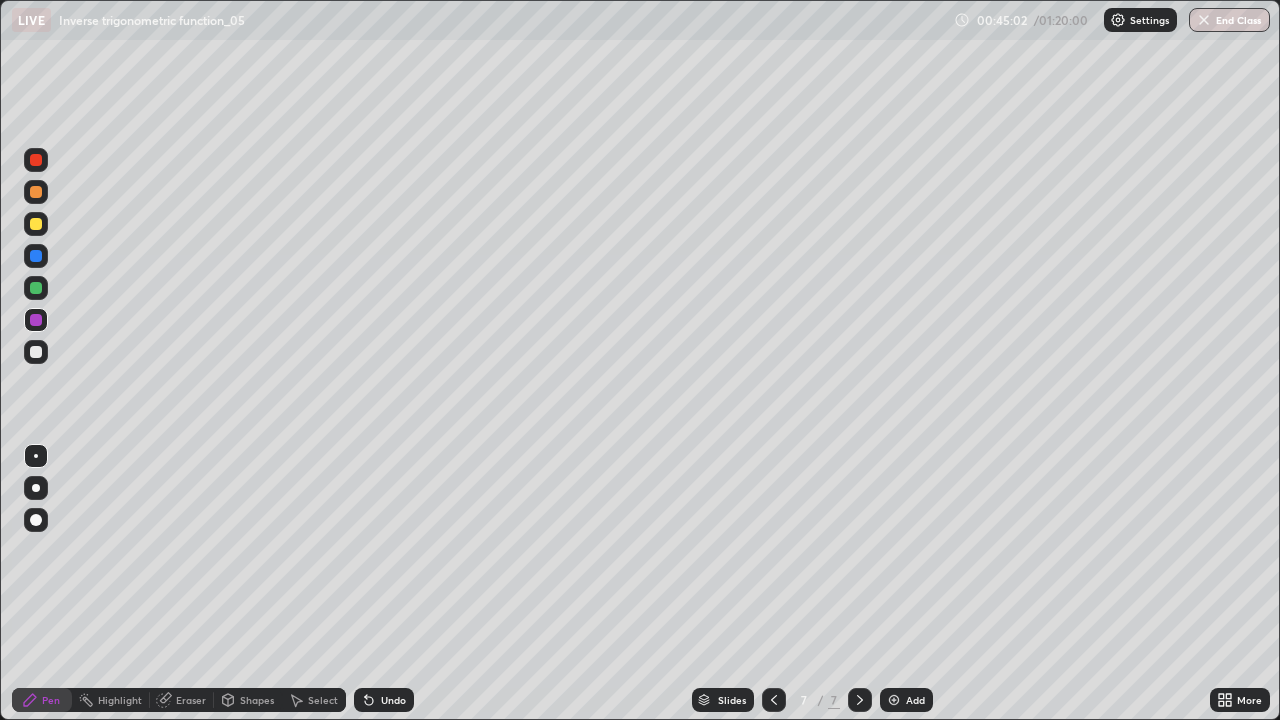 click on "Eraser" at bounding box center (191, 700) 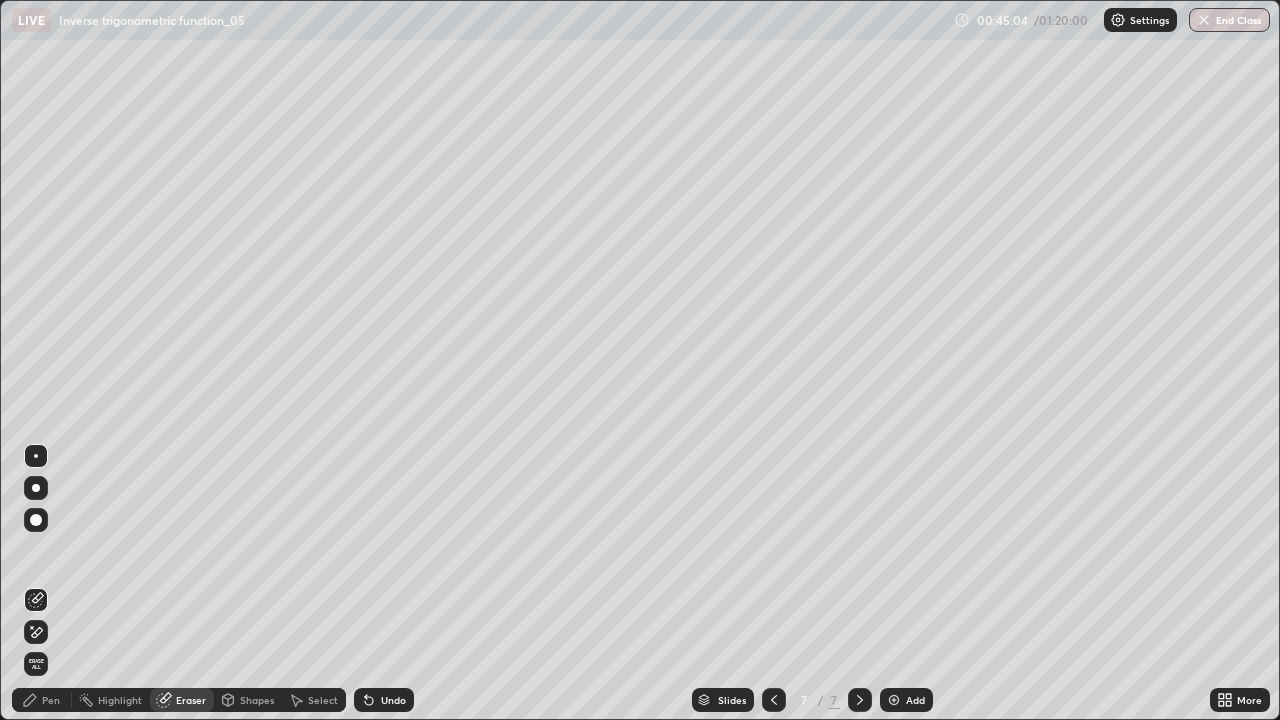 click on "Pen" at bounding box center [42, 700] 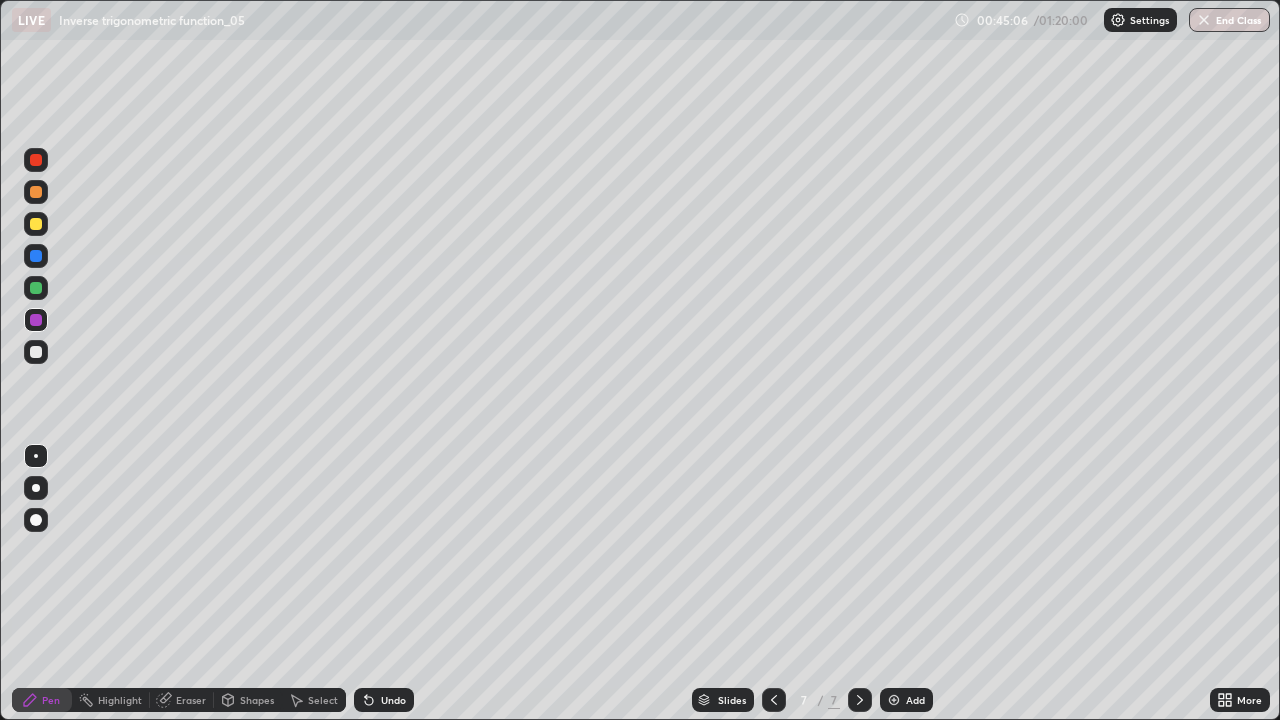 click on "Select" at bounding box center (323, 700) 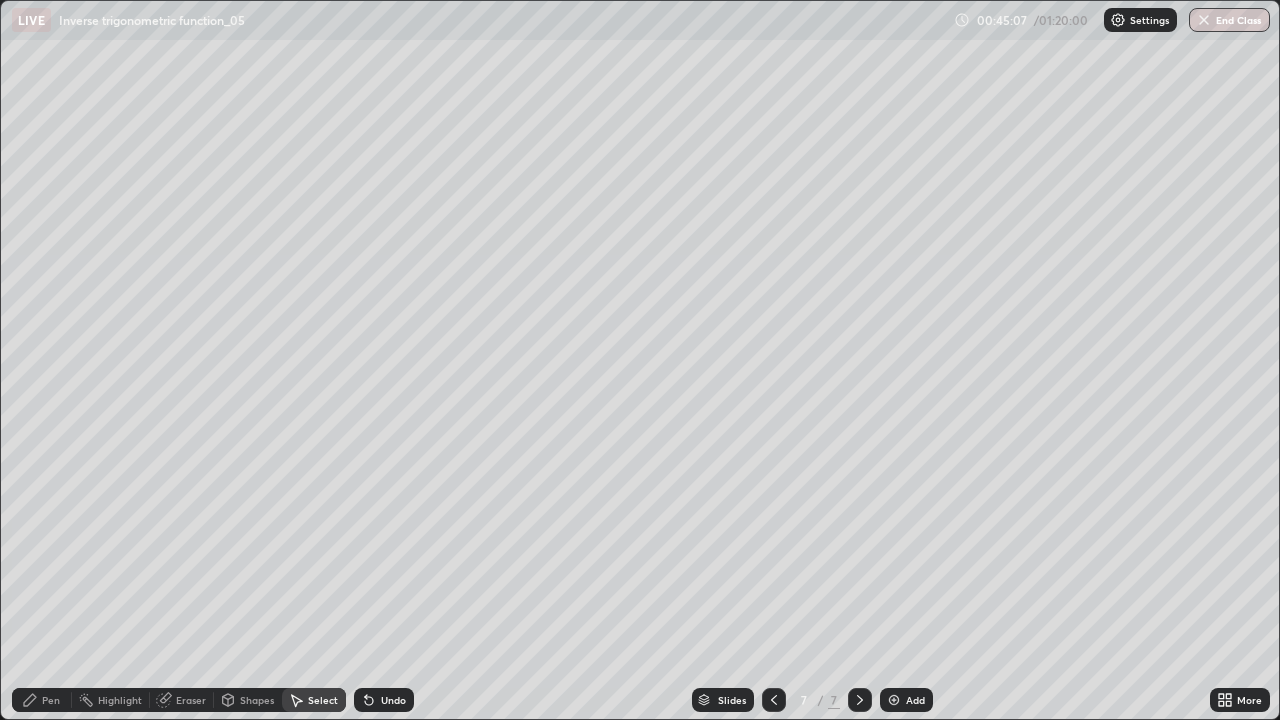 click on "Select" at bounding box center [323, 700] 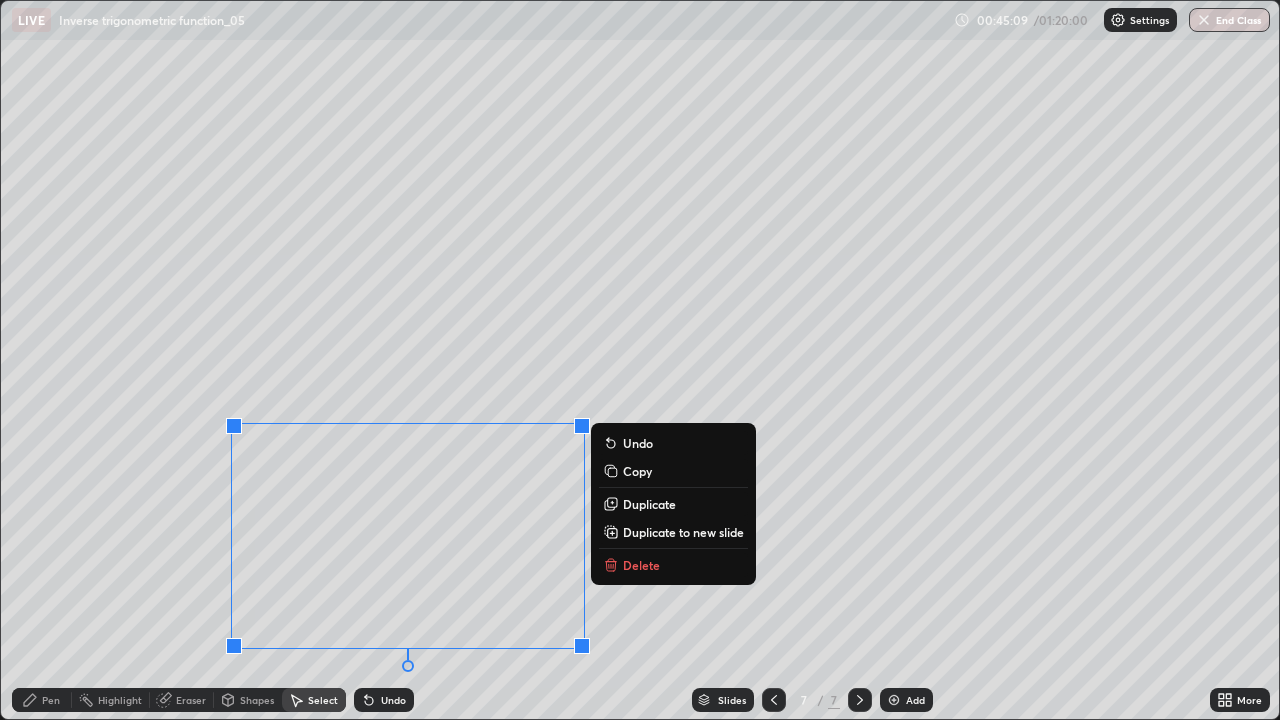 click on "Delete" at bounding box center (641, 565) 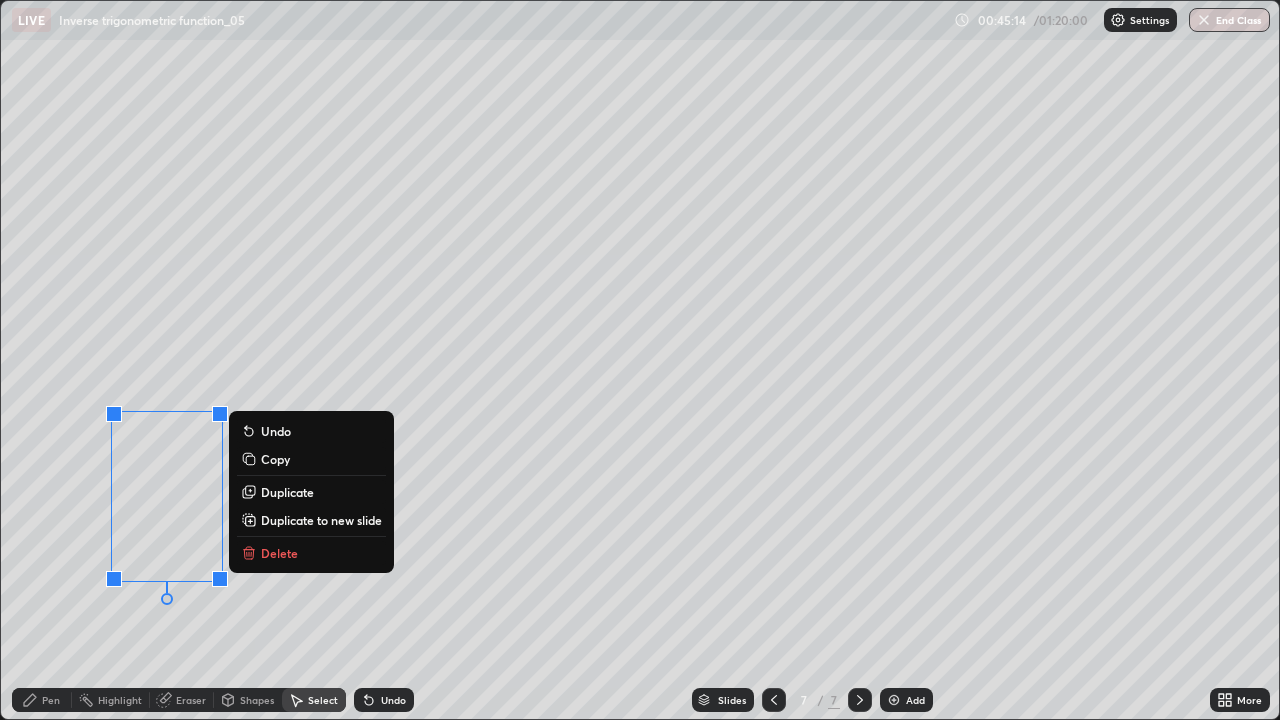 click on "Delete" at bounding box center [311, 553] 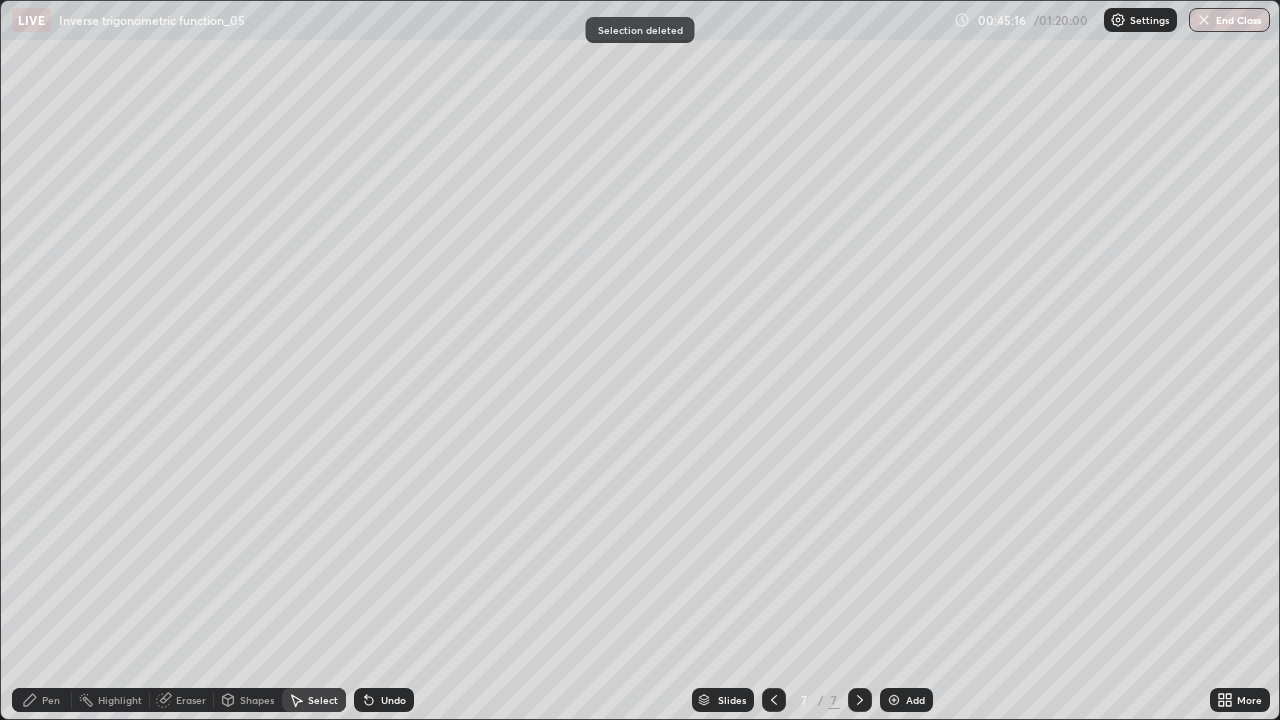 click 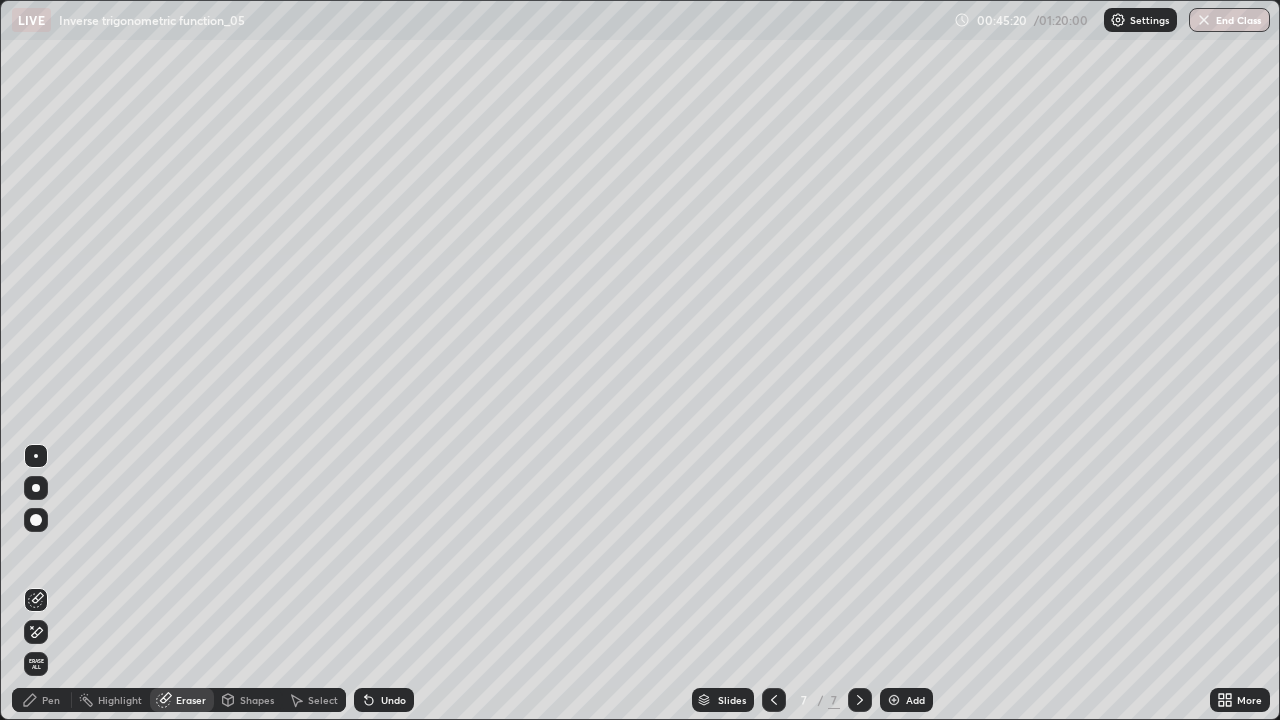 click on "Pen" at bounding box center (51, 700) 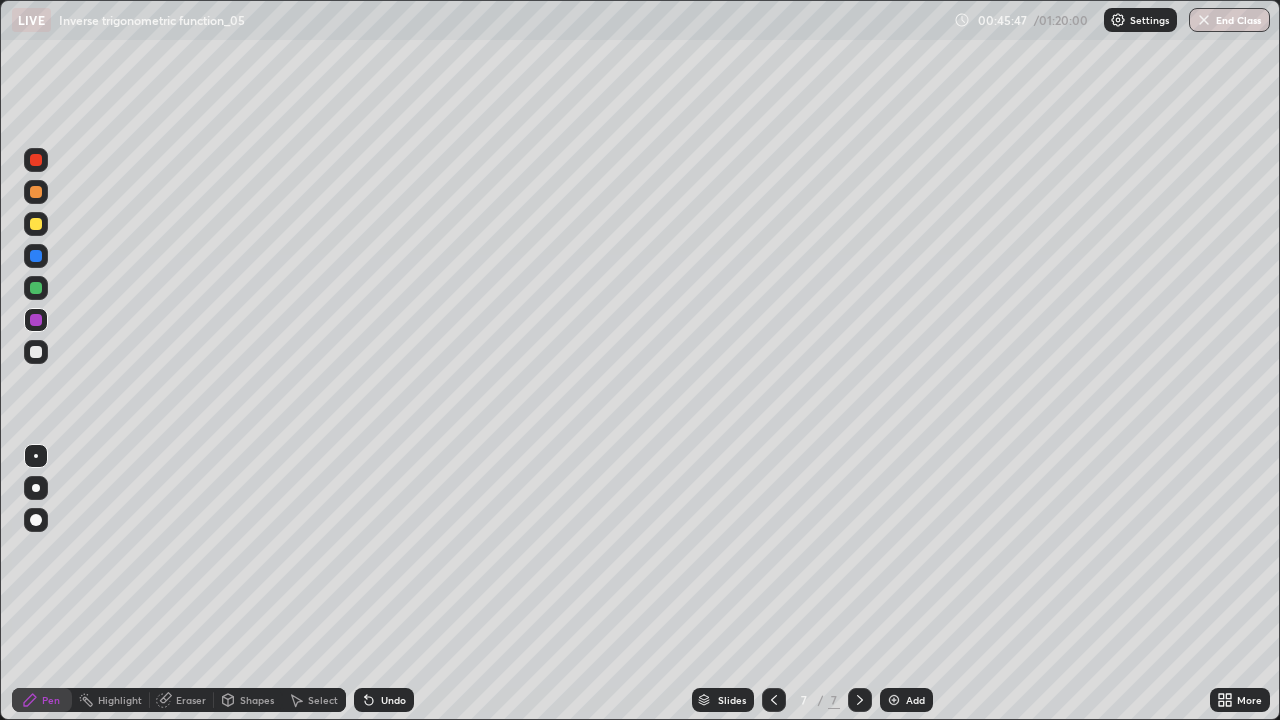 click at bounding box center [36, 352] 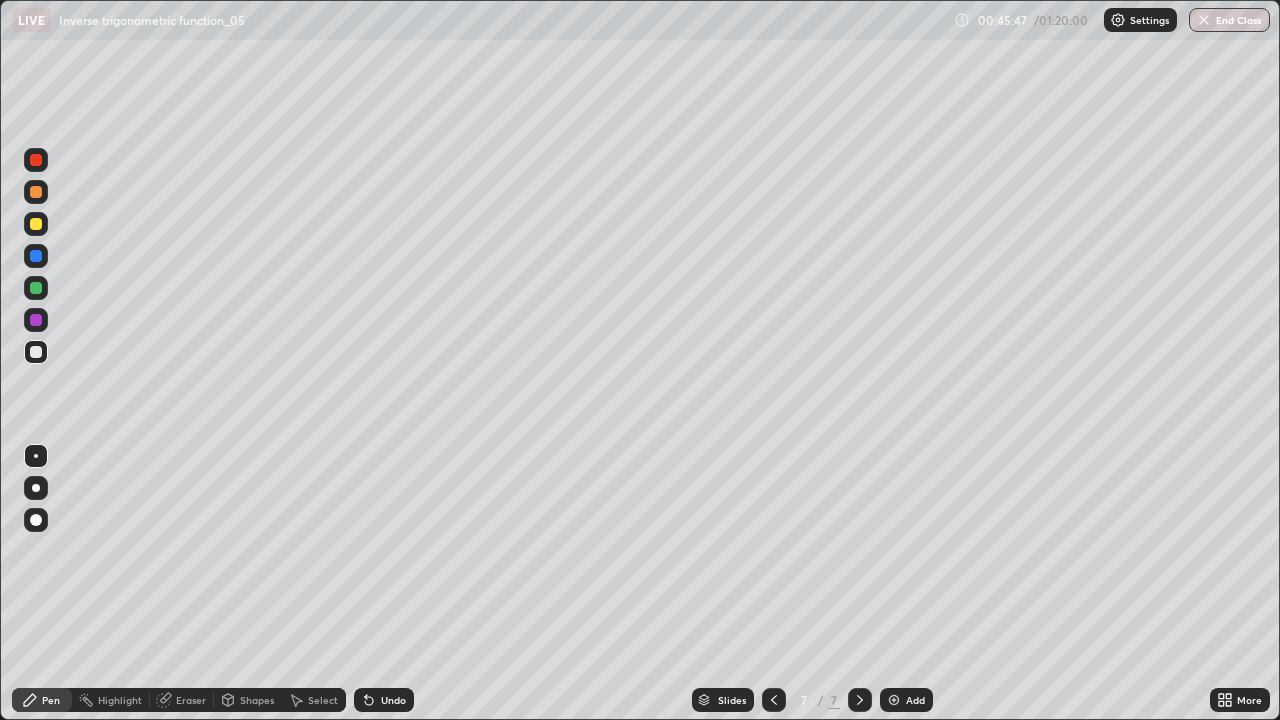 click at bounding box center [36, 256] 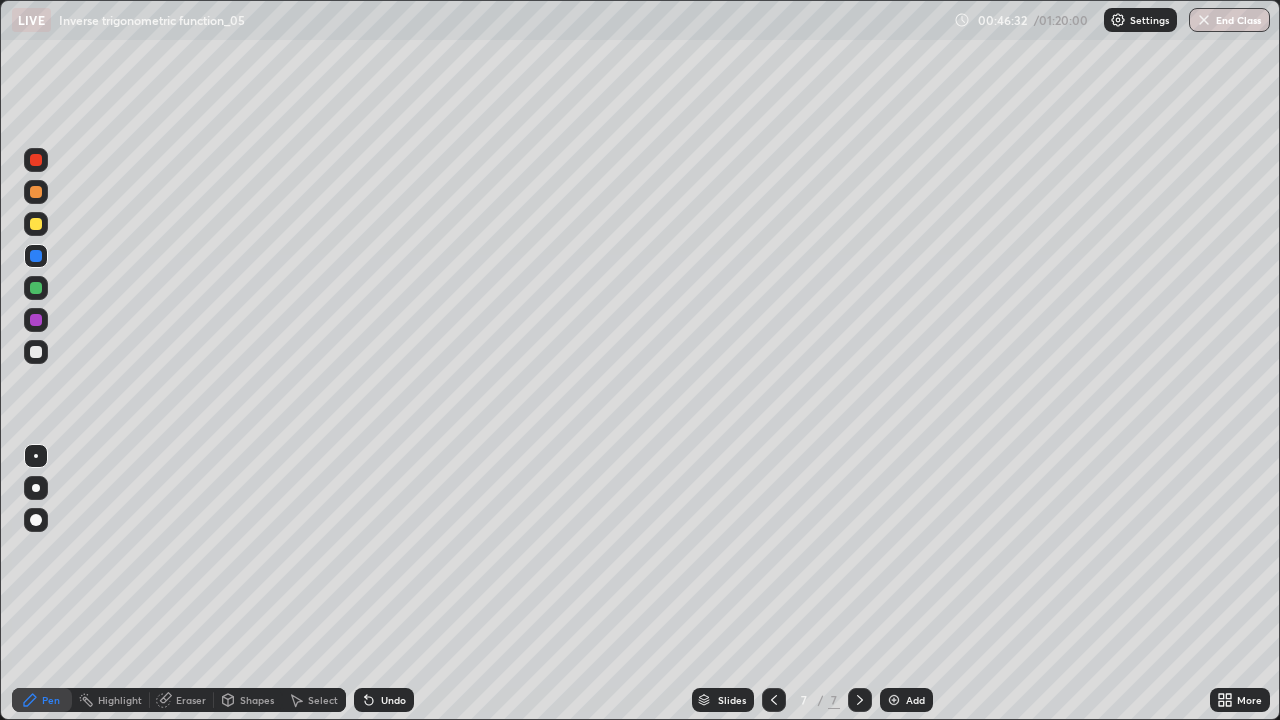click at bounding box center [36, 352] 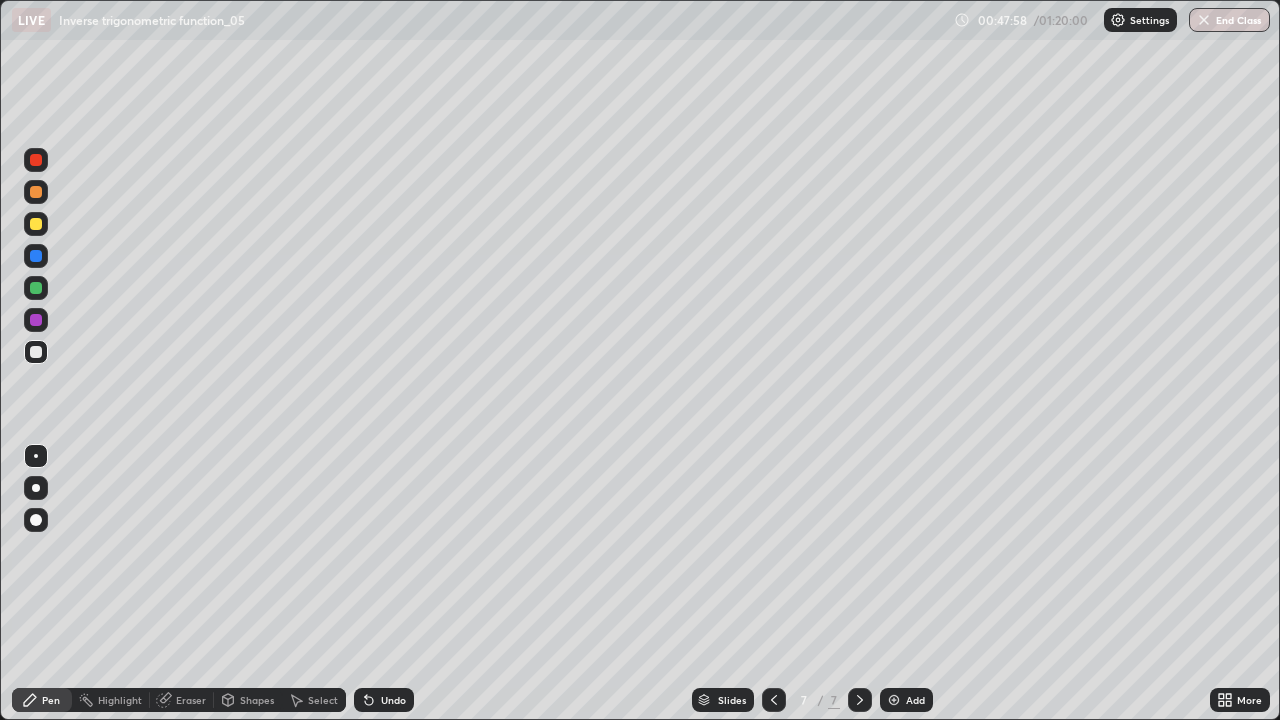 click on "Select" at bounding box center (314, 700) 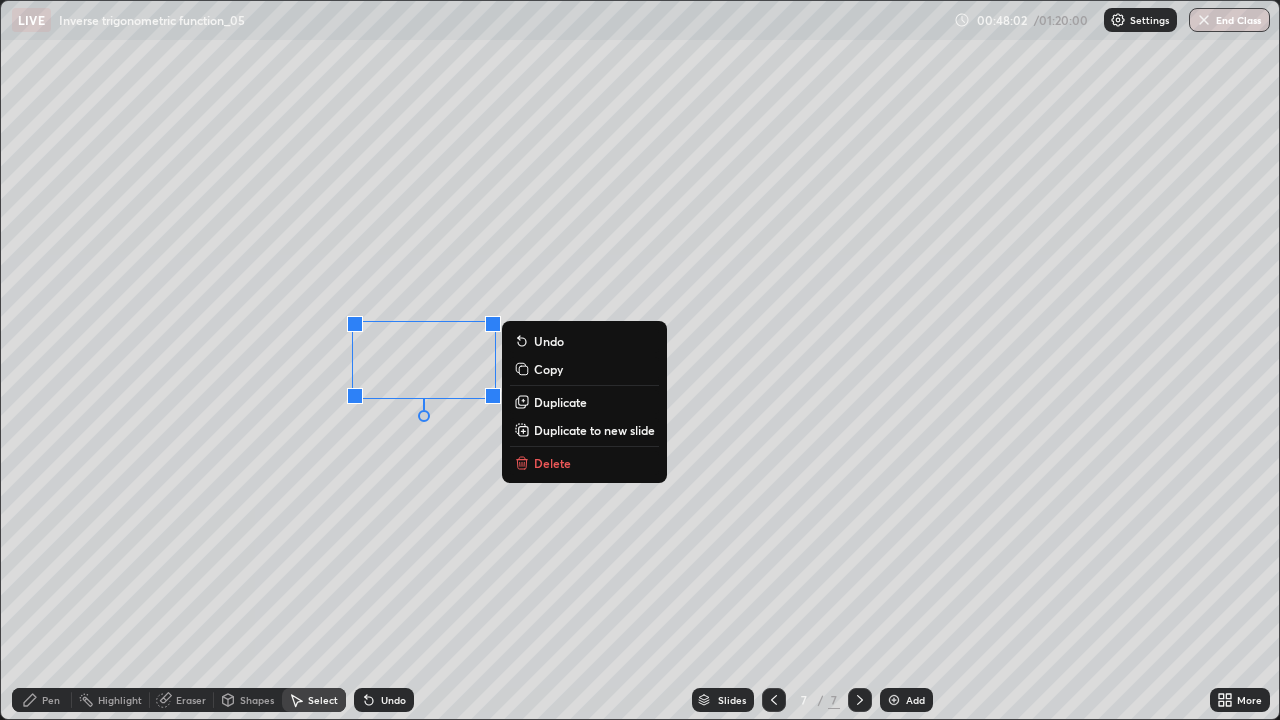 click on "Delete" at bounding box center [552, 463] 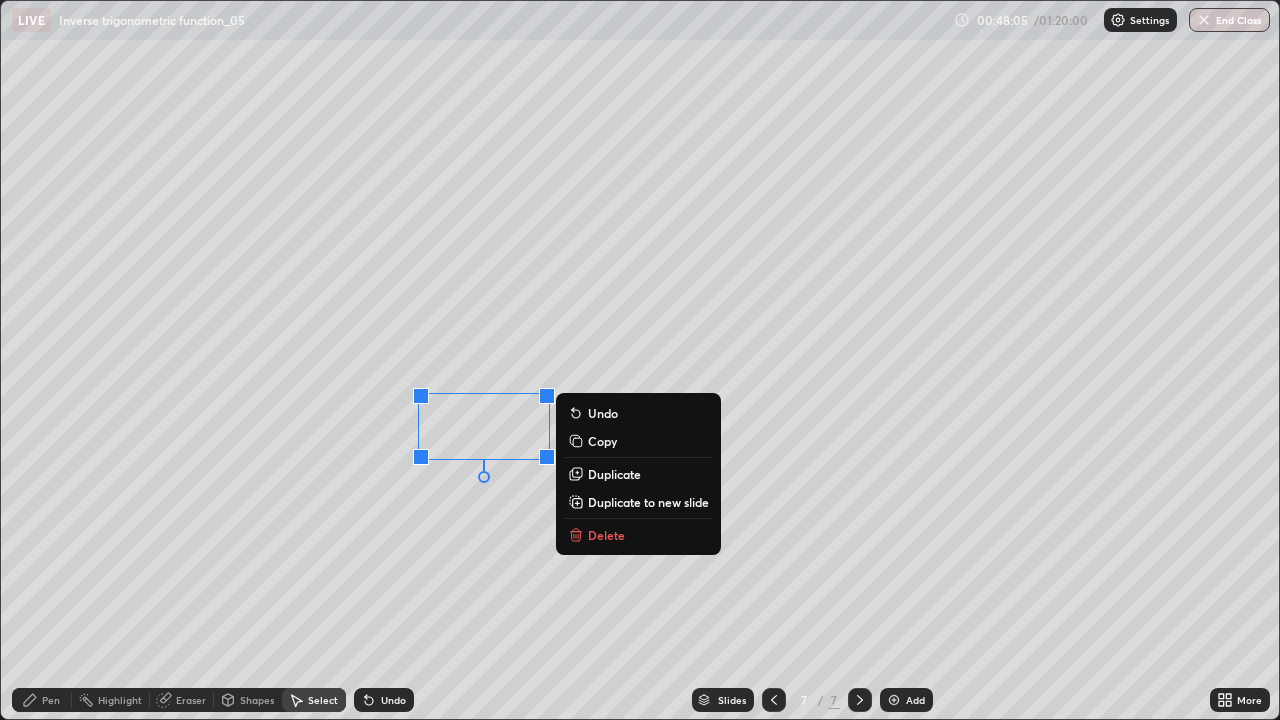 click 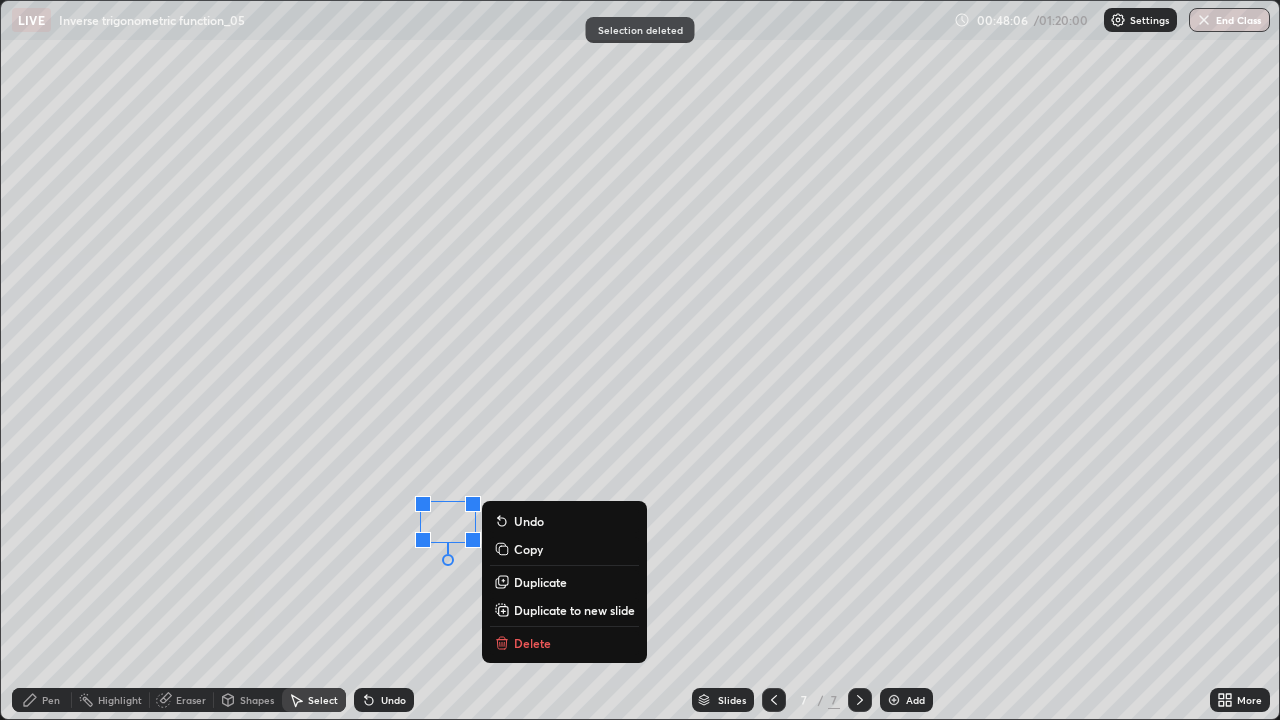 click on "Delete" at bounding box center (564, 643) 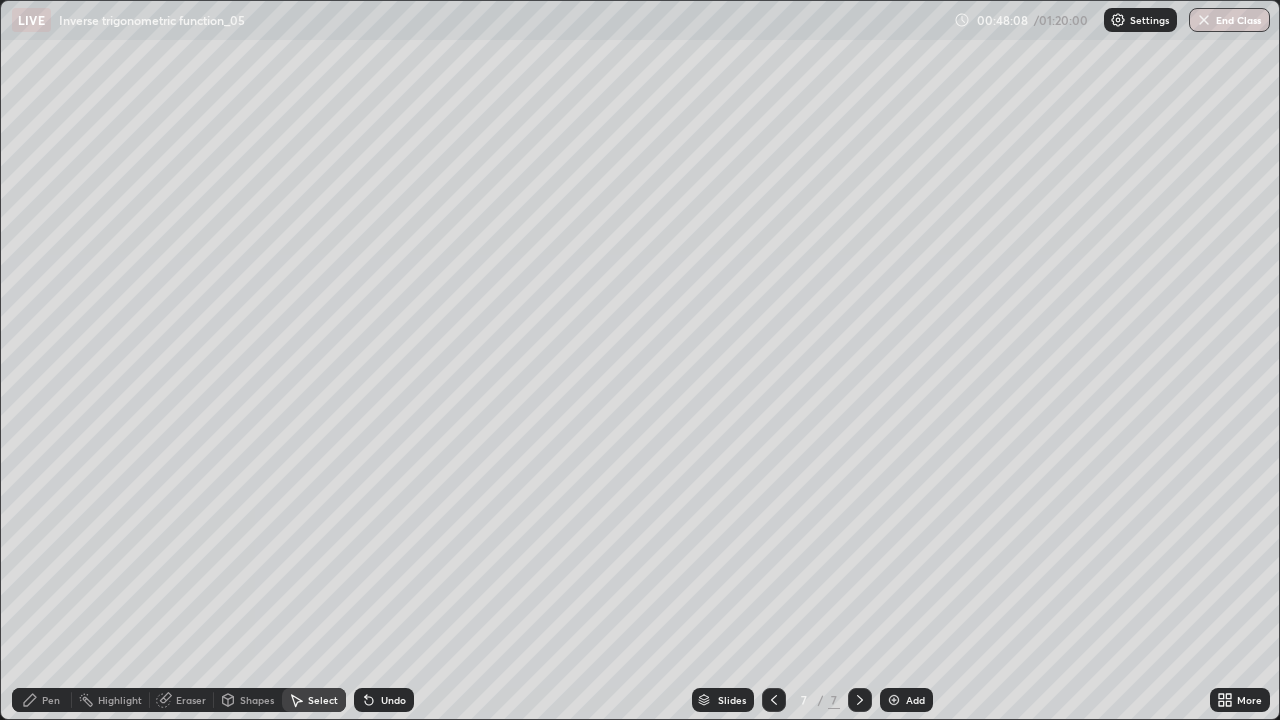 click on "Pen" at bounding box center [42, 700] 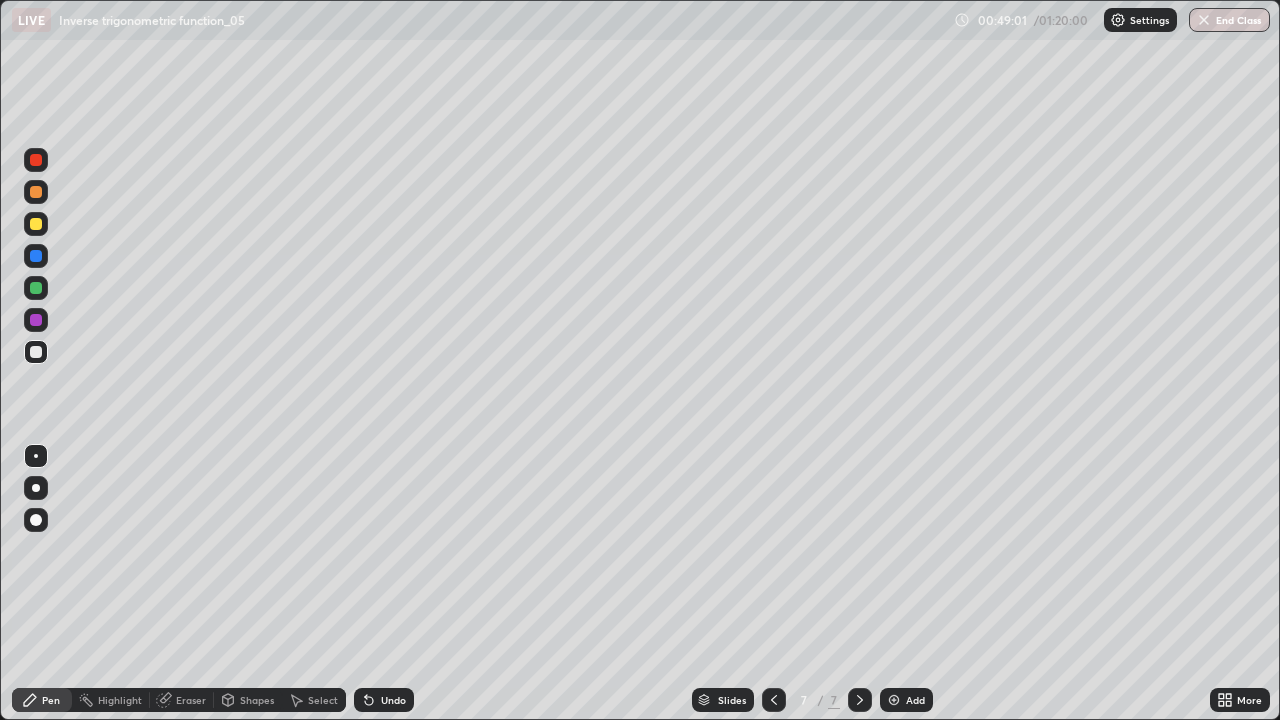 click on "Undo" at bounding box center [384, 700] 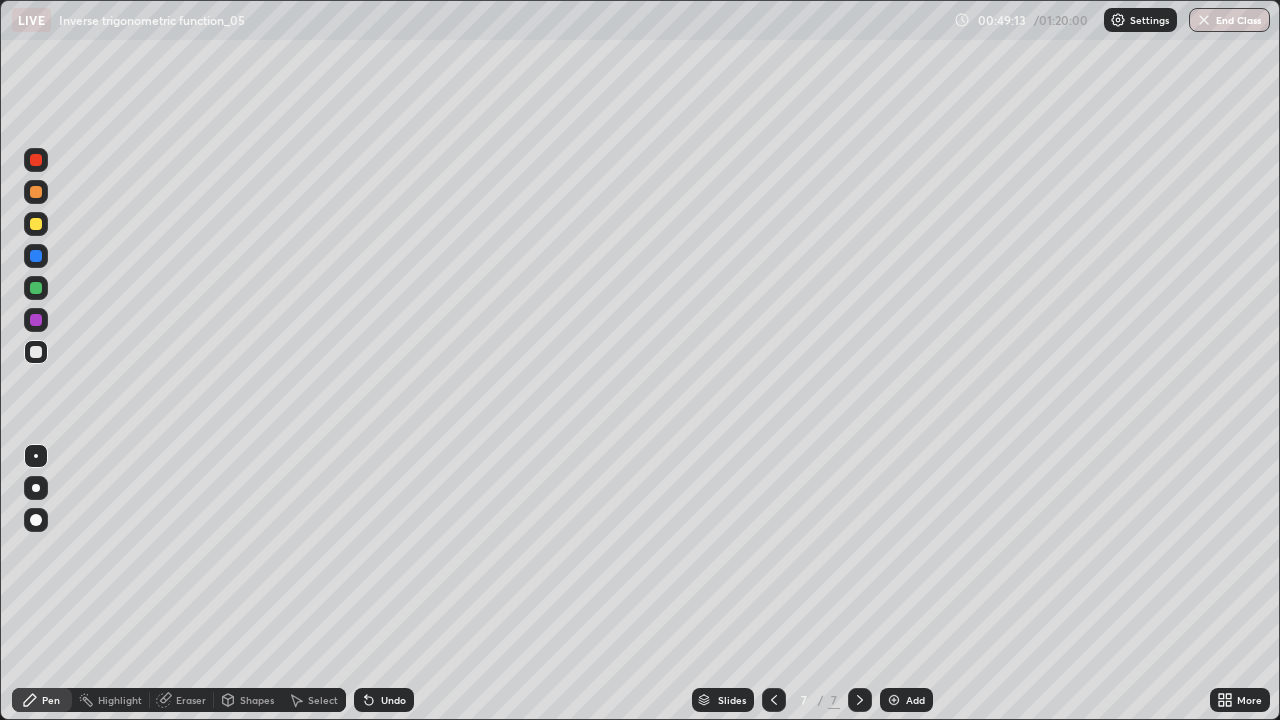 click at bounding box center (36, 320) 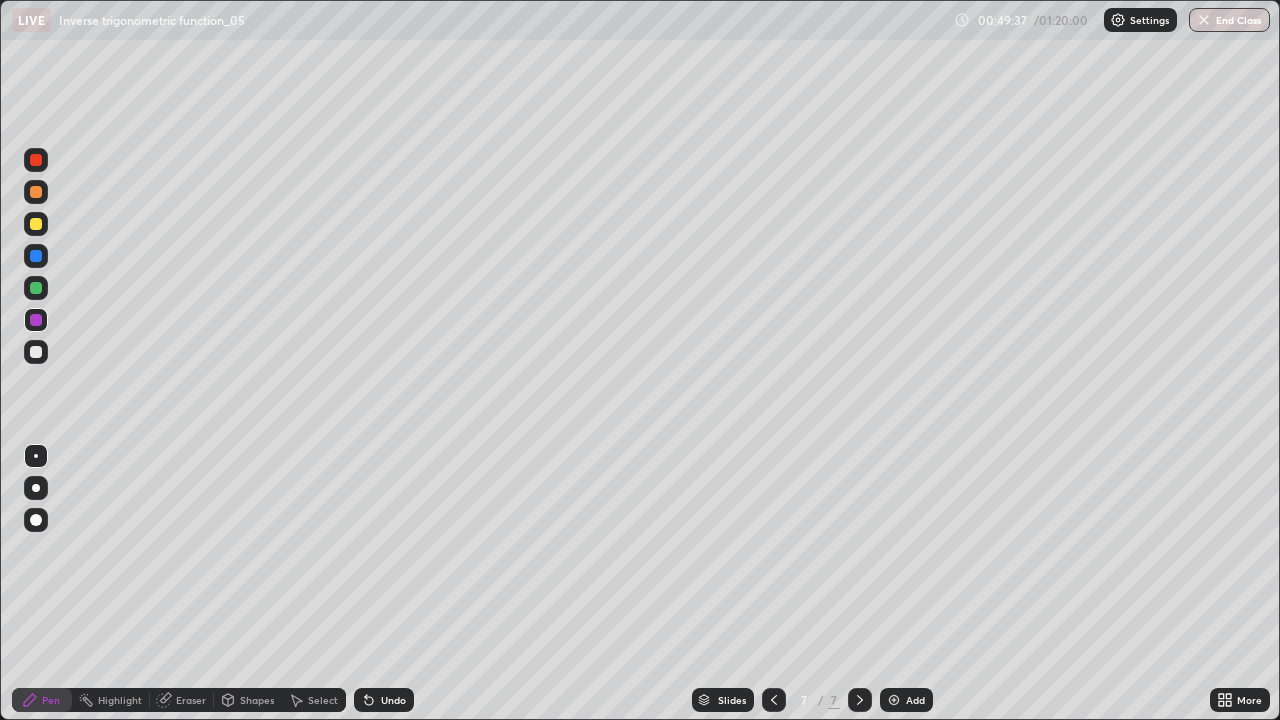 click on "Shapes" at bounding box center (248, 700) 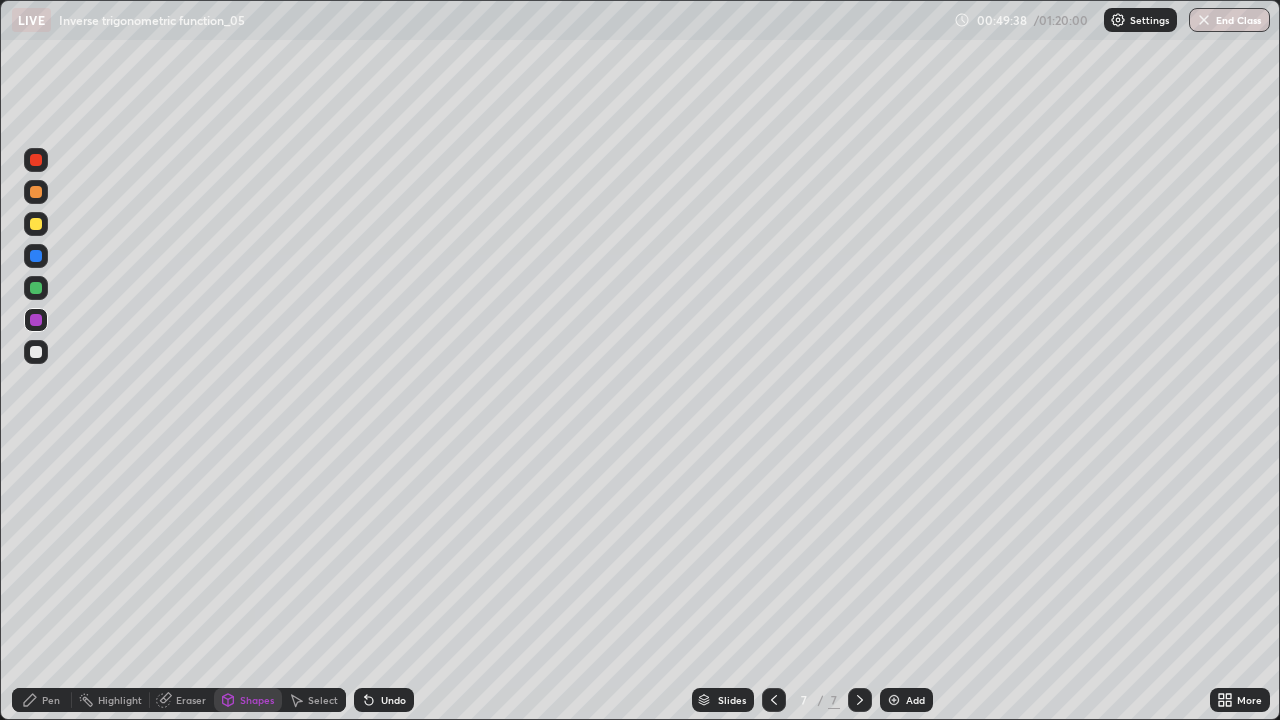 click on "Pen" at bounding box center (42, 700) 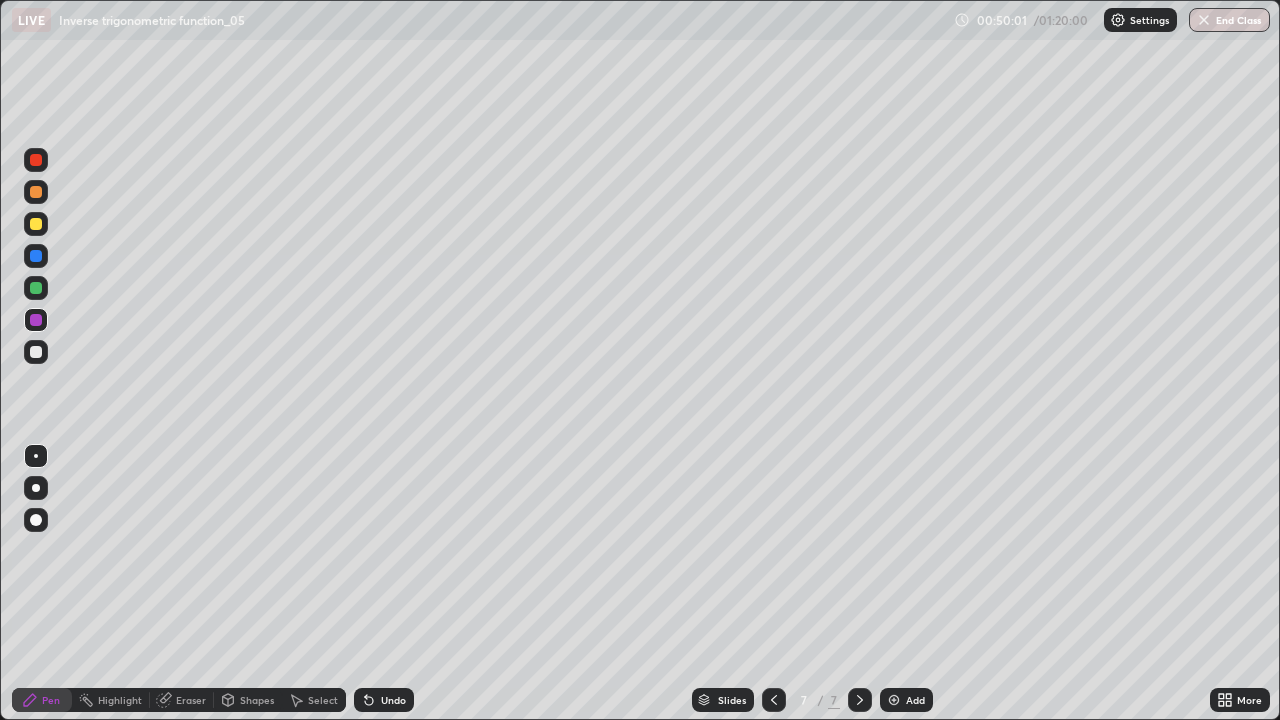 click on "Shapes" at bounding box center [248, 700] 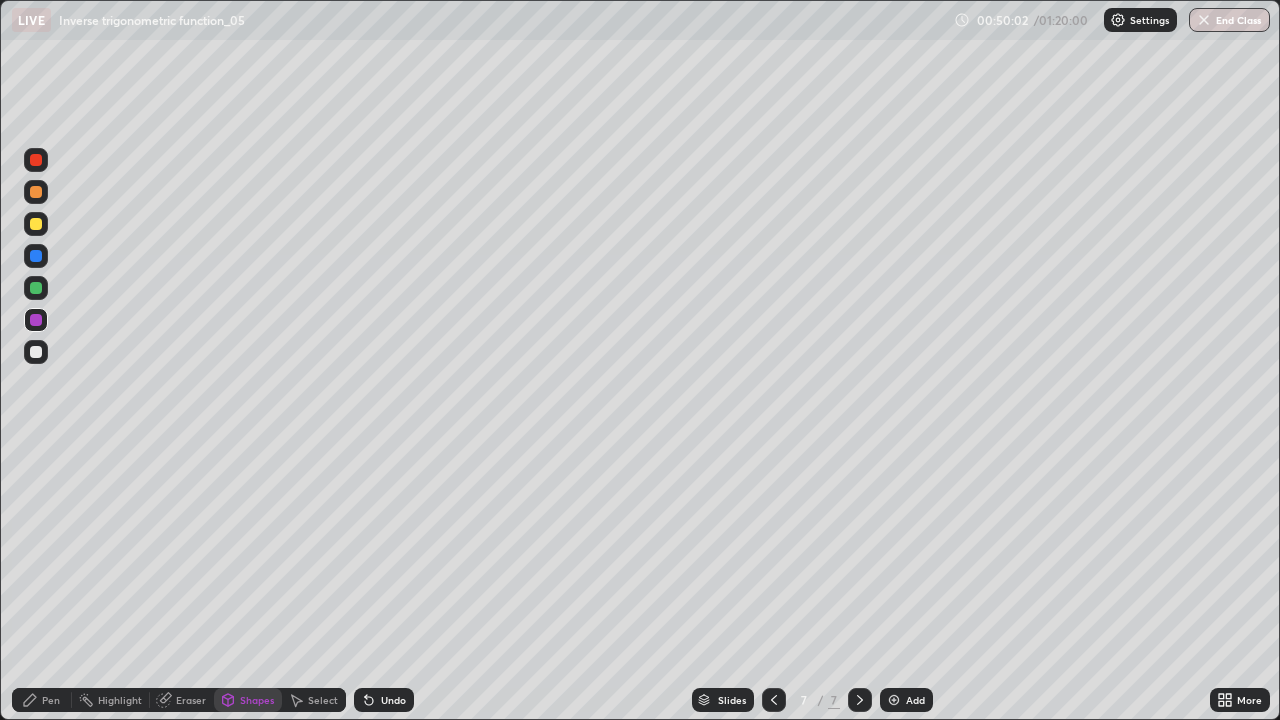click on "Select" at bounding box center (323, 700) 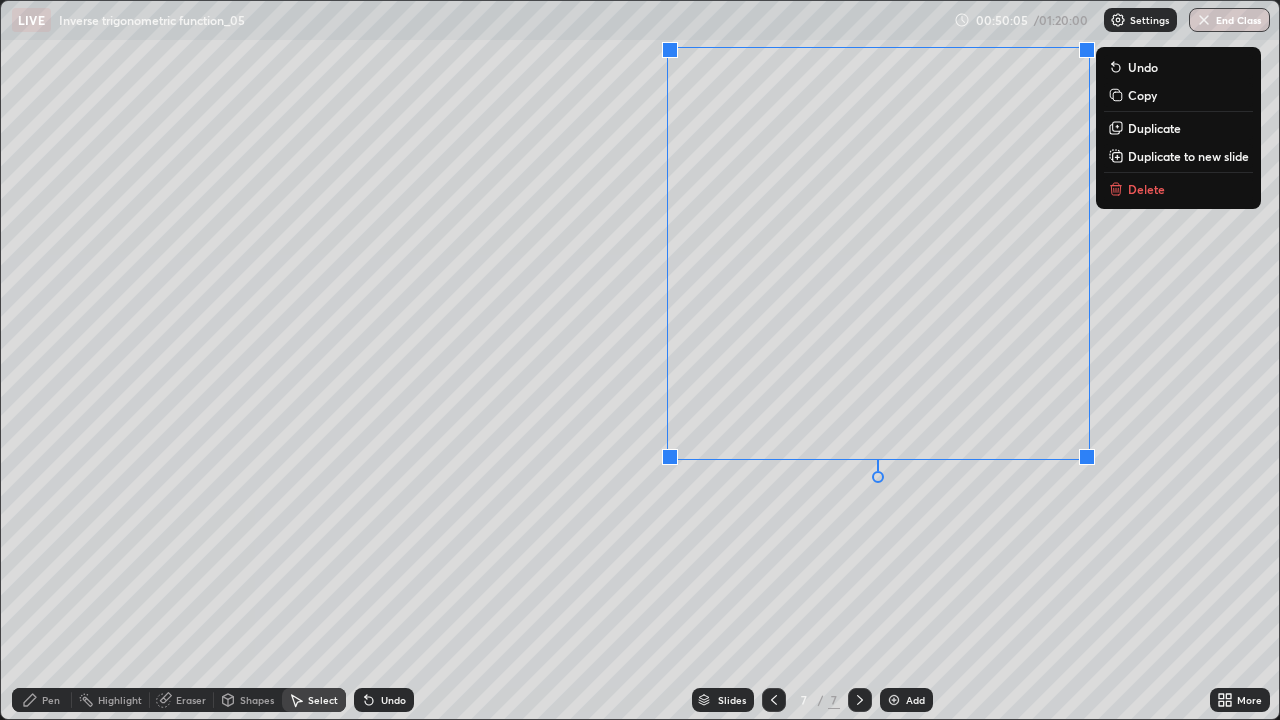 click on "Delete" at bounding box center (1146, 189) 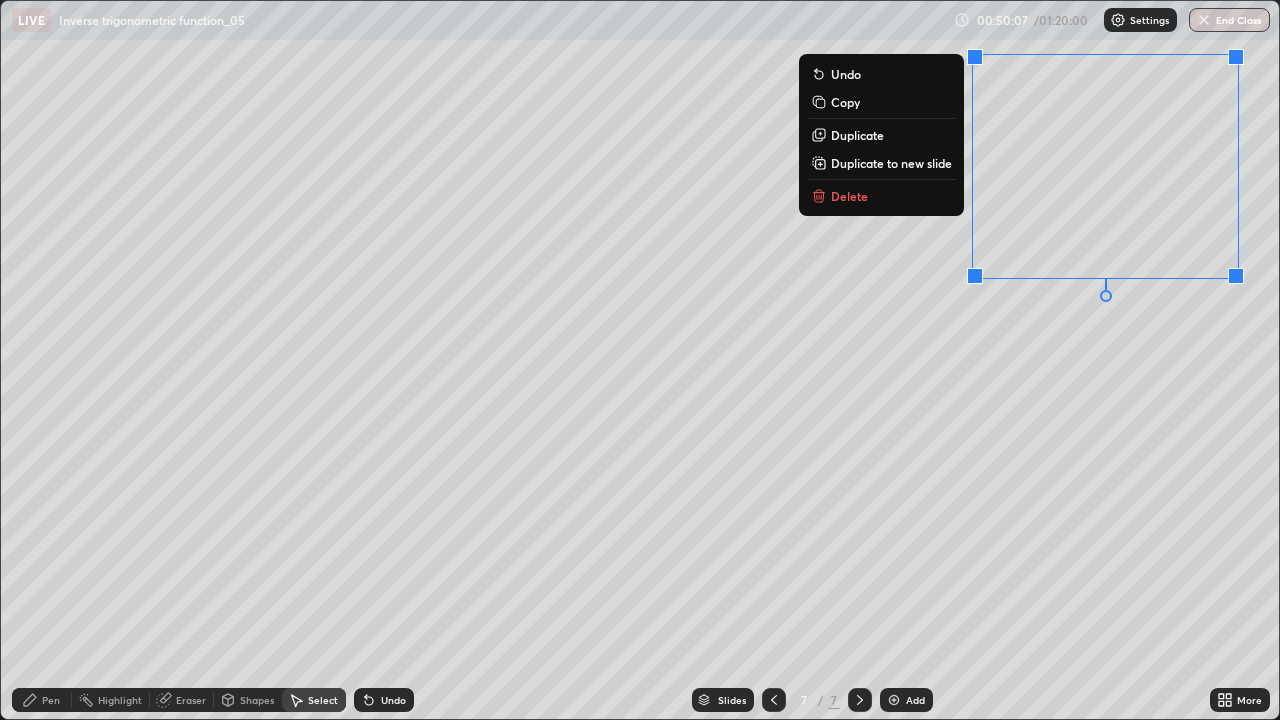 click on "Delete" at bounding box center [881, 196] 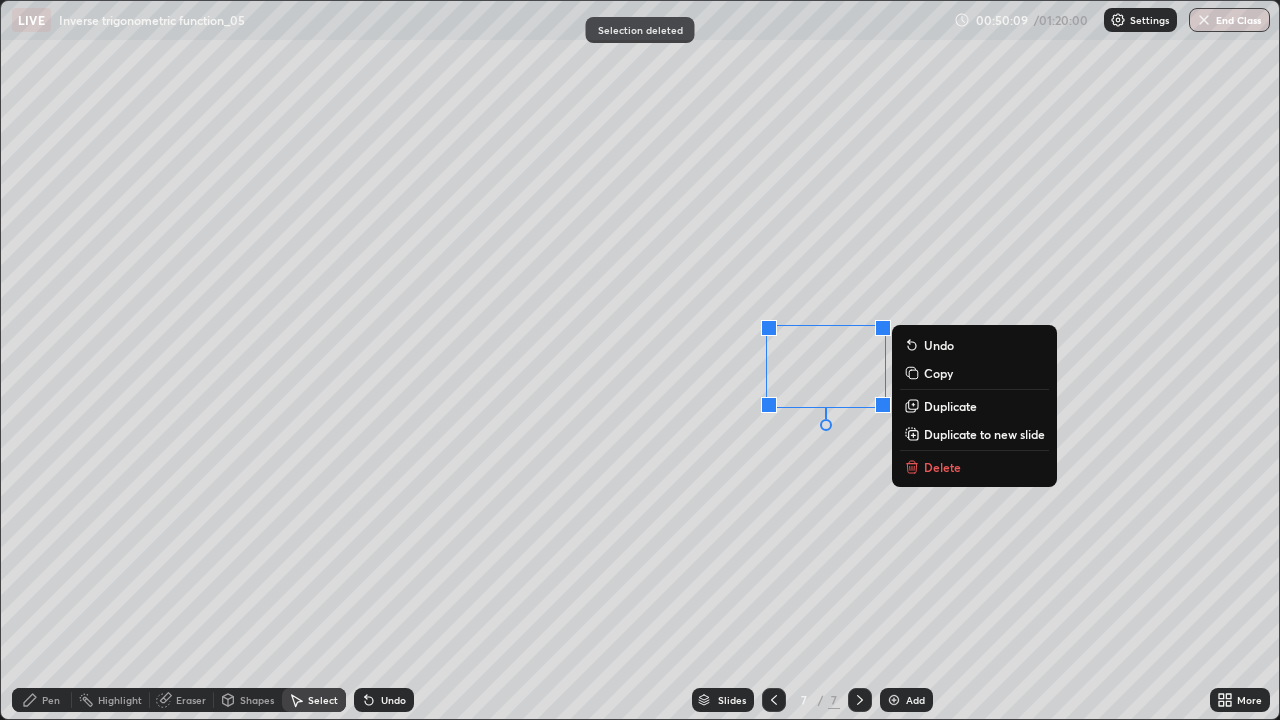 click on "Delete" at bounding box center (942, 467) 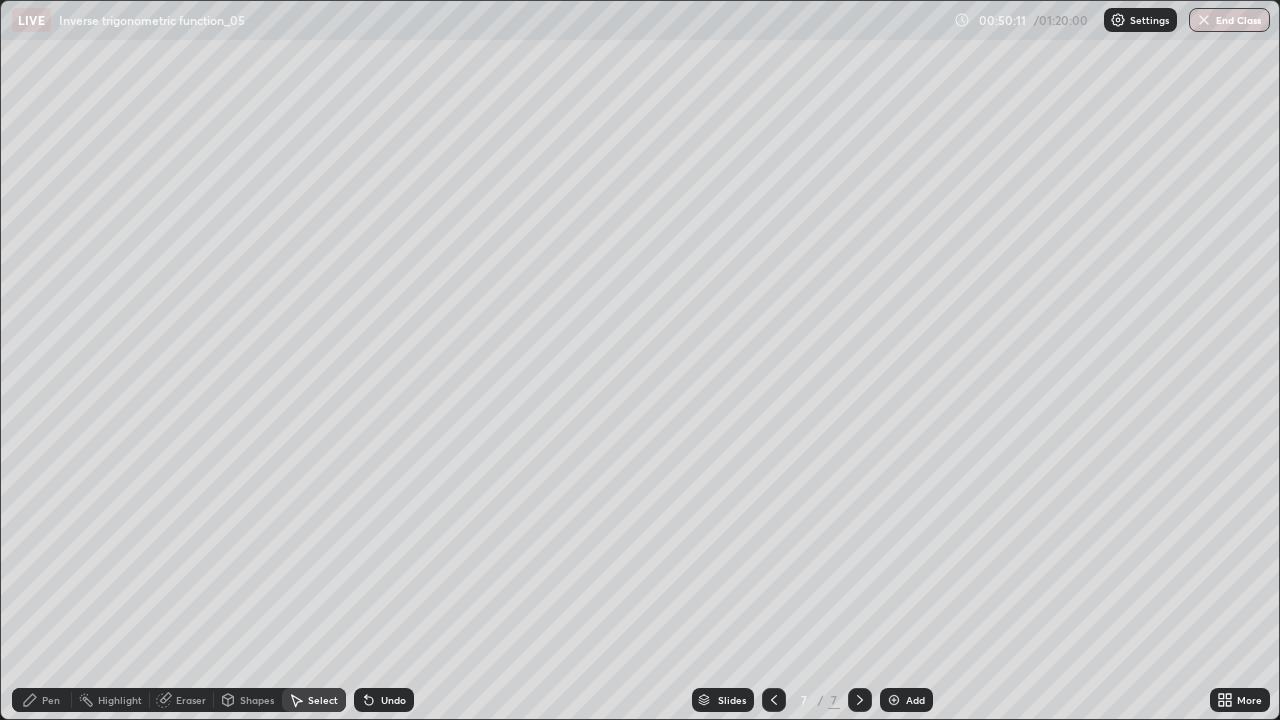click on "Pen" at bounding box center [51, 700] 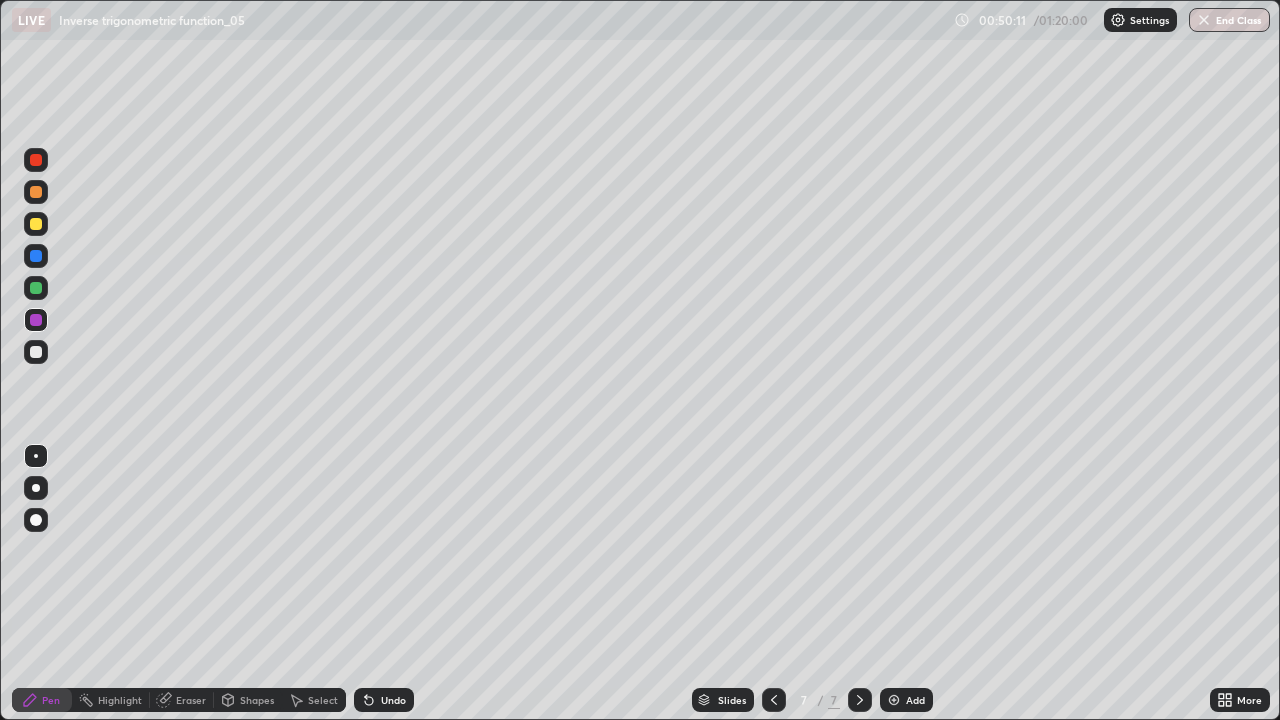 click at bounding box center [36, 224] 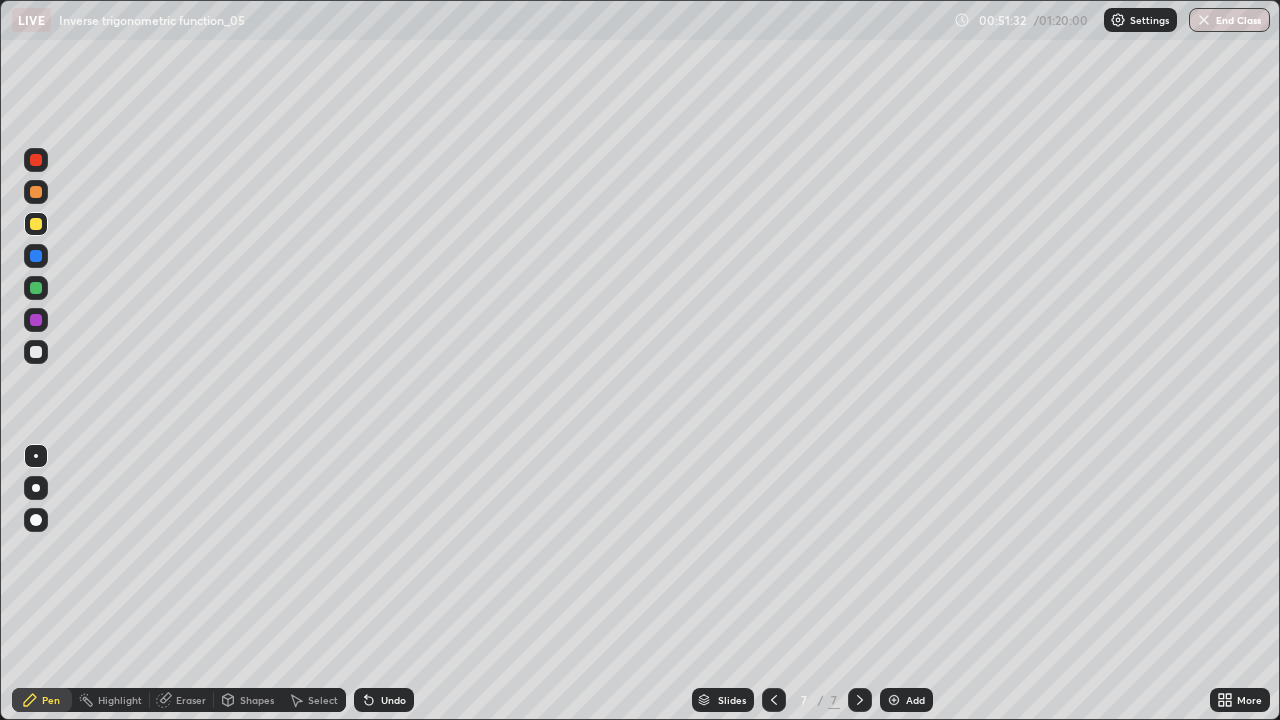 click on "Slides 7 / 7 Add" at bounding box center [812, 700] 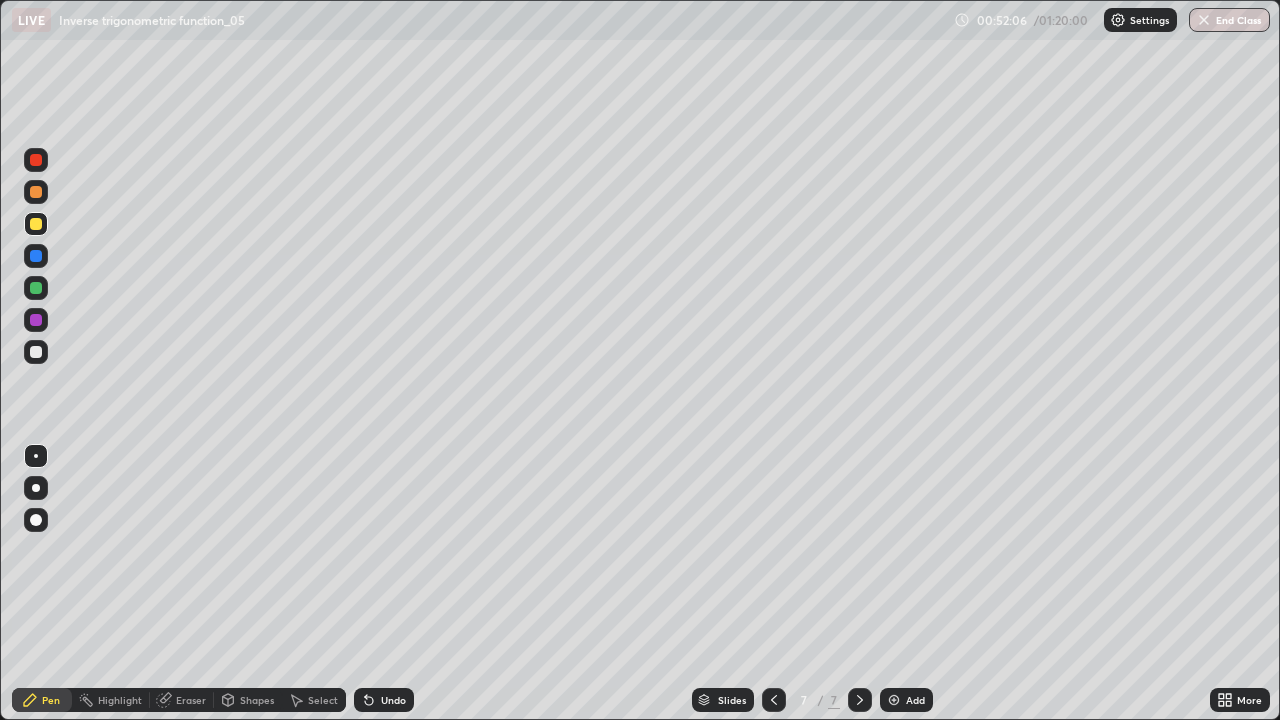 click on "Undo" at bounding box center [393, 700] 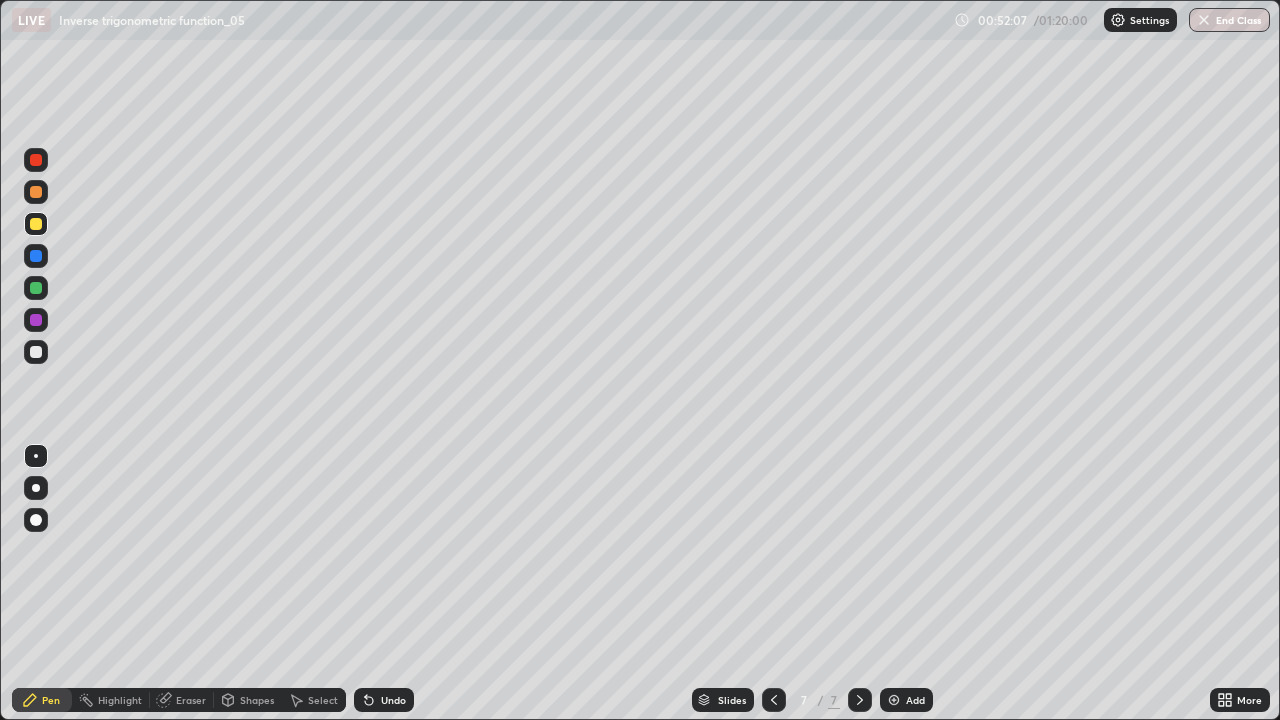 click on "Undo" at bounding box center (393, 700) 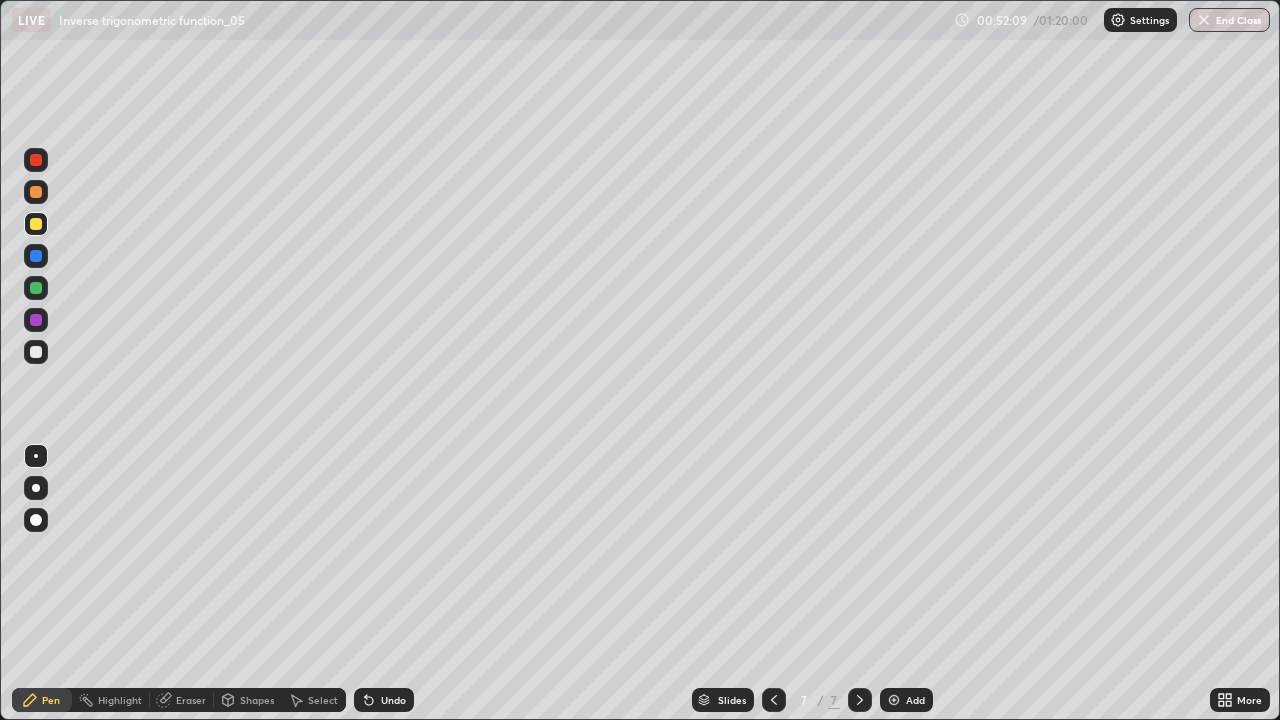 click on "Undo" at bounding box center [393, 700] 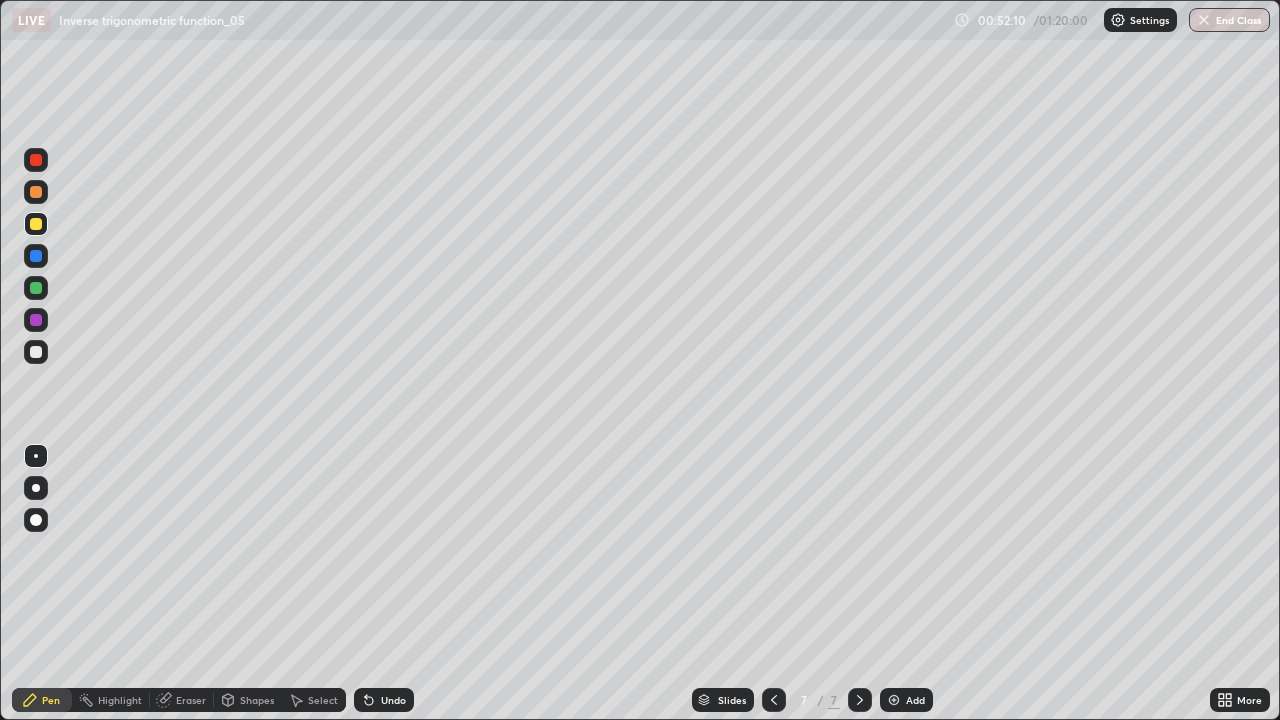 click on "Undo" at bounding box center (393, 700) 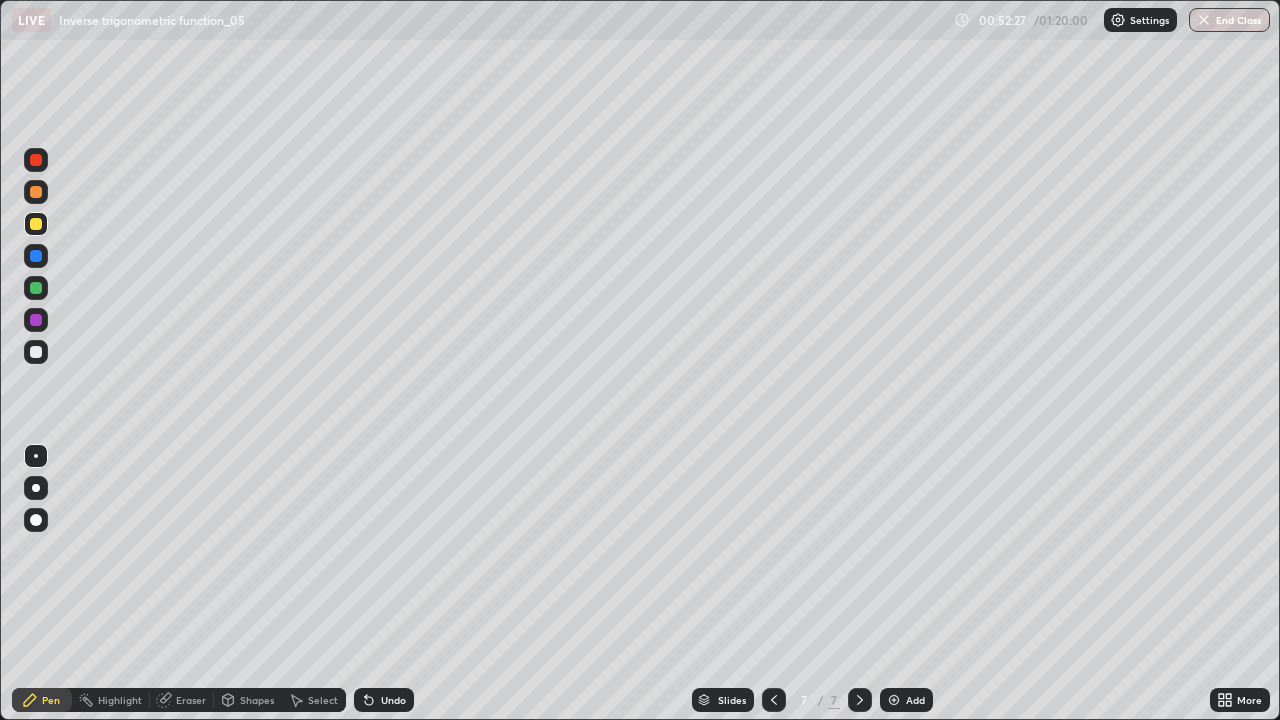 click at bounding box center [36, 288] 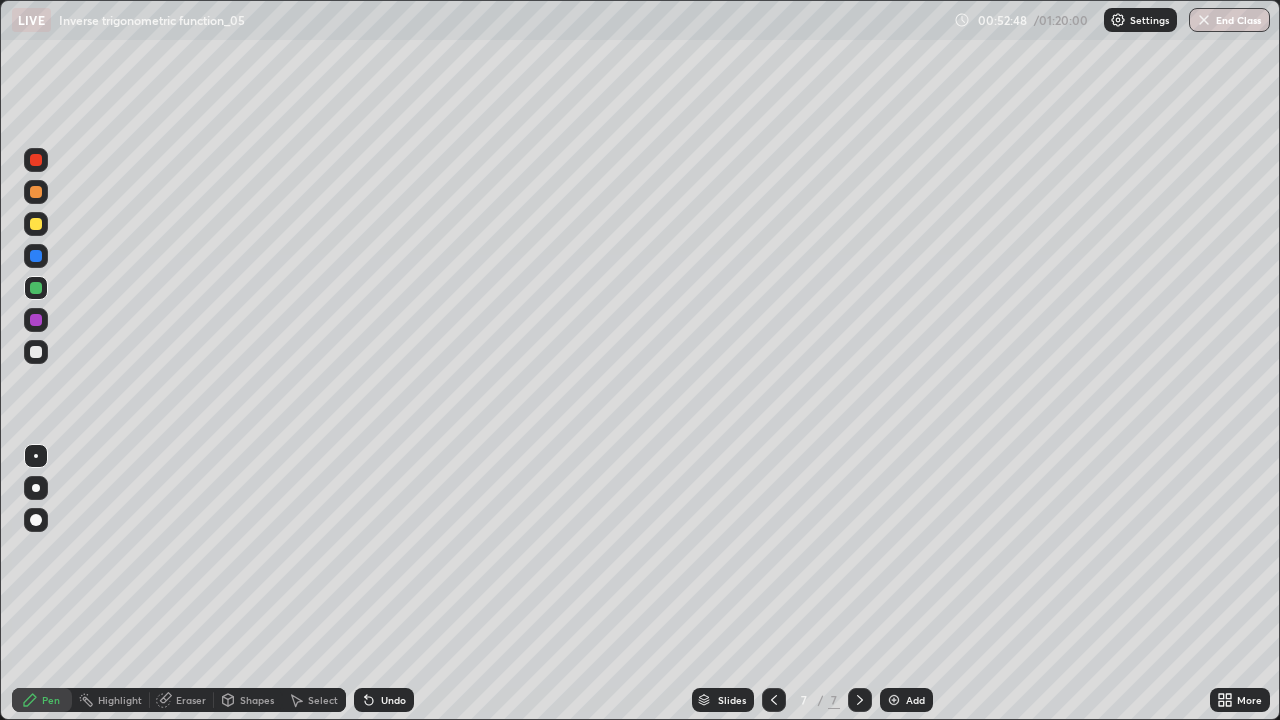 click on "Undo" at bounding box center [393, 700] 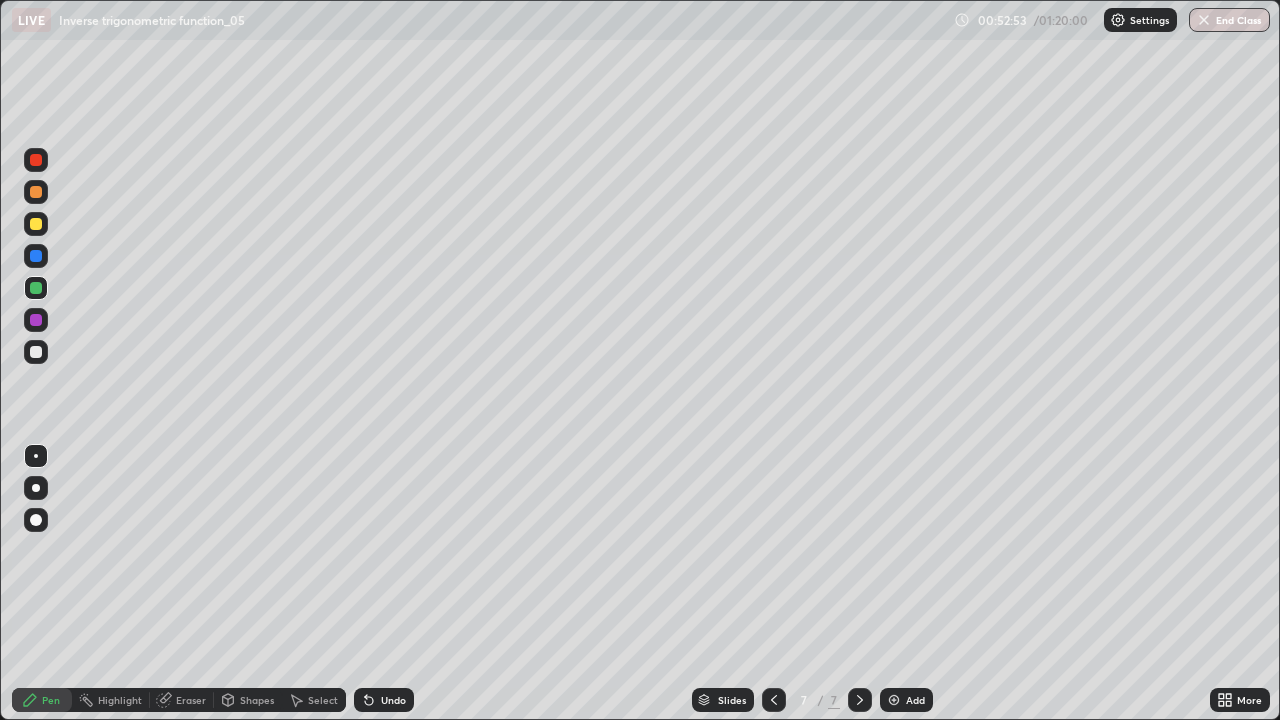 click on "Undo" at bounding box center [384, 700] 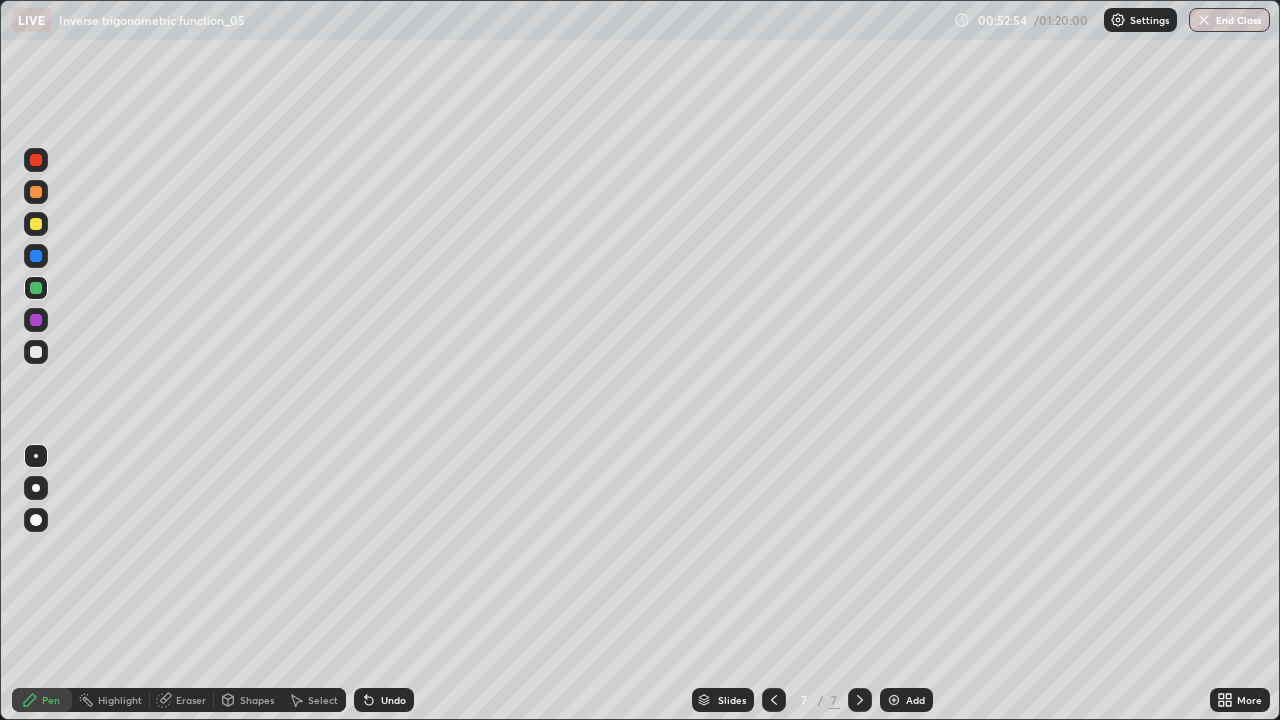 click on "Undo" at bounding box center [384, 700] 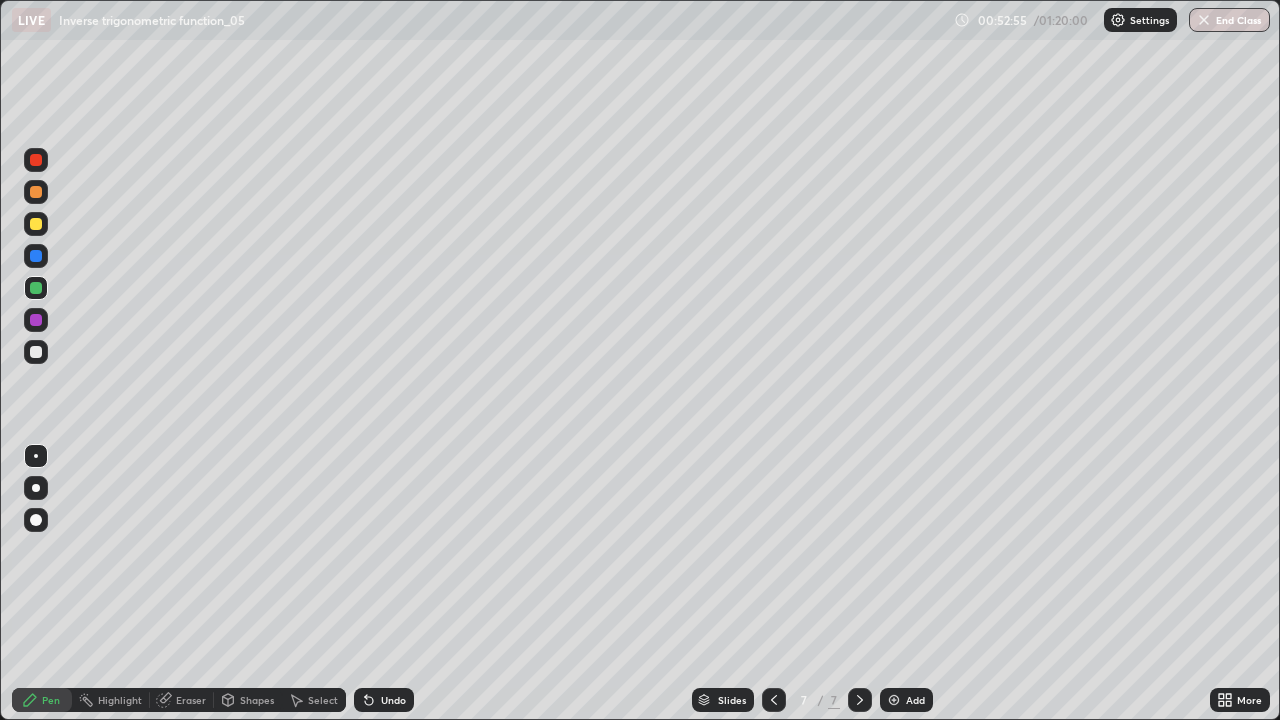 click on "Undo" at bounding box center [384, 700] 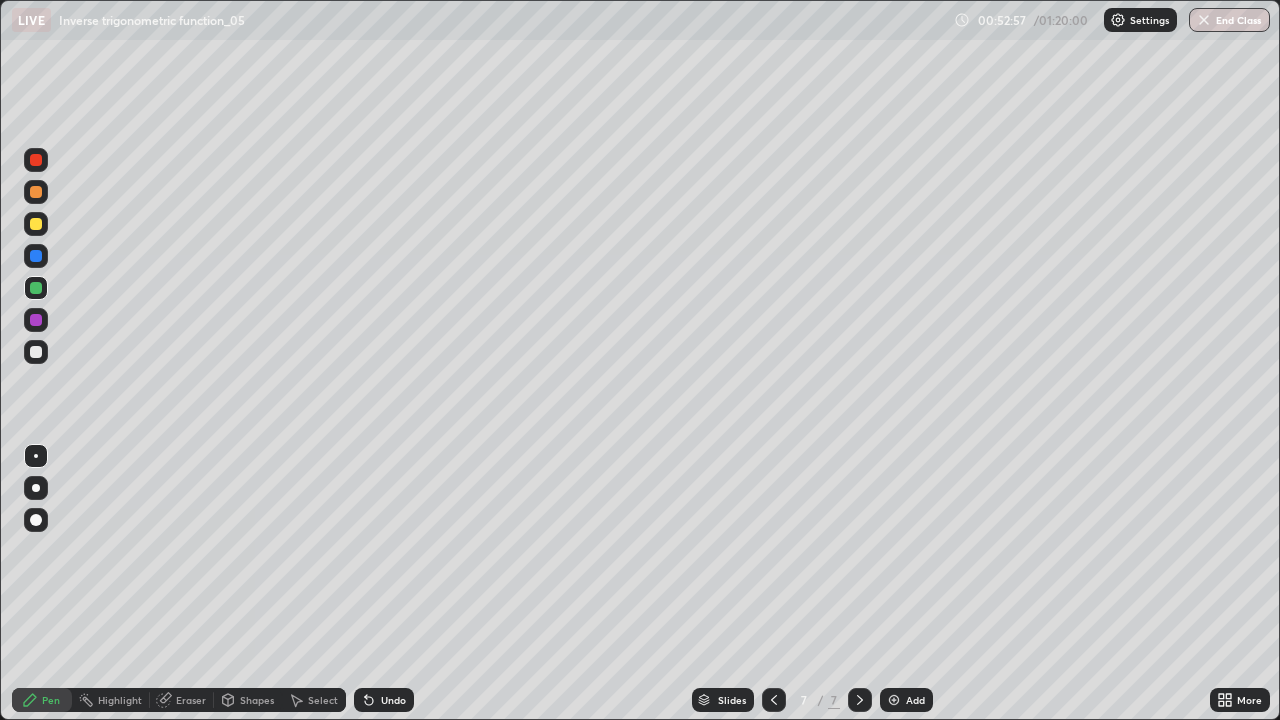 click on "Undo" at bounding box center (393, 700) 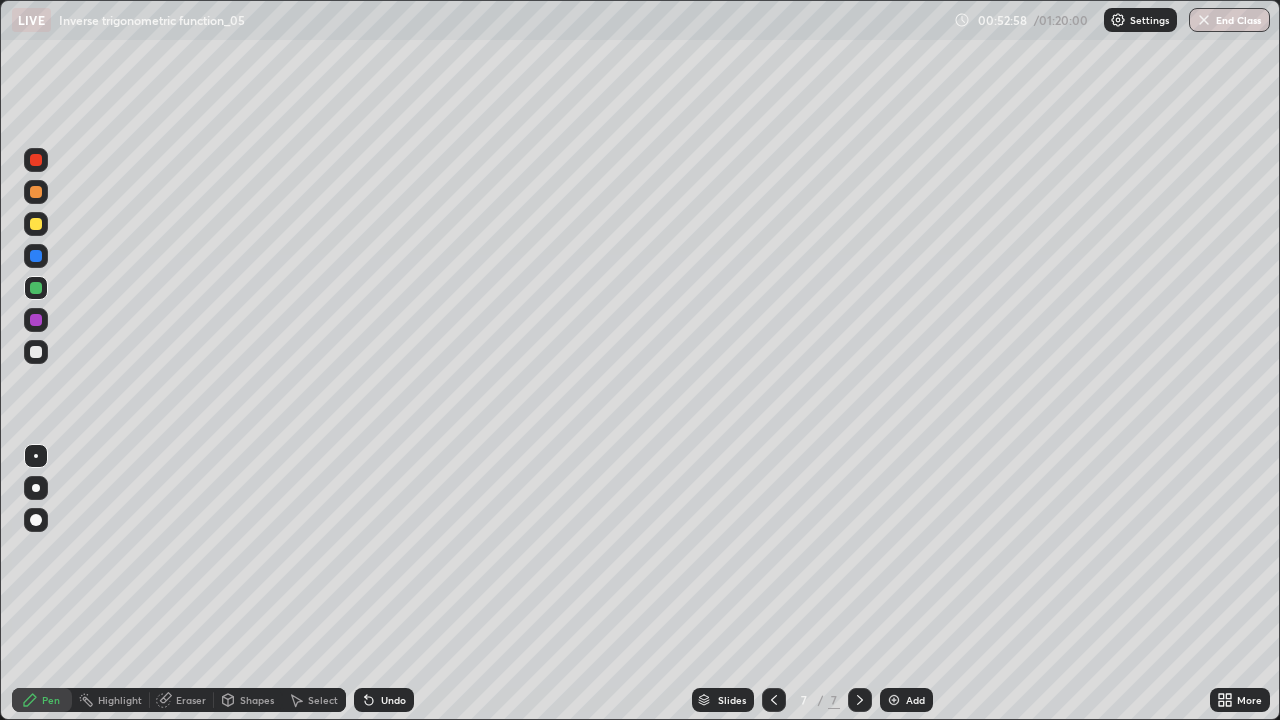 click on "Undo" at bounding box center [393, 700] 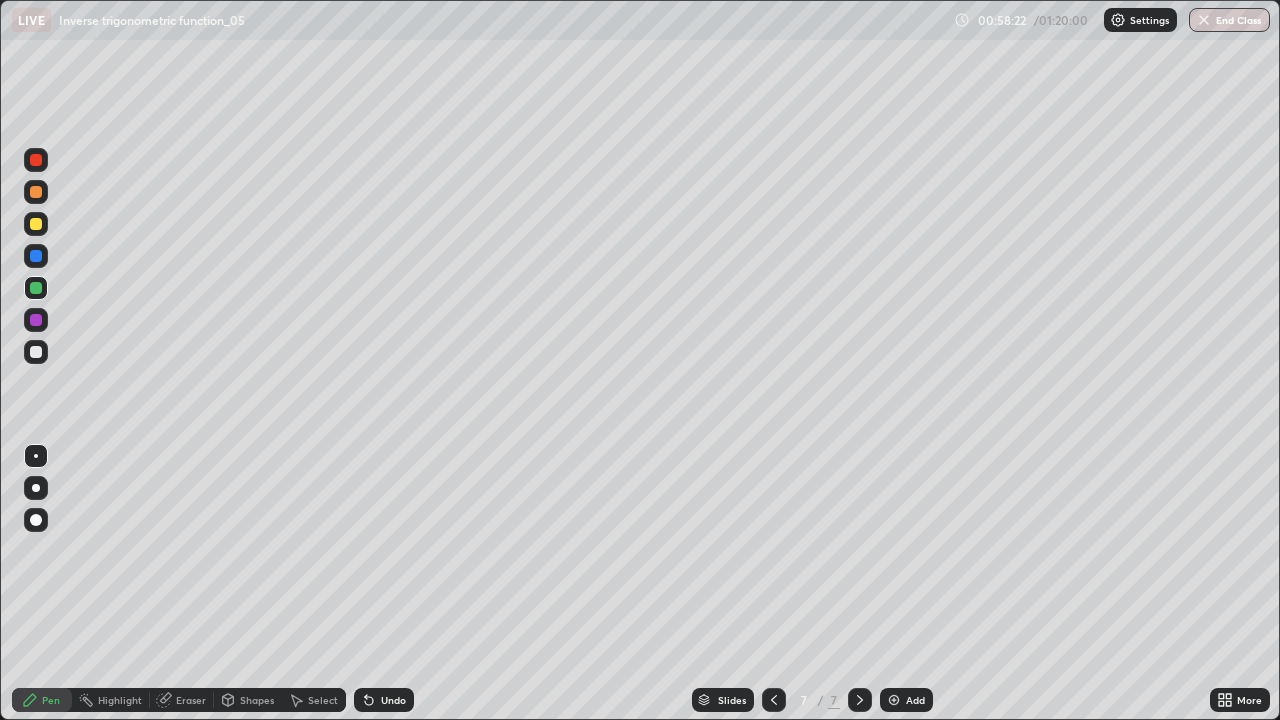 click at bounding box center (36, 352) 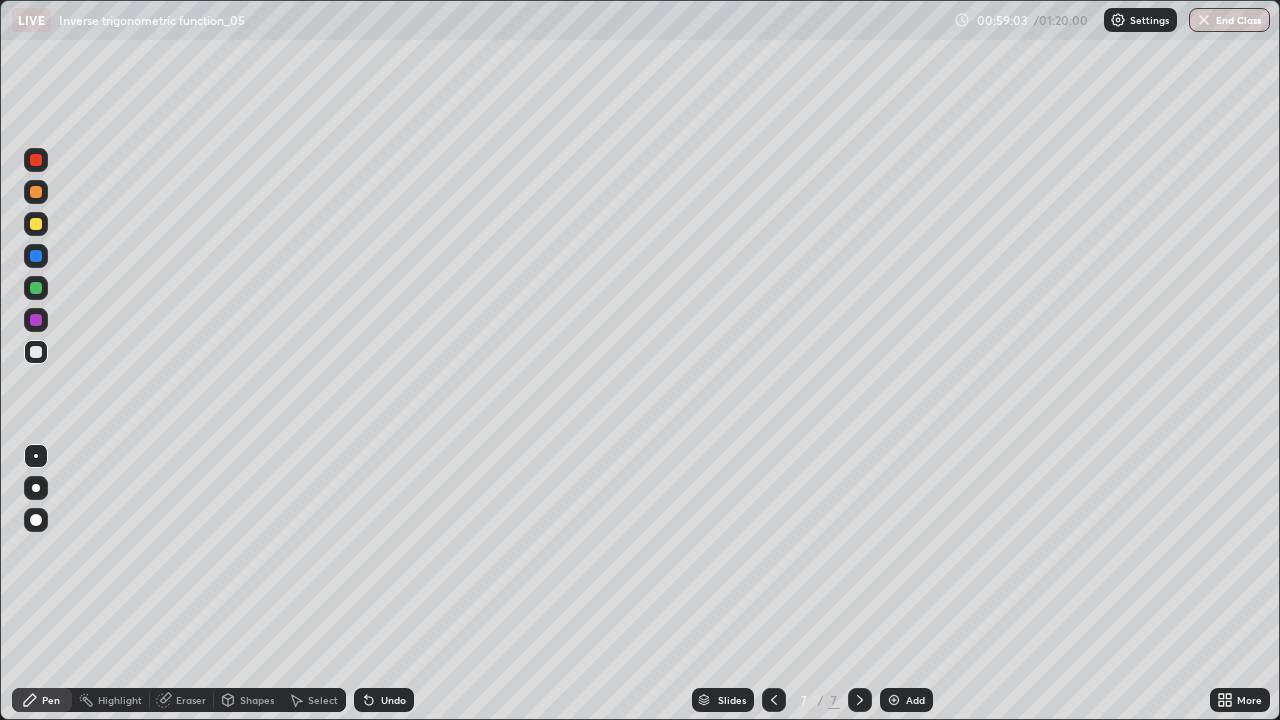 click at bounding box center (894, 700) 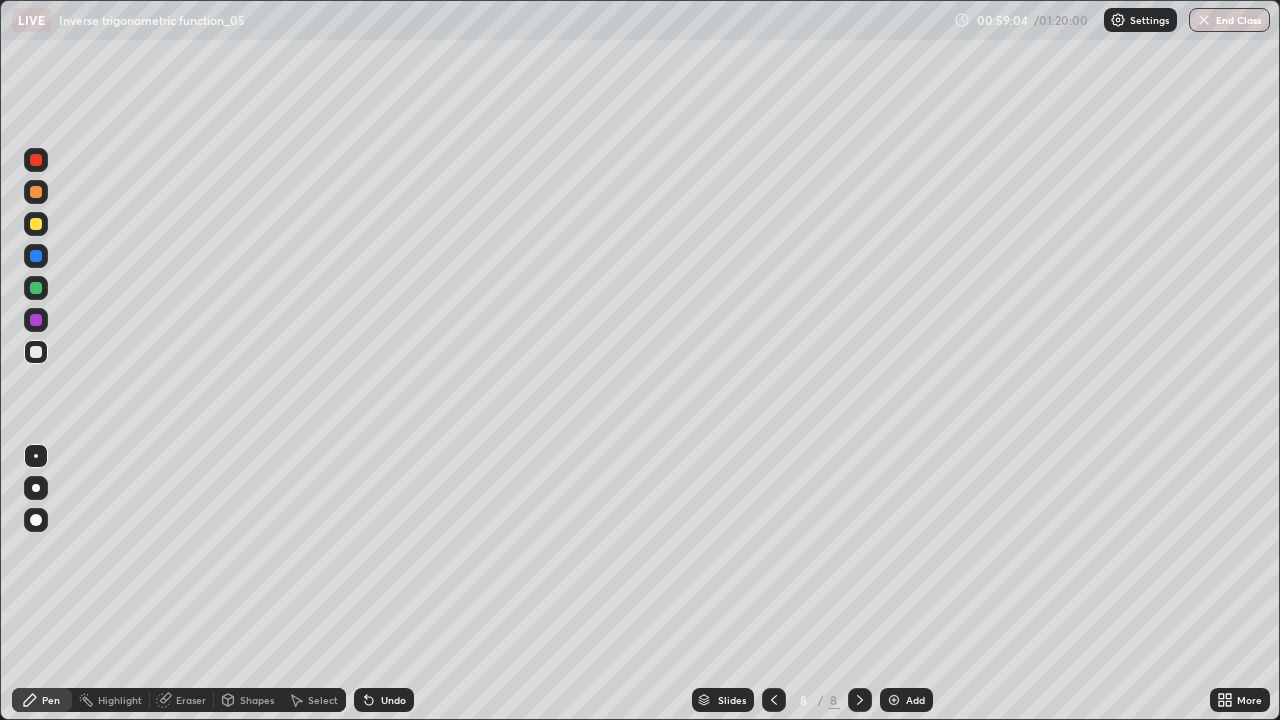 click at bounding box center (36, 224) 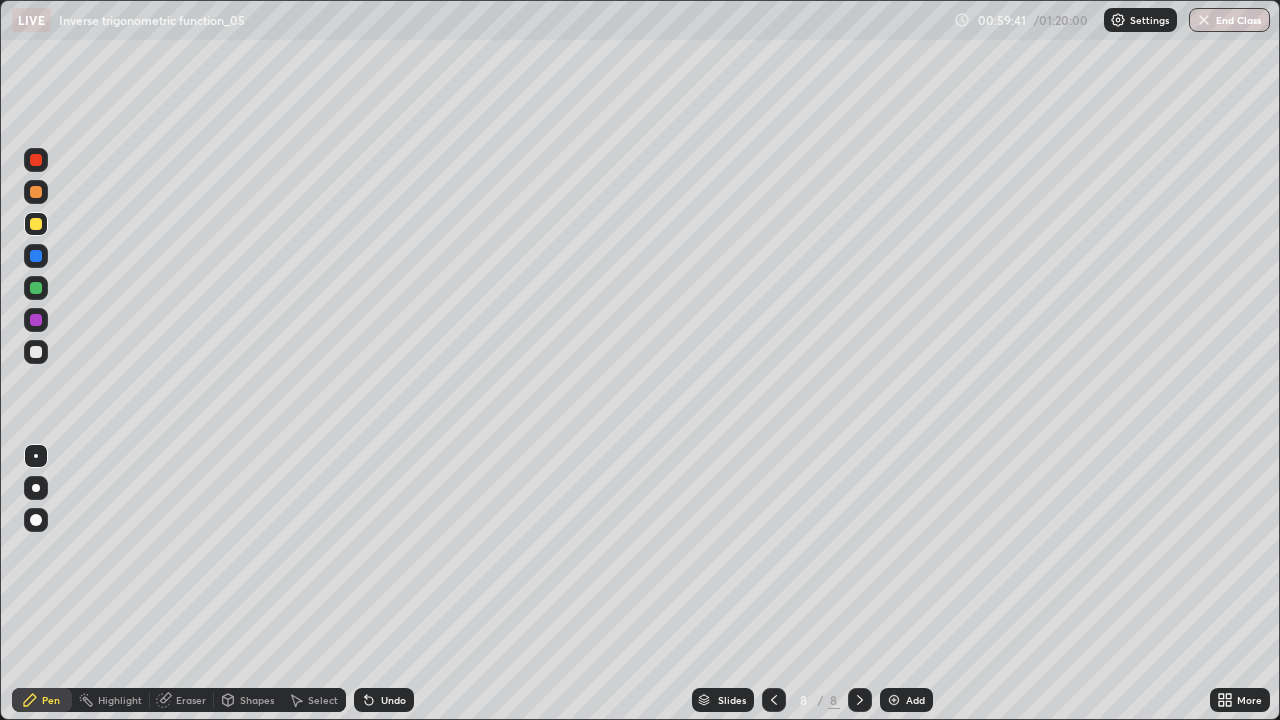 click at bounding box center (36, 288) 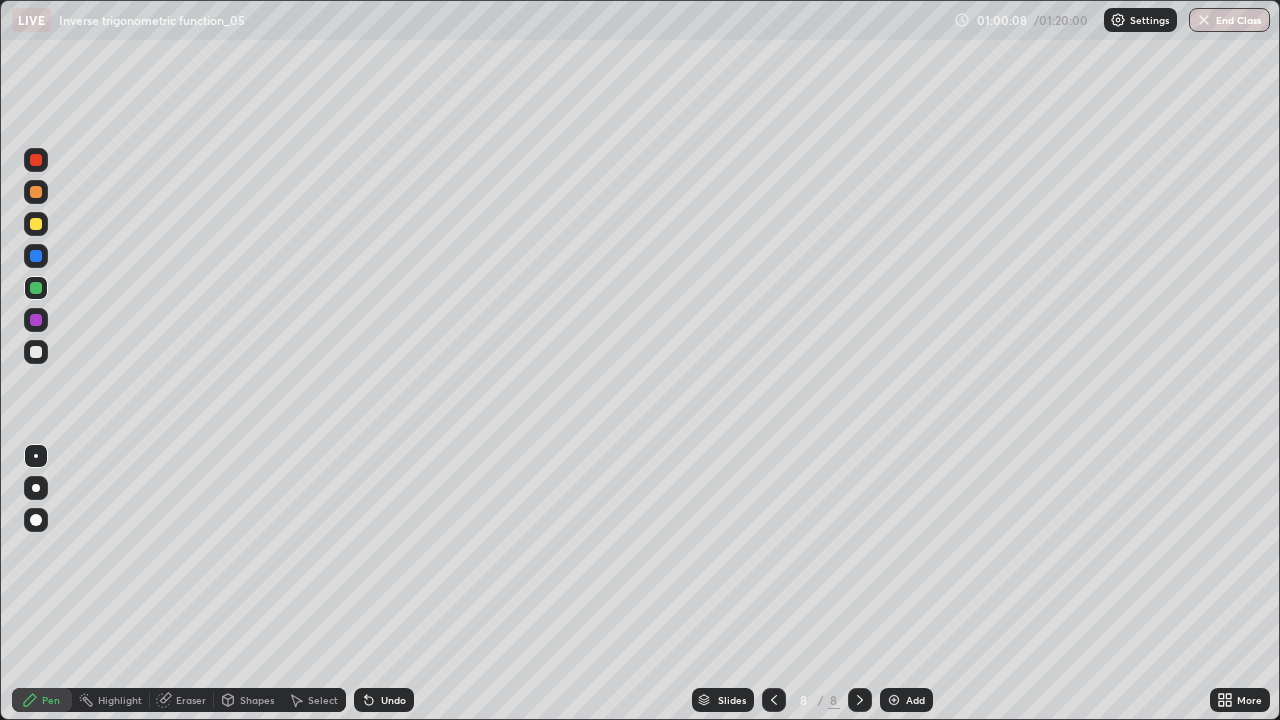 click at bounding box center [36, 256] 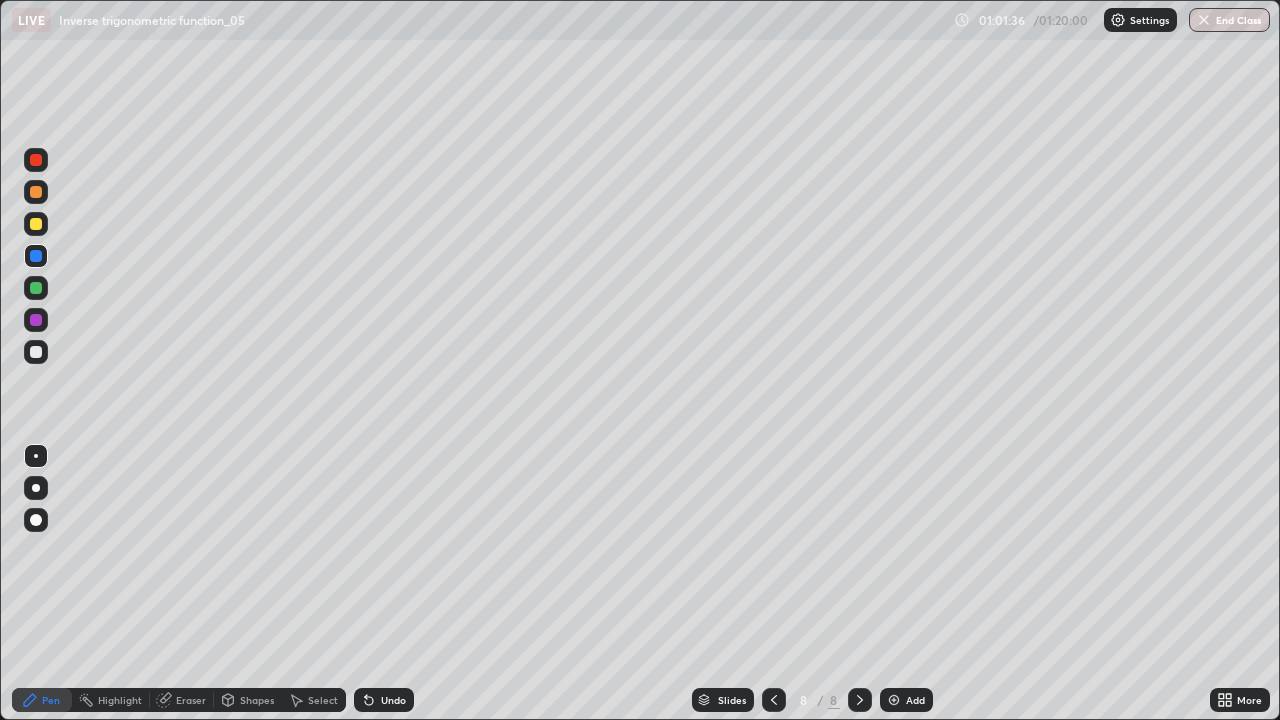 click 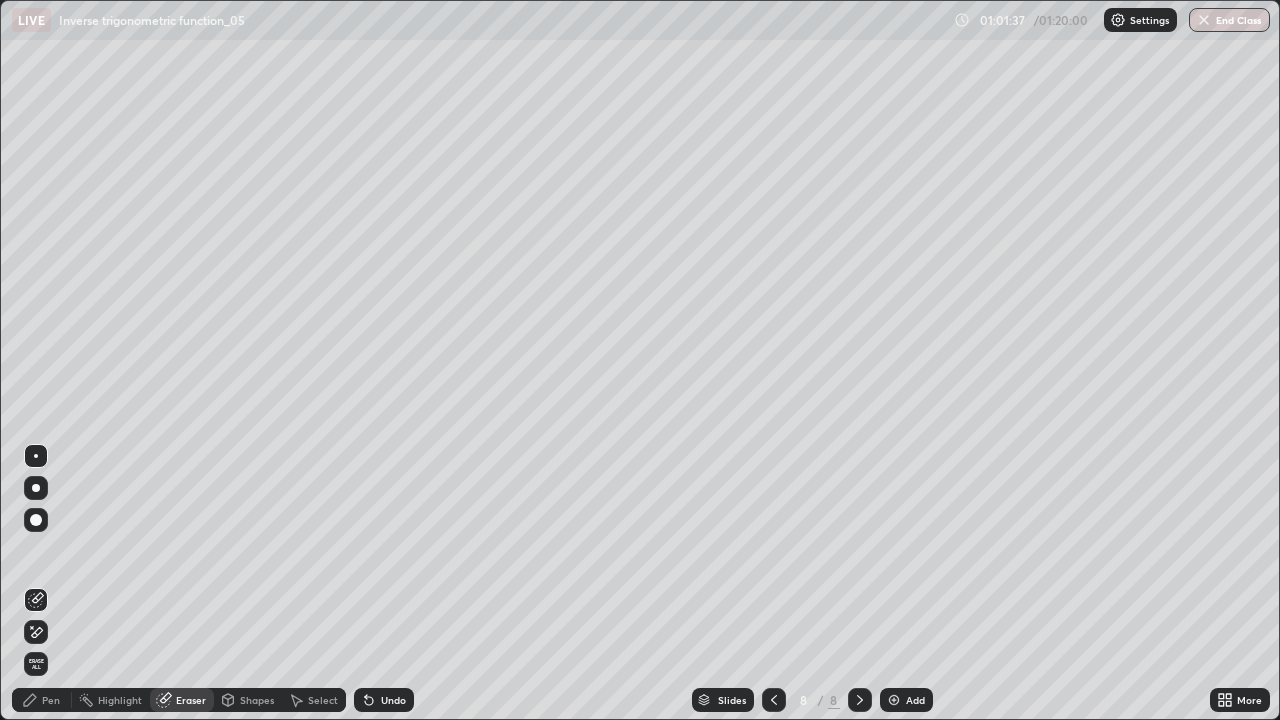 click on "Pen" at bounding box center [42, 700] 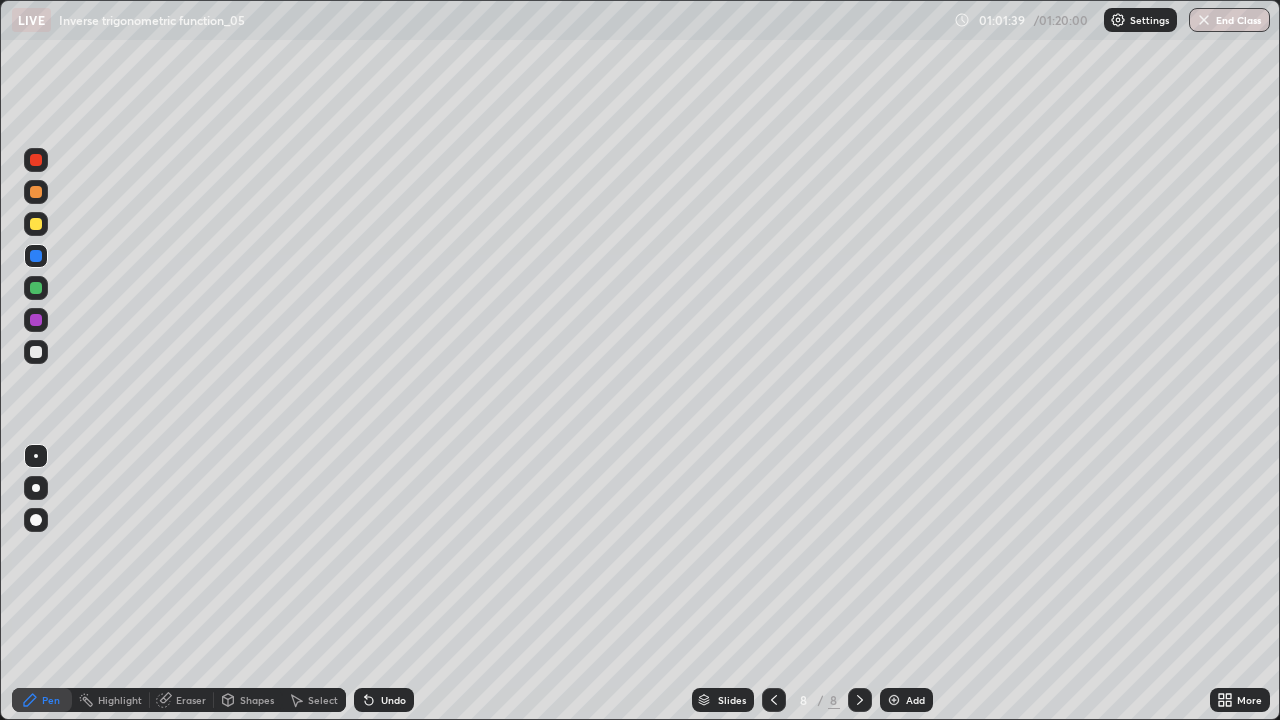 click on "Eraser" at bounding box center [182, 700] 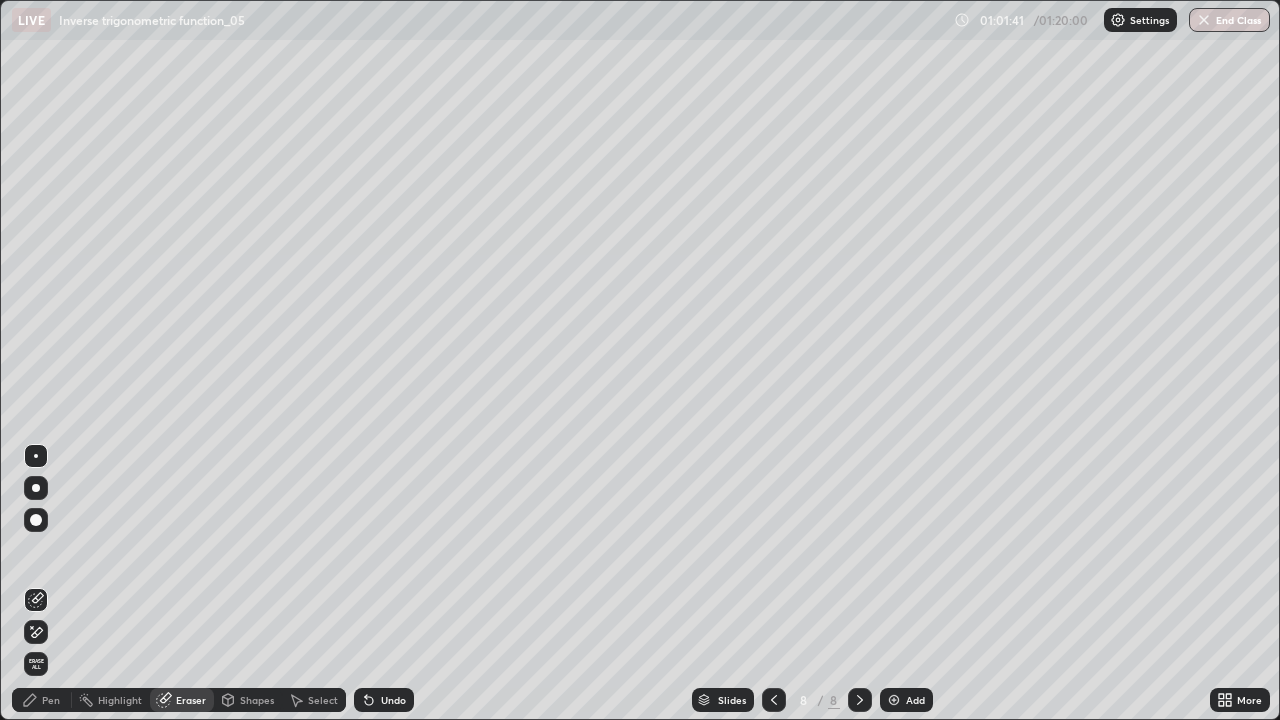 click on "Pen" at bounding box center (42, 700) 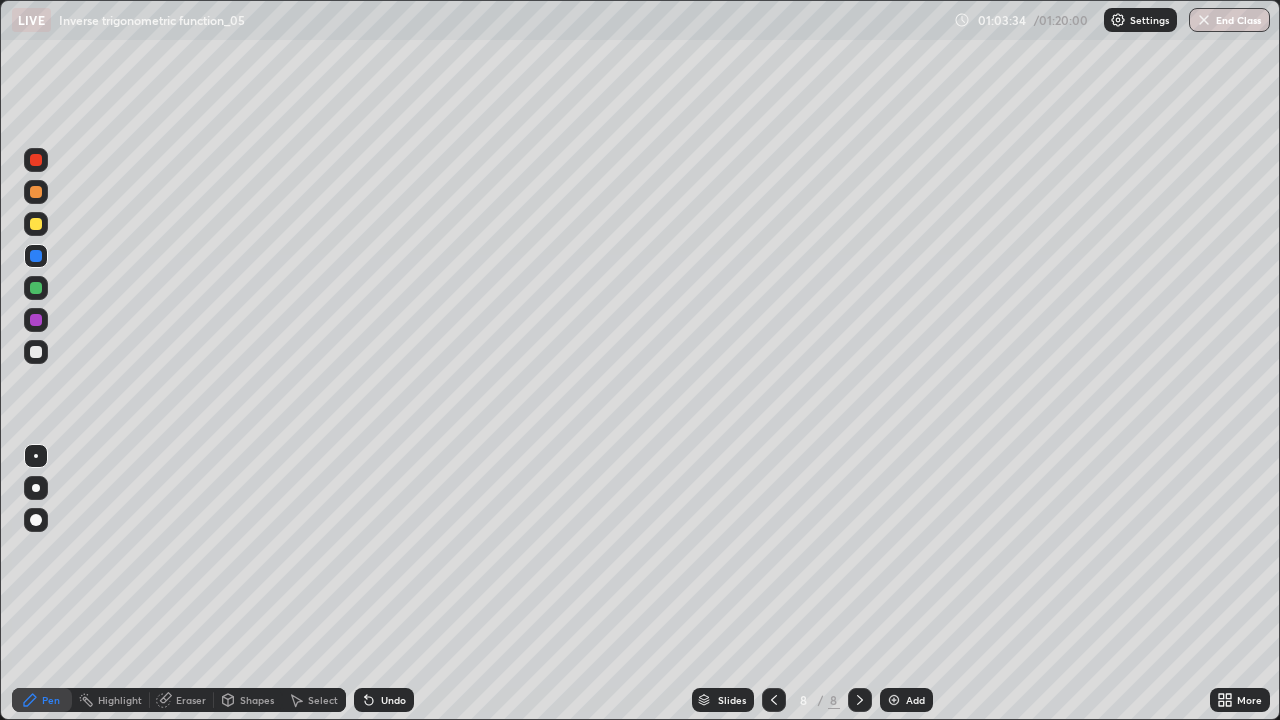 click at bounding box center [36, 288] 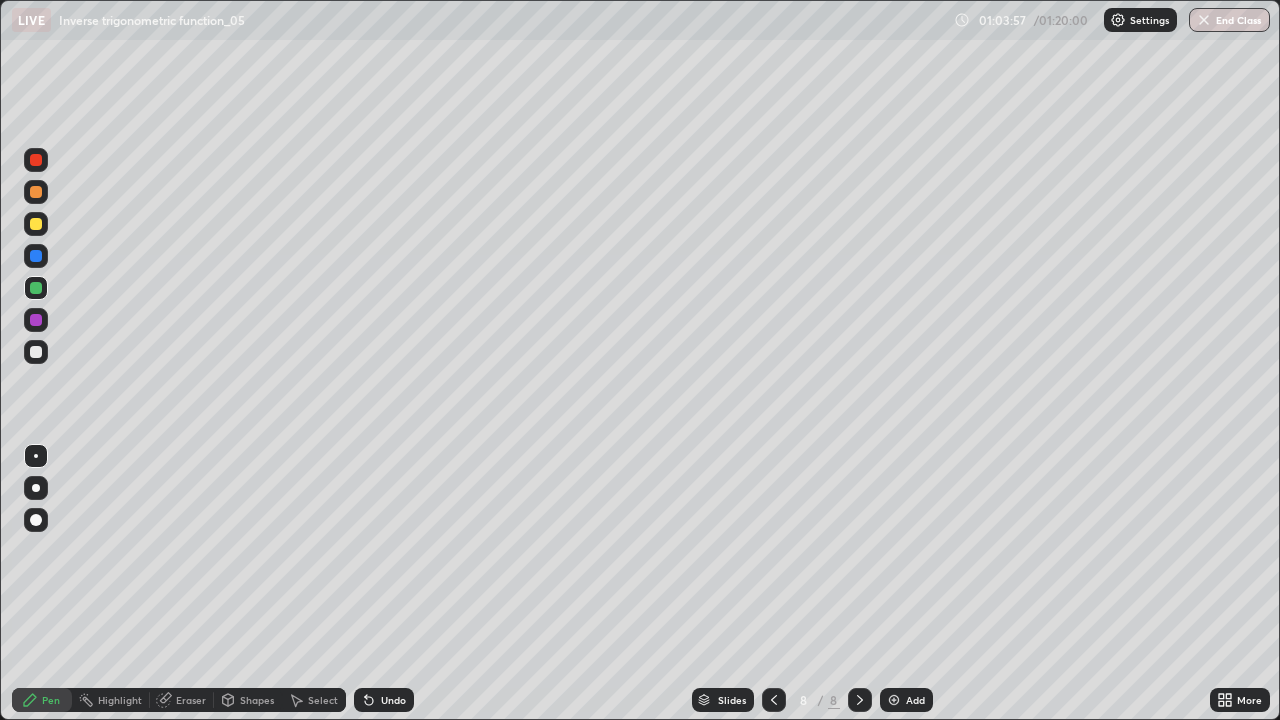 click at bounding box center [894, 700] 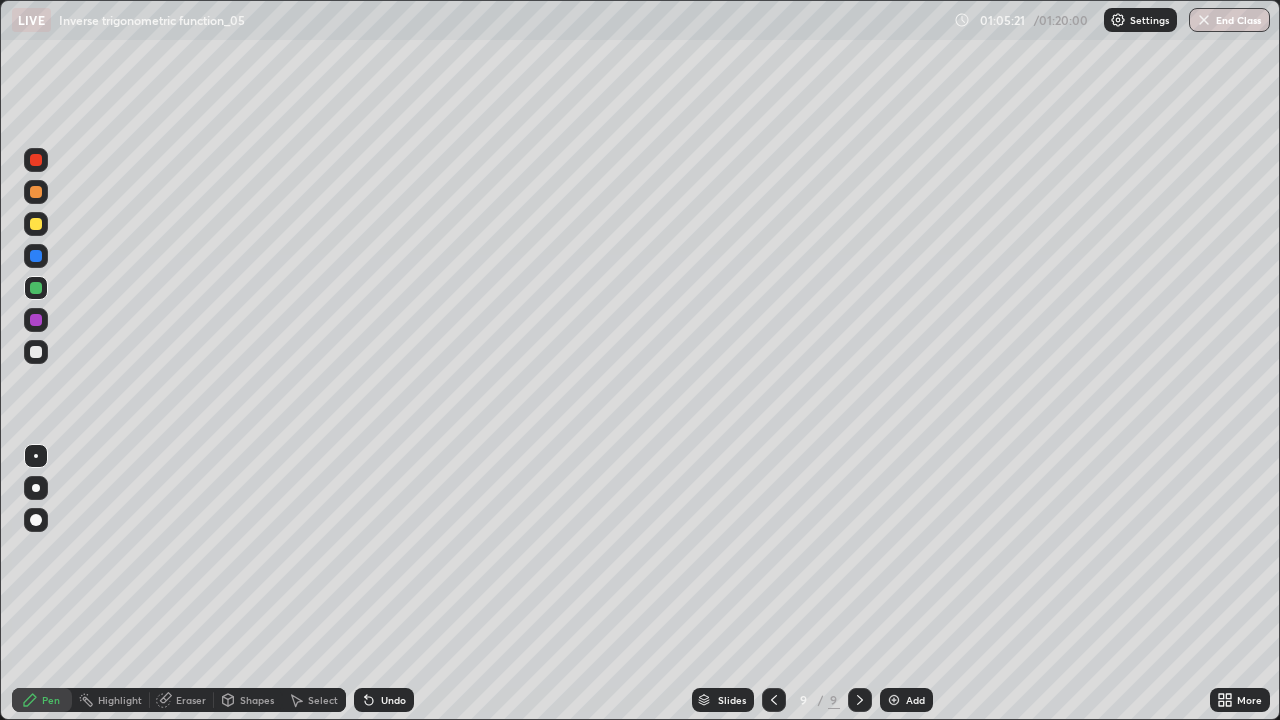 click on "Eraser" at bounding box center [191, 700] 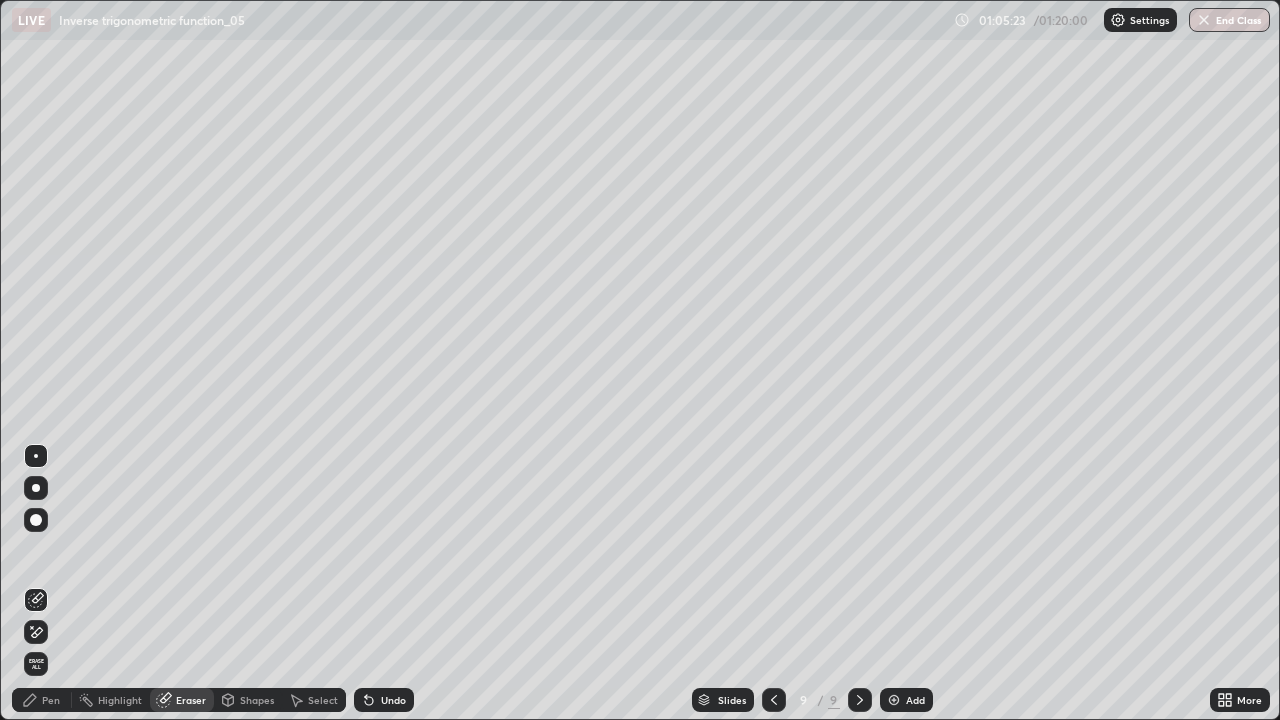 click on "Pen" at bounding box center [51, 700] 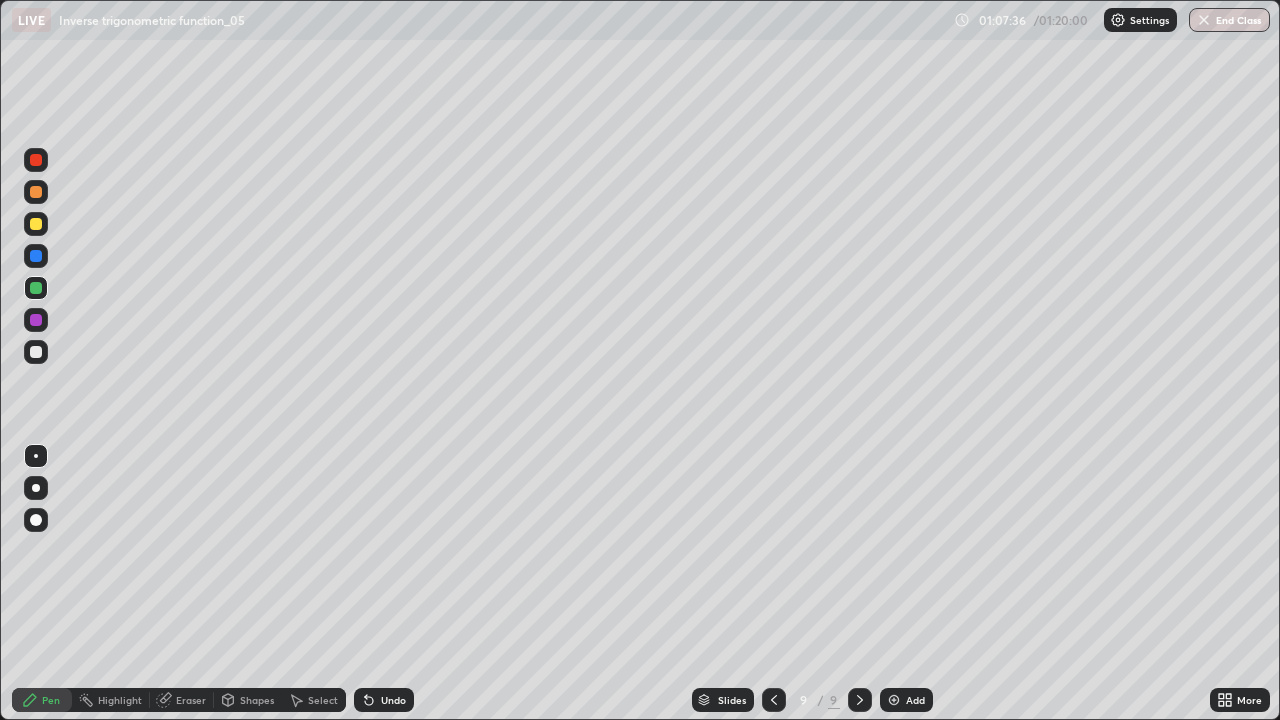 click at bounding box center (36, 160) 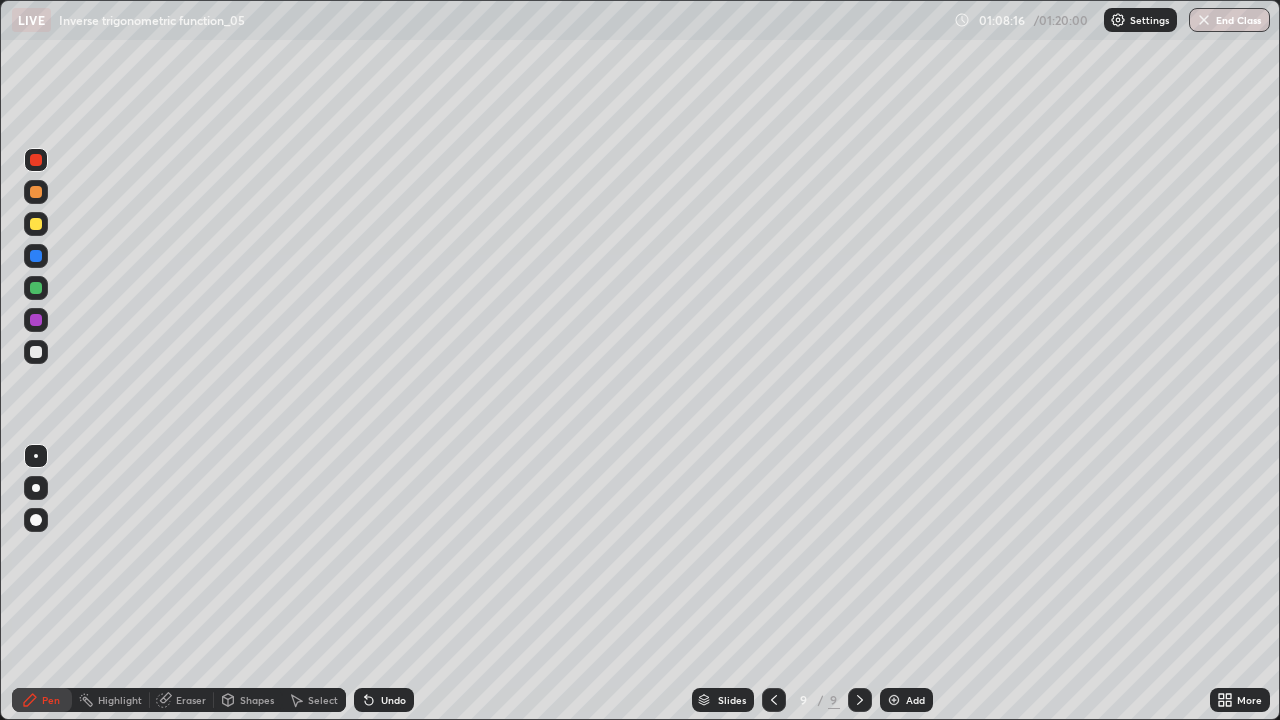 click on "Select" at bounding box center (323, 700) 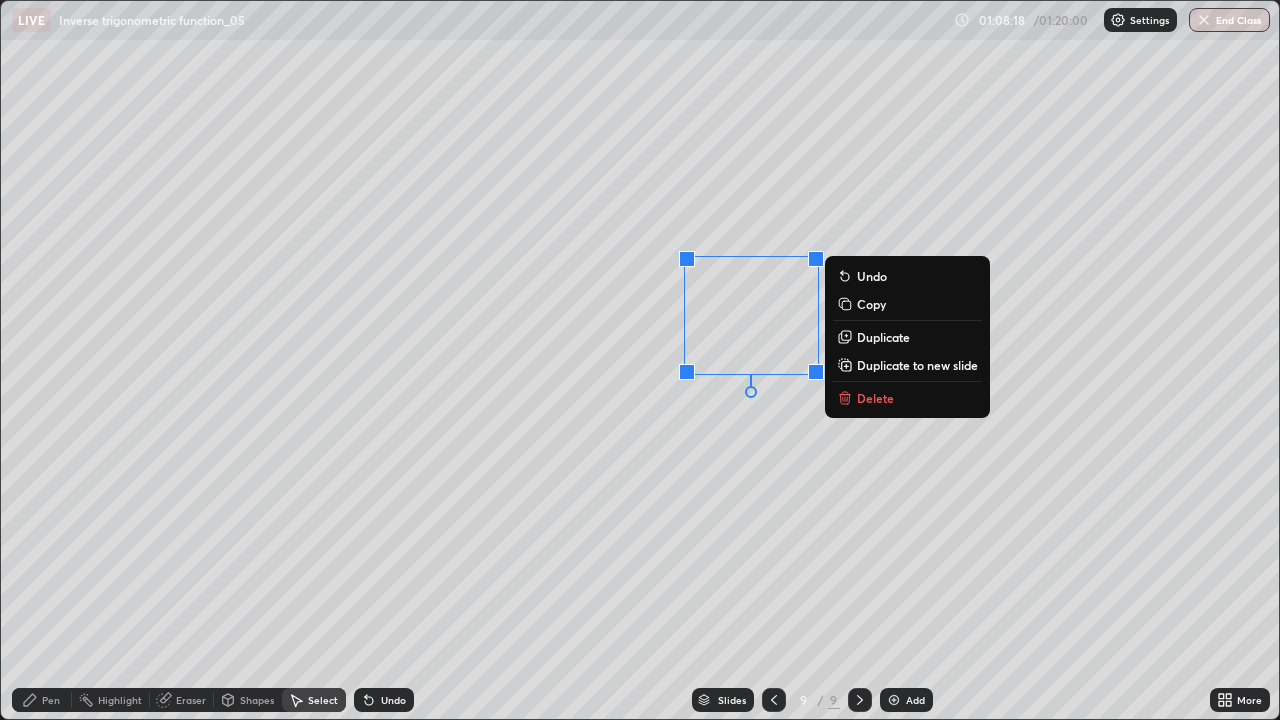 click on "Delete" at bounding box center (875, 398) 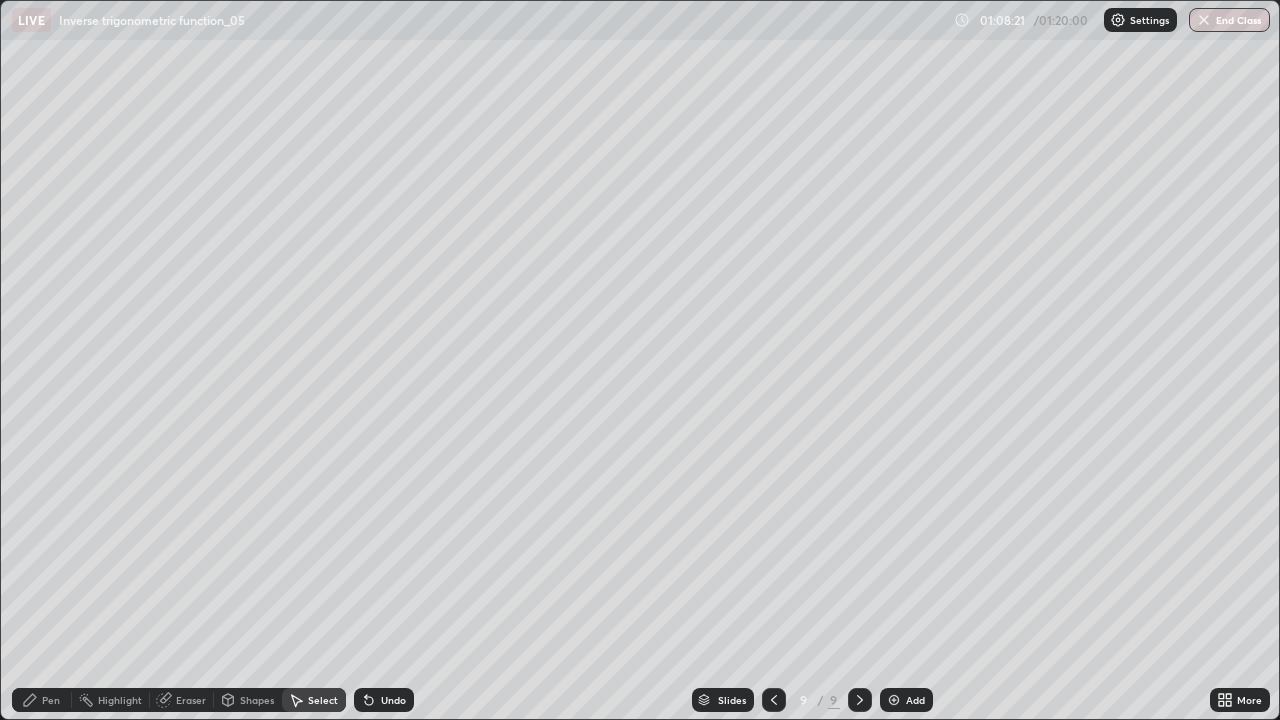 click on "Pen" at bounding box center [42, 700] 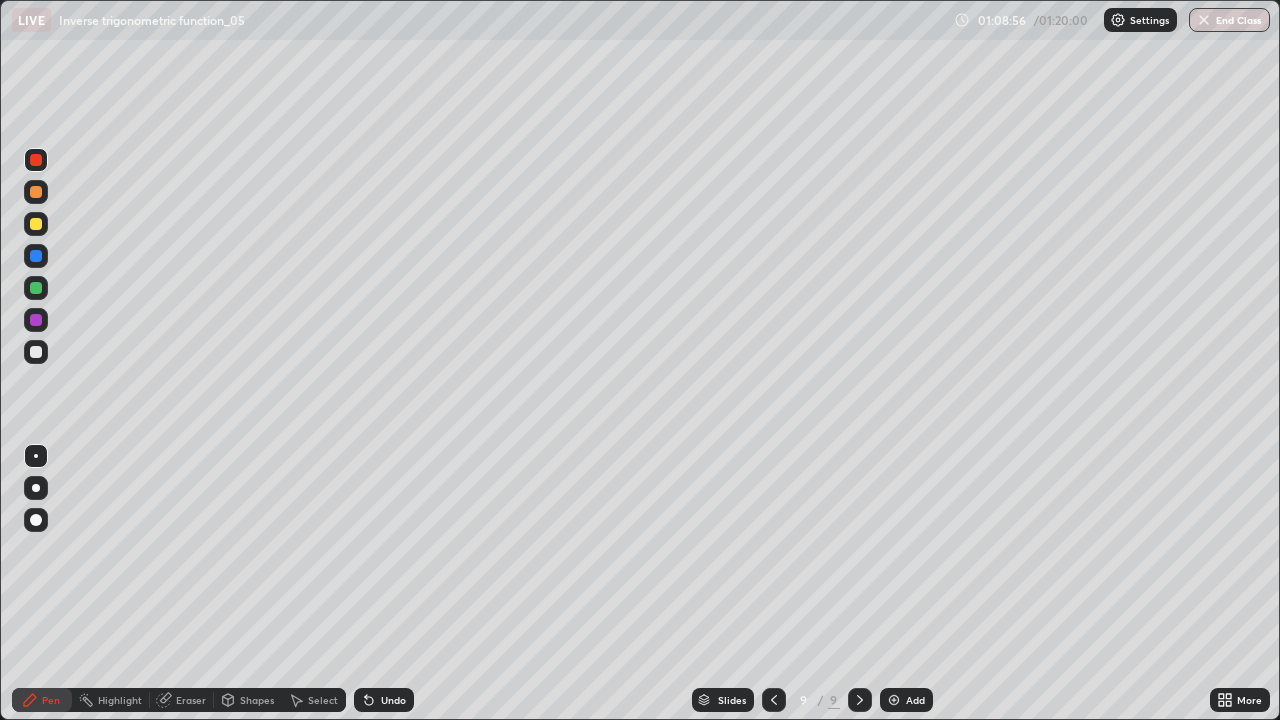 click on "Add" at bounding box center [906, 700] 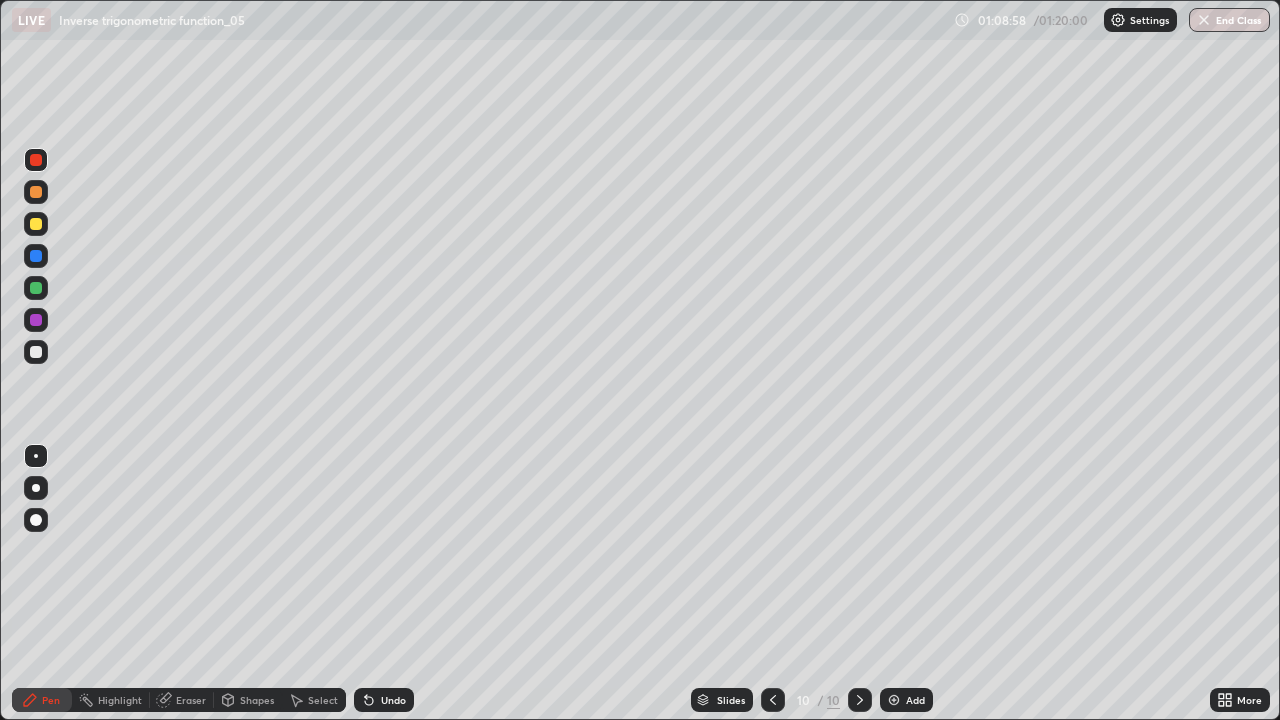 click 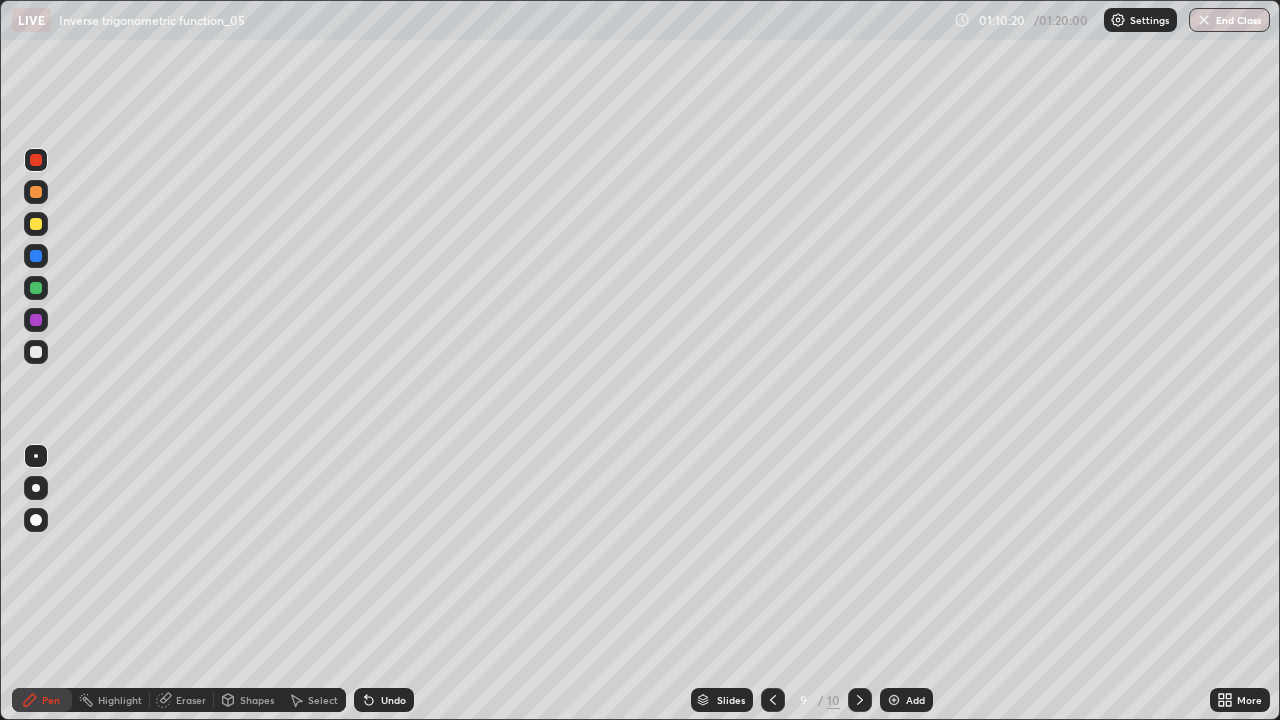 click on "End Class" at bounding box center [1229, 20] 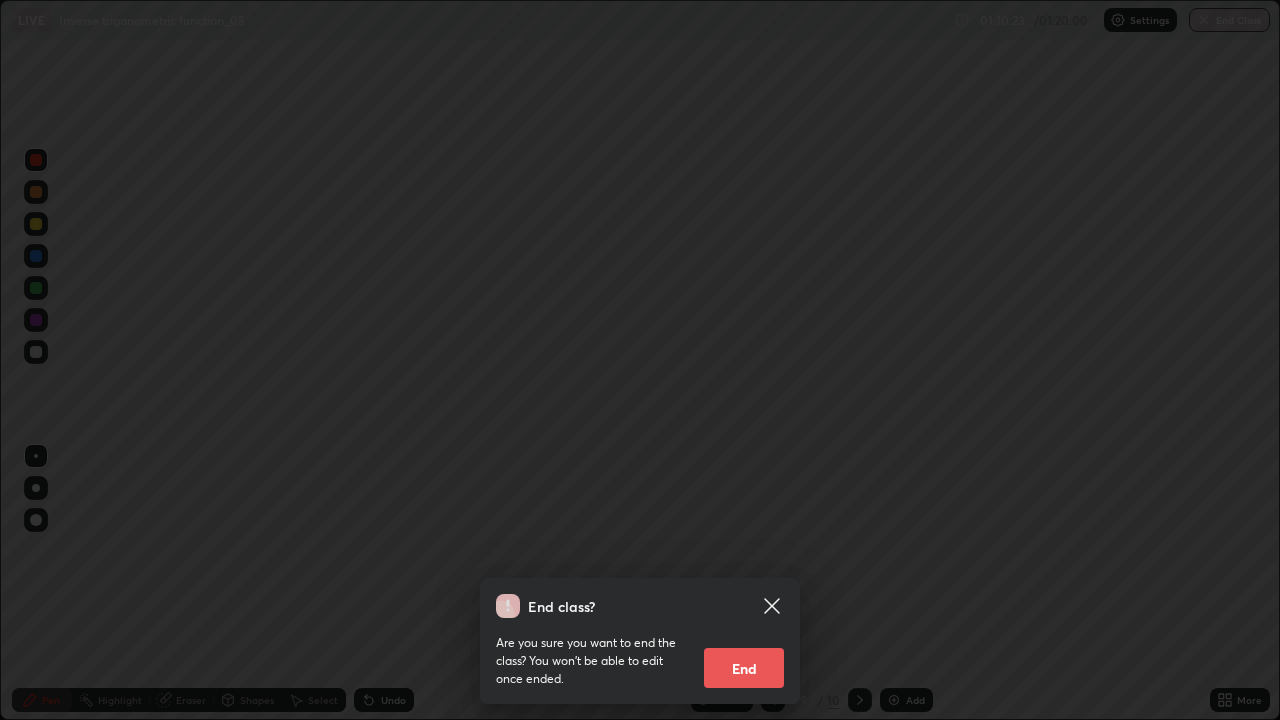 click on "End" at bounding box center [744, 668] 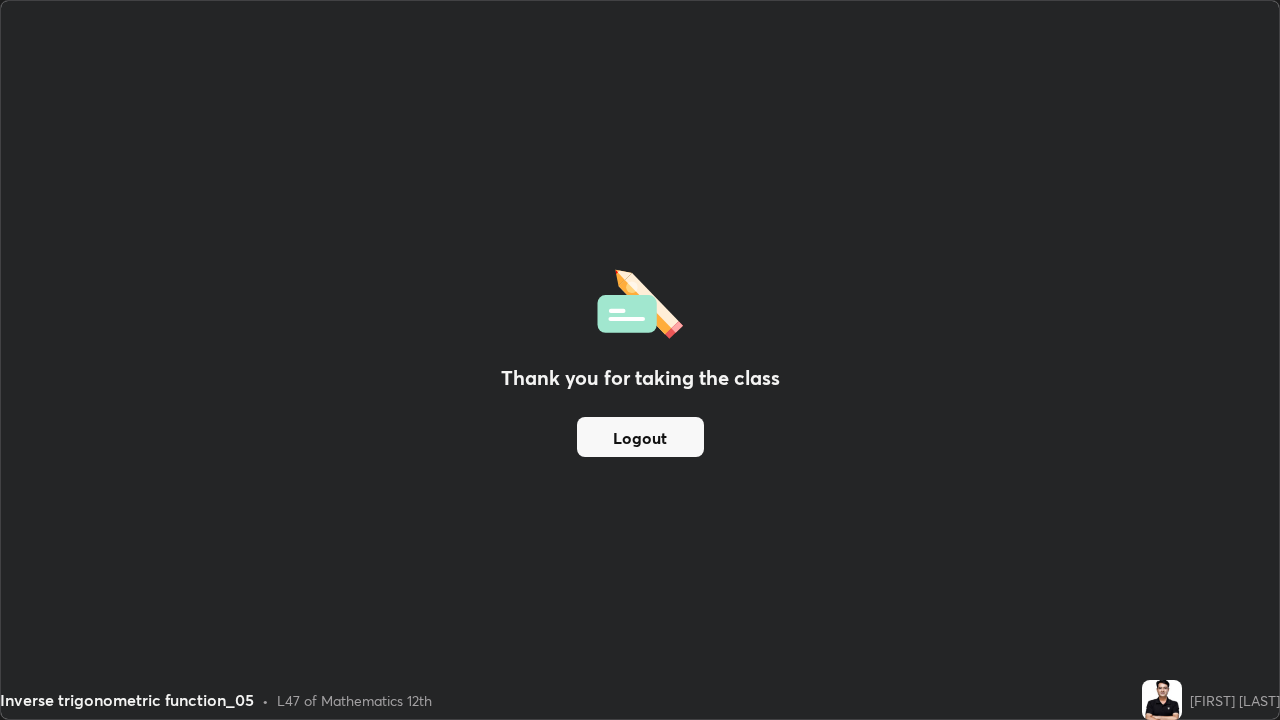 click on "Logout" at bounding box center (640, 437) 